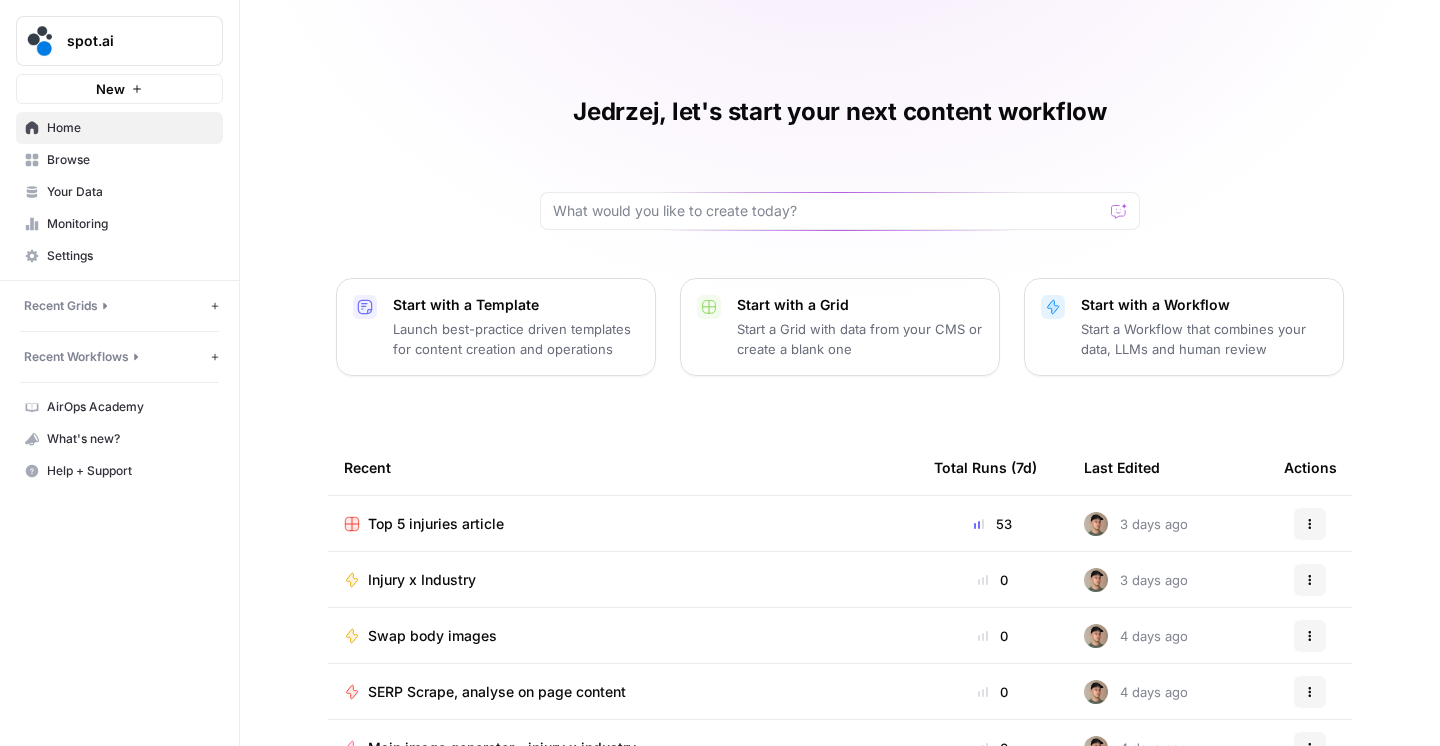 scroll, scrollTop: 0, scrollLeft: 0, axis: both 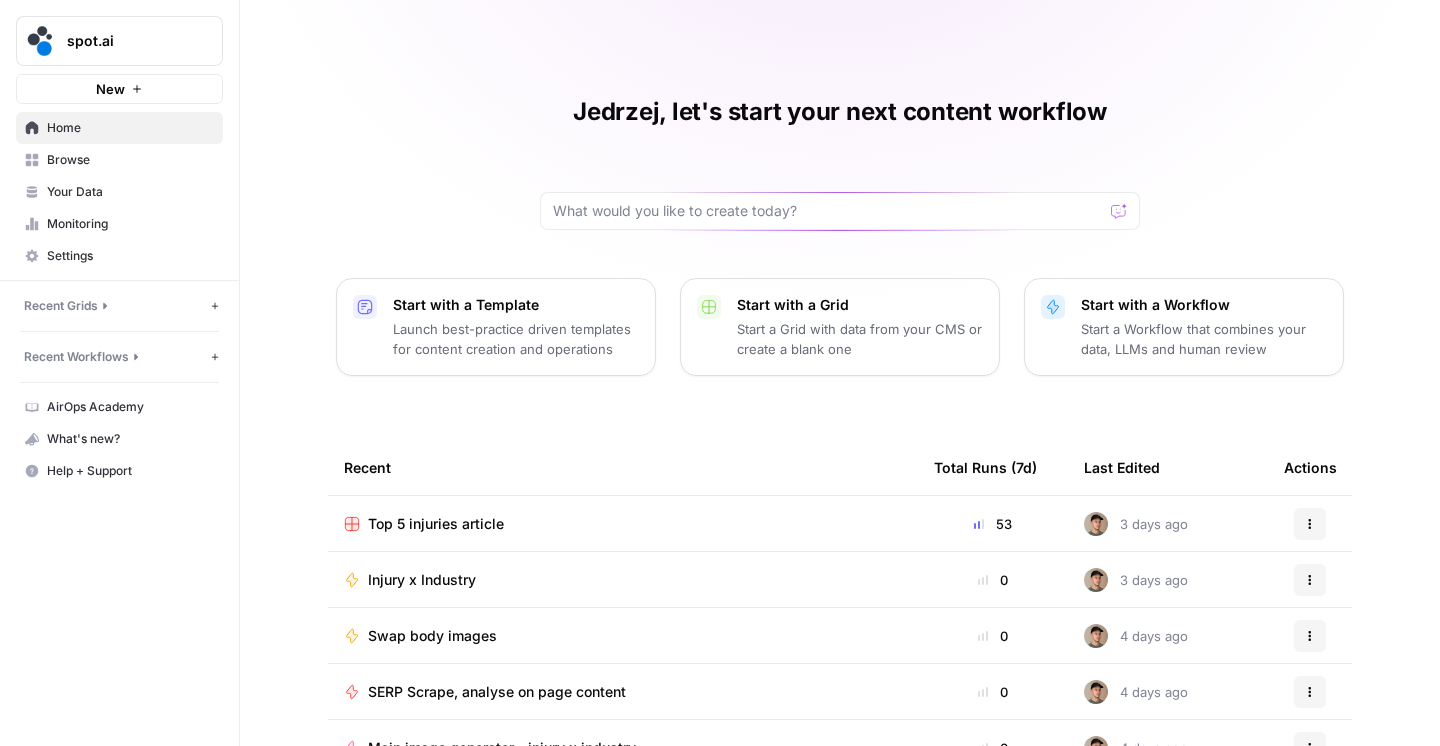 click on "Browse" at bounding box center [119, 160] 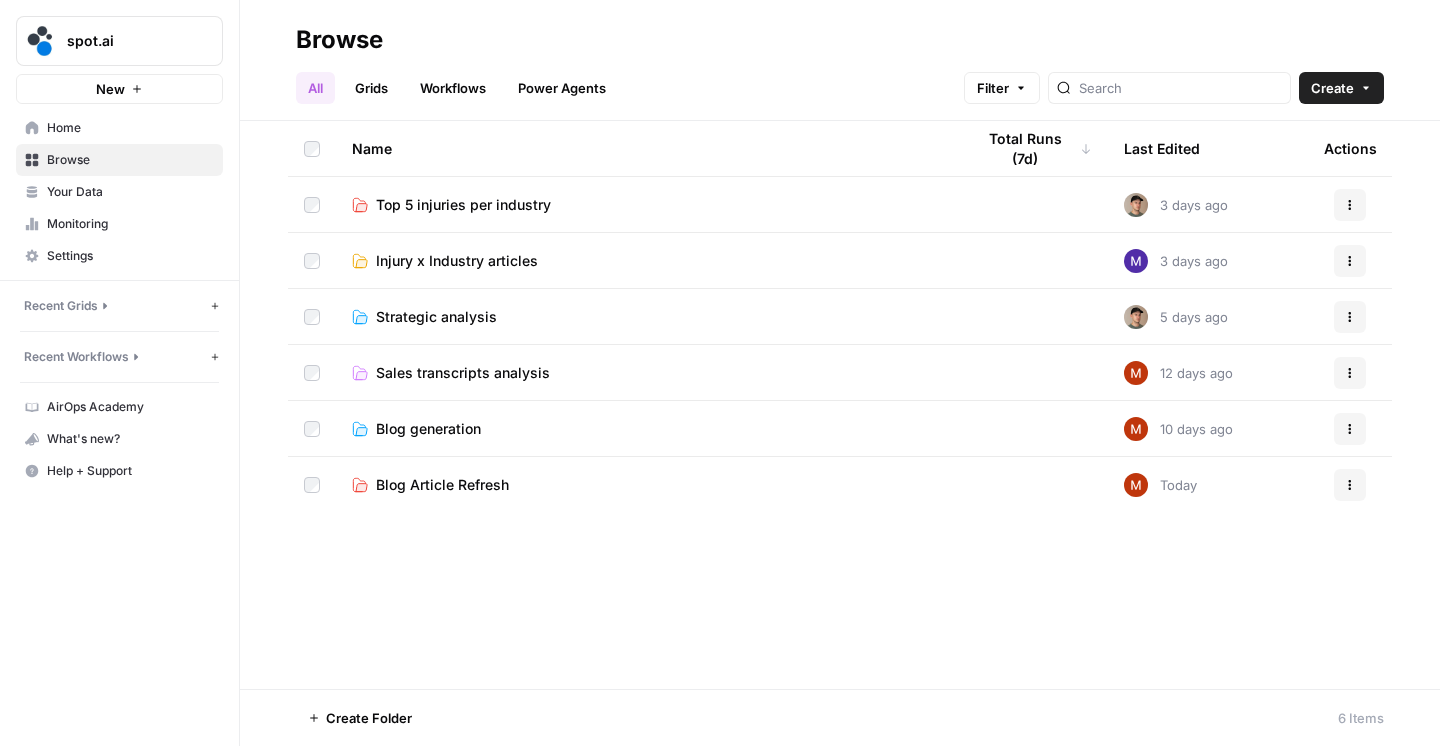 click on "Injury x Industry articles" at bounding box center [457, 261] 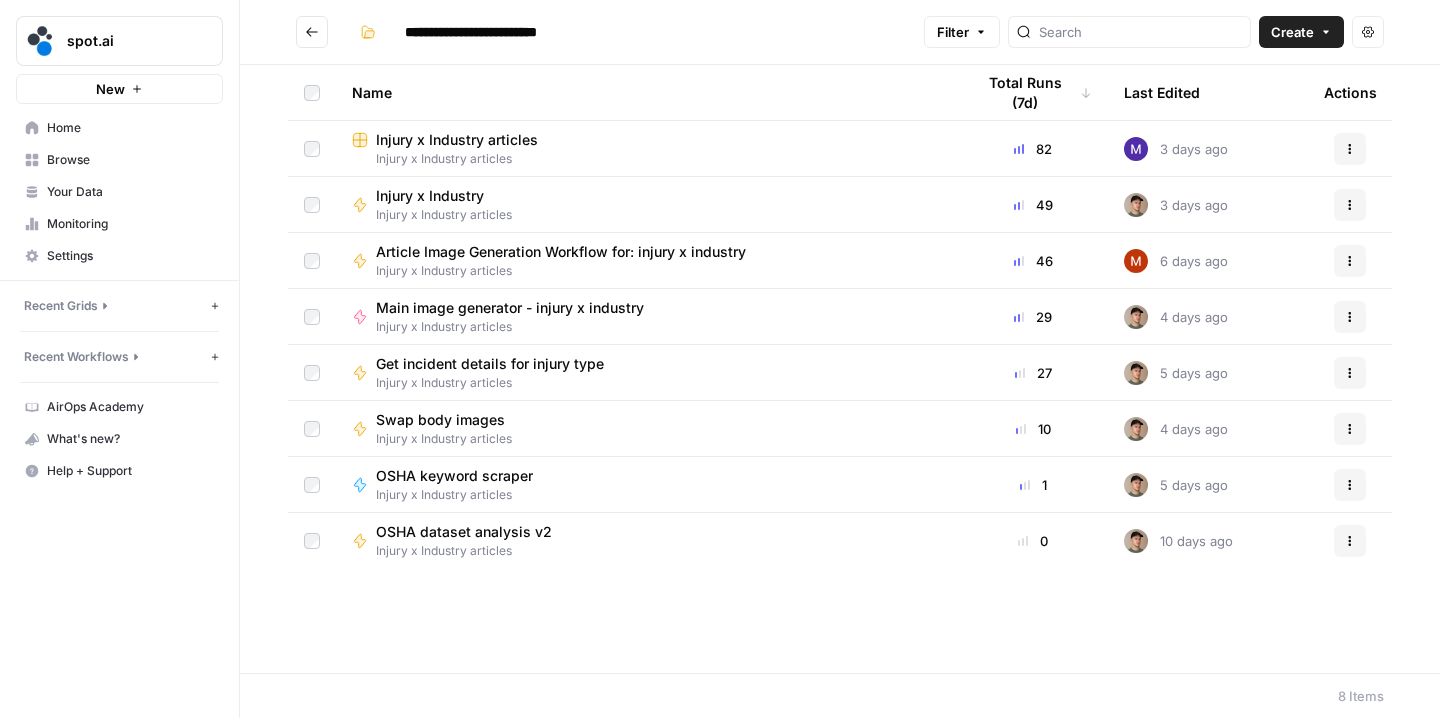 click on "Name" at bounding box center [647, 92] 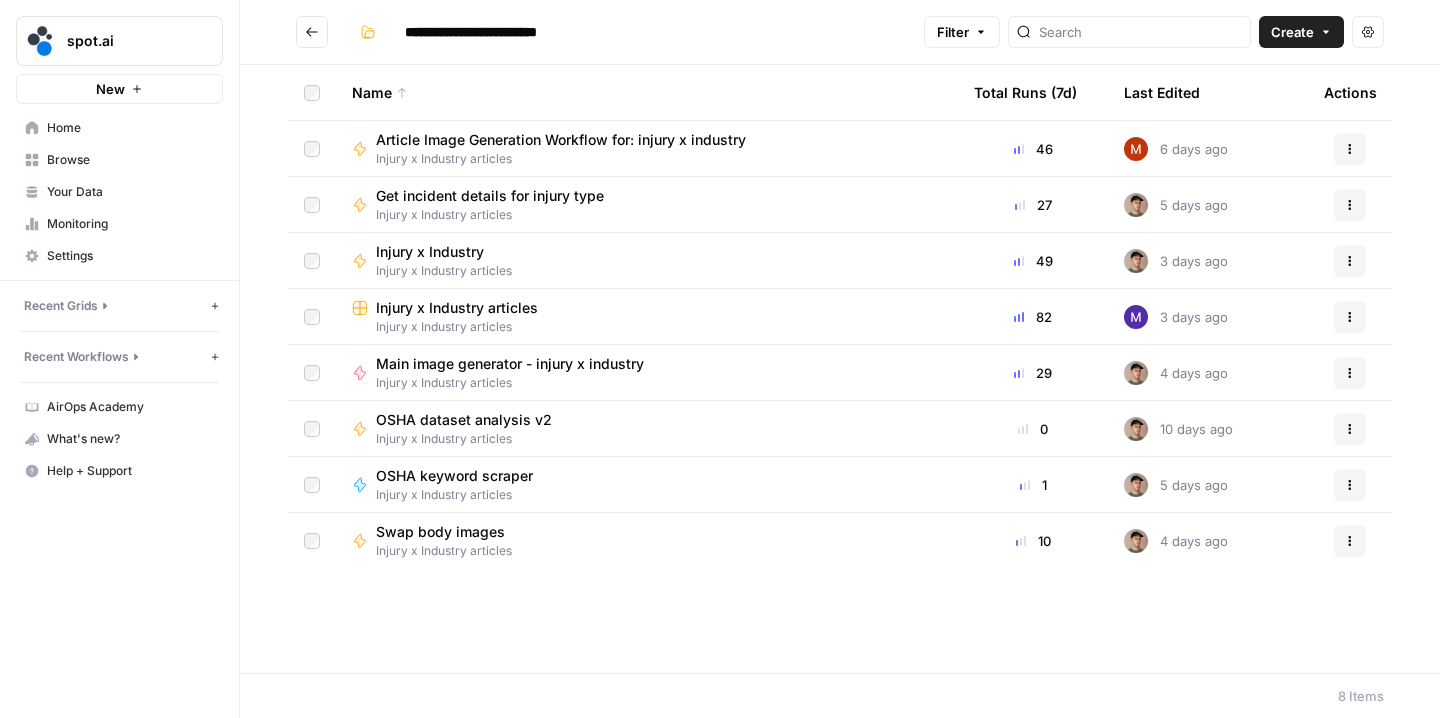 click on "Name" at bounding box center [380, 92] 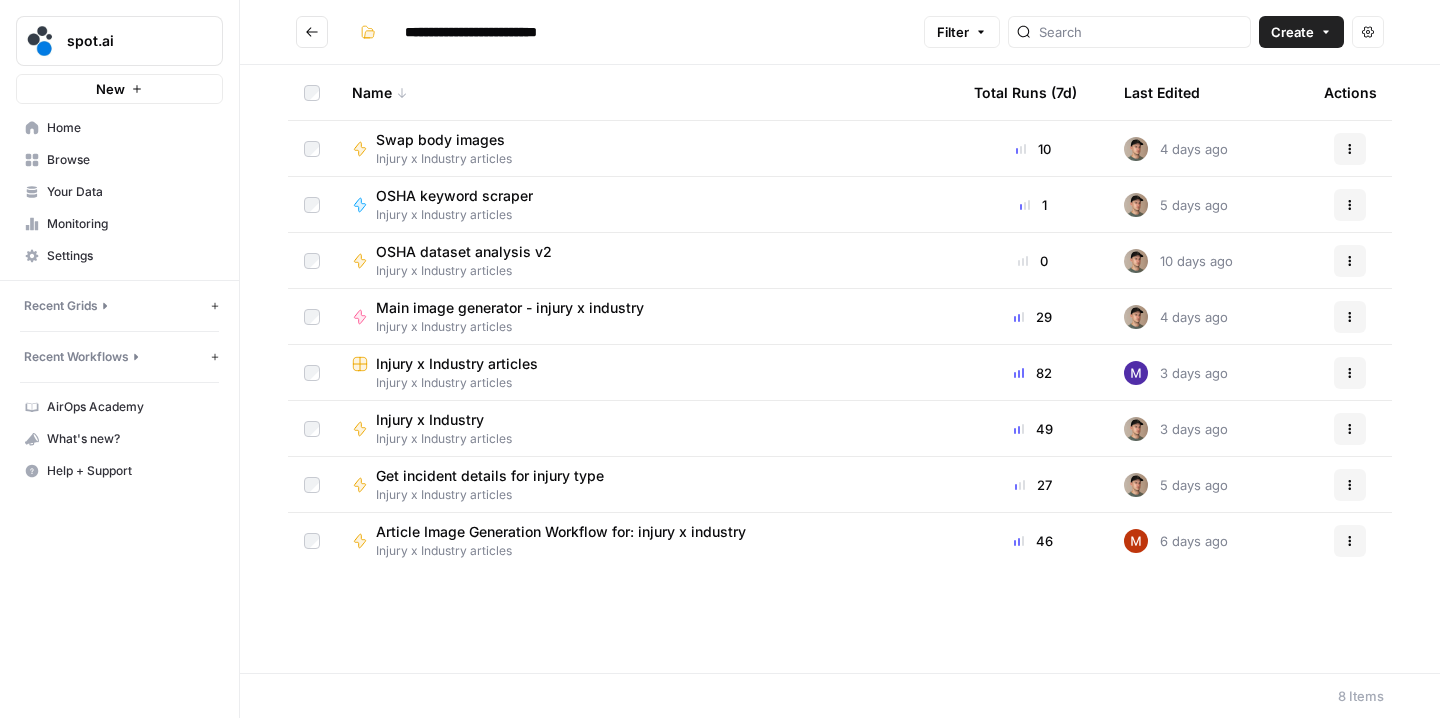 click on "Total Runs (7d)" at bounding box center [1025, 92] 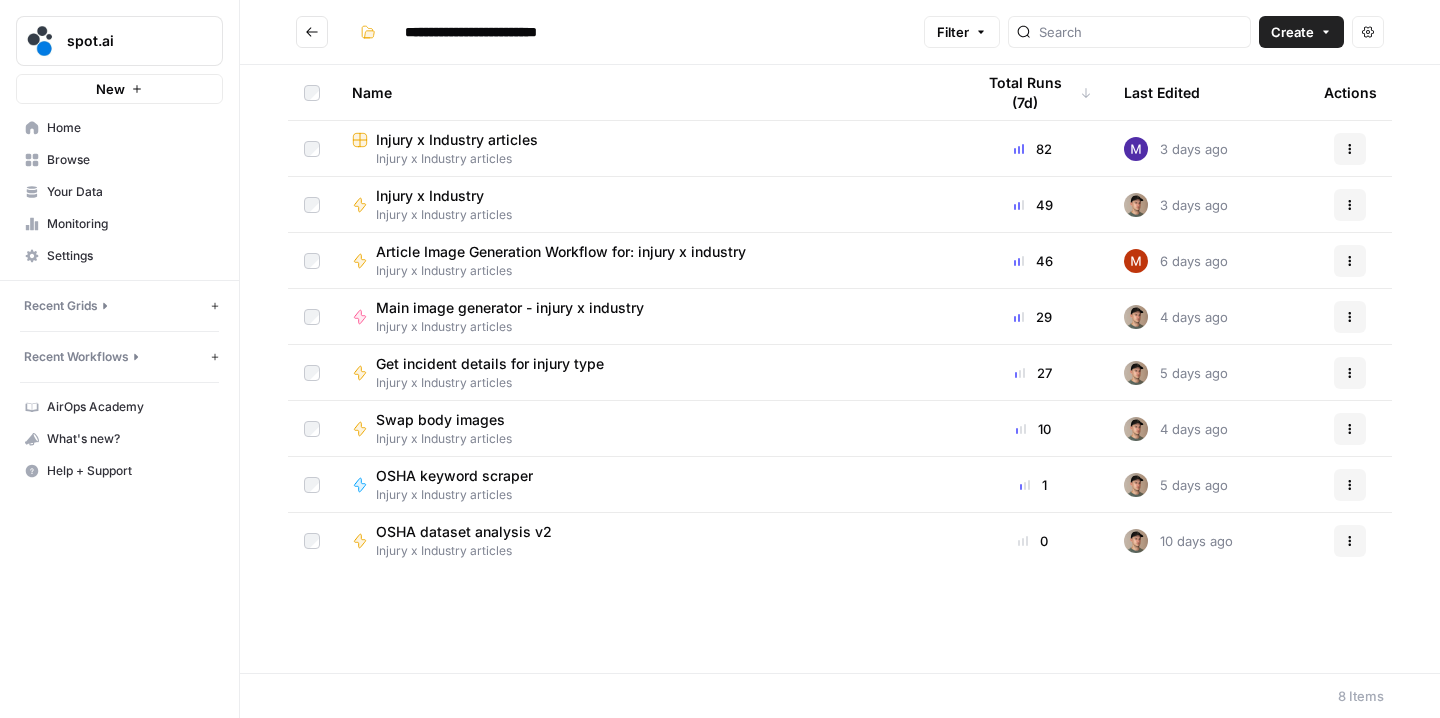 click on "Injury x Industry" at bounding box center [436, 196] 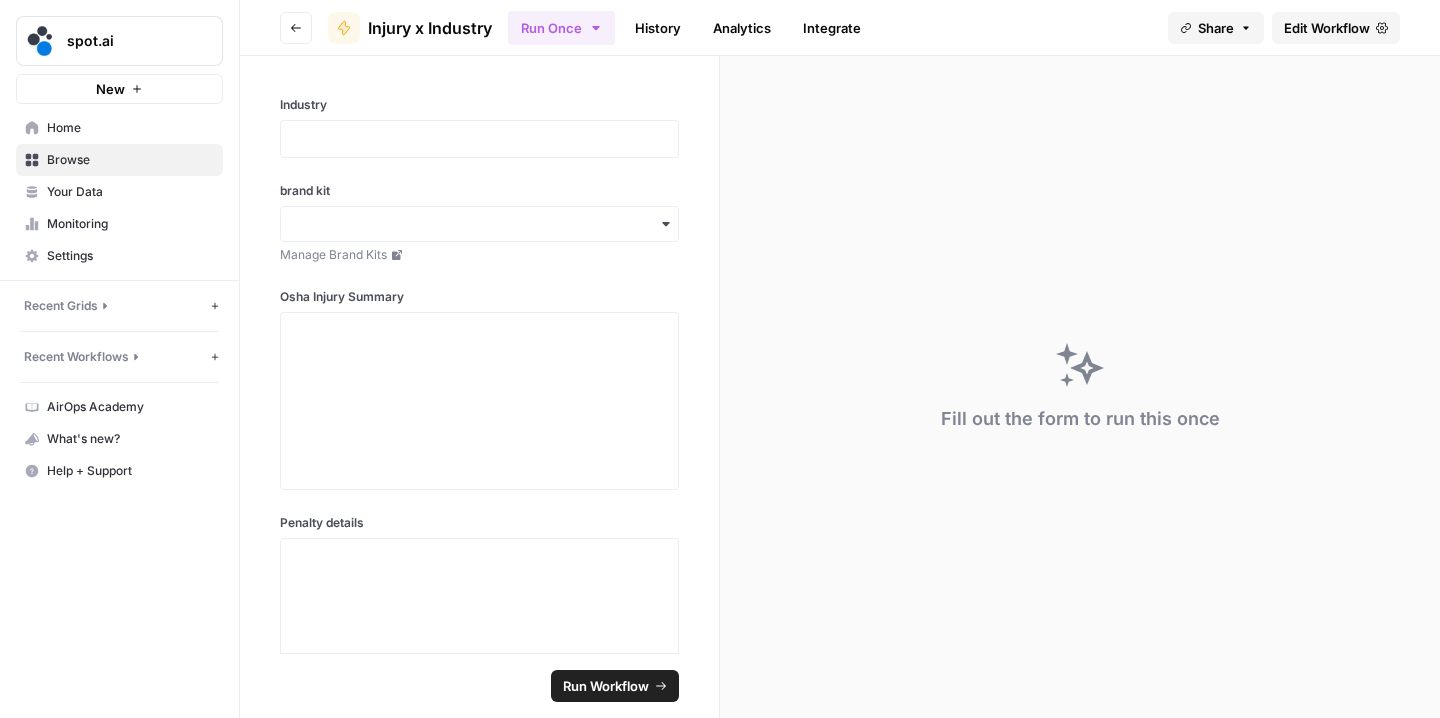 click on "Edit Workflow" at bounding box center (1327, 28) 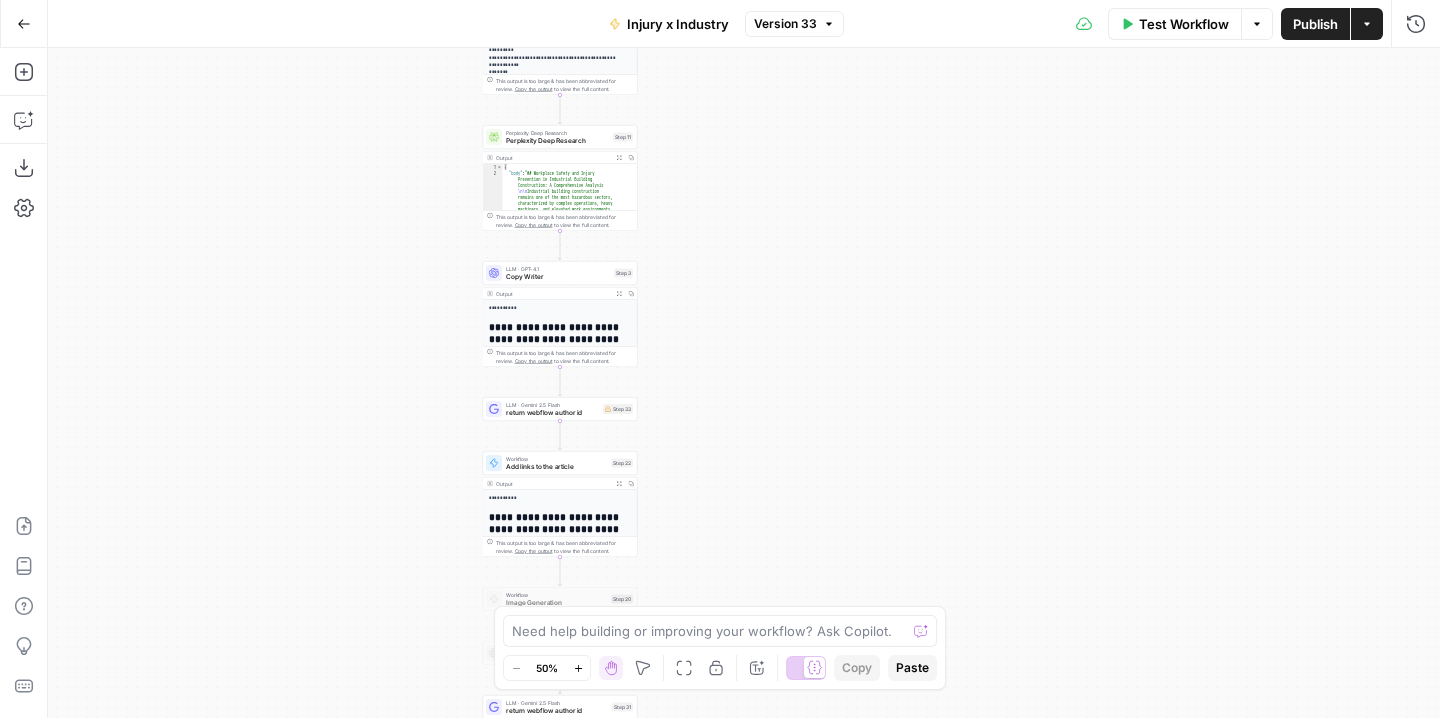 drag, startPoint x: 918, startPoint y: 211, endPoint x: 1018, endPoint y: 658, distance: 458.04913 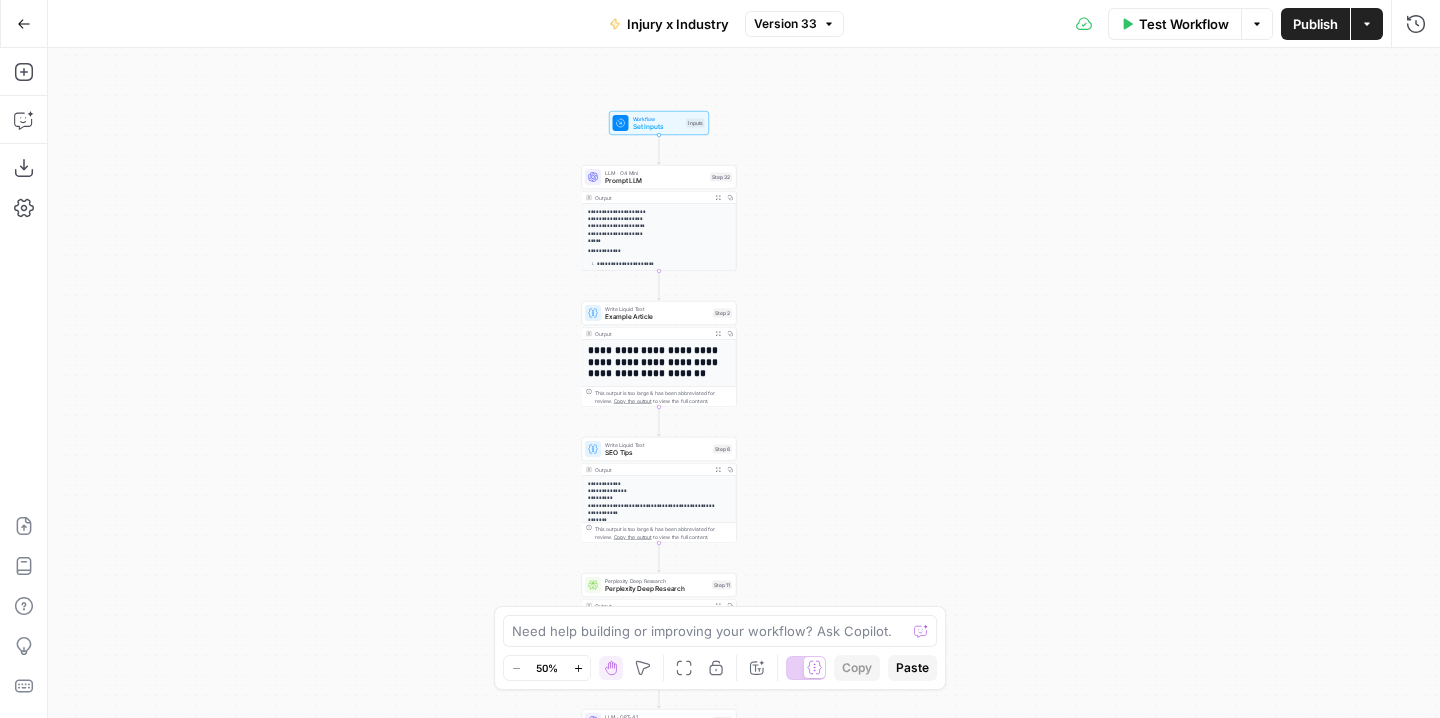 drag, startPoint x: 837, startPoint y: 157, endPoint x: 837, endPoint y: 220, distance: 63 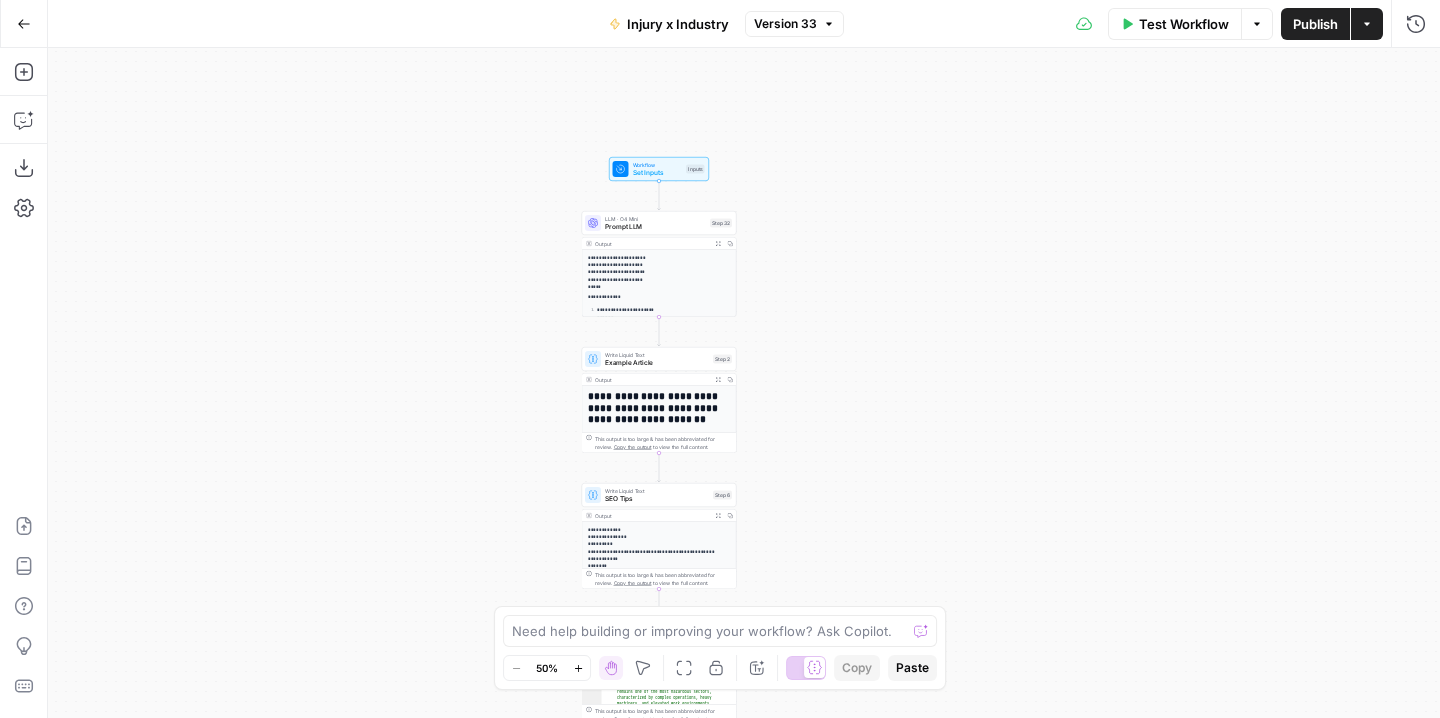 drag, startPoint x: 858, startPoint y: 343, endPoint x: 858, endPoint y: 214, distance: 129 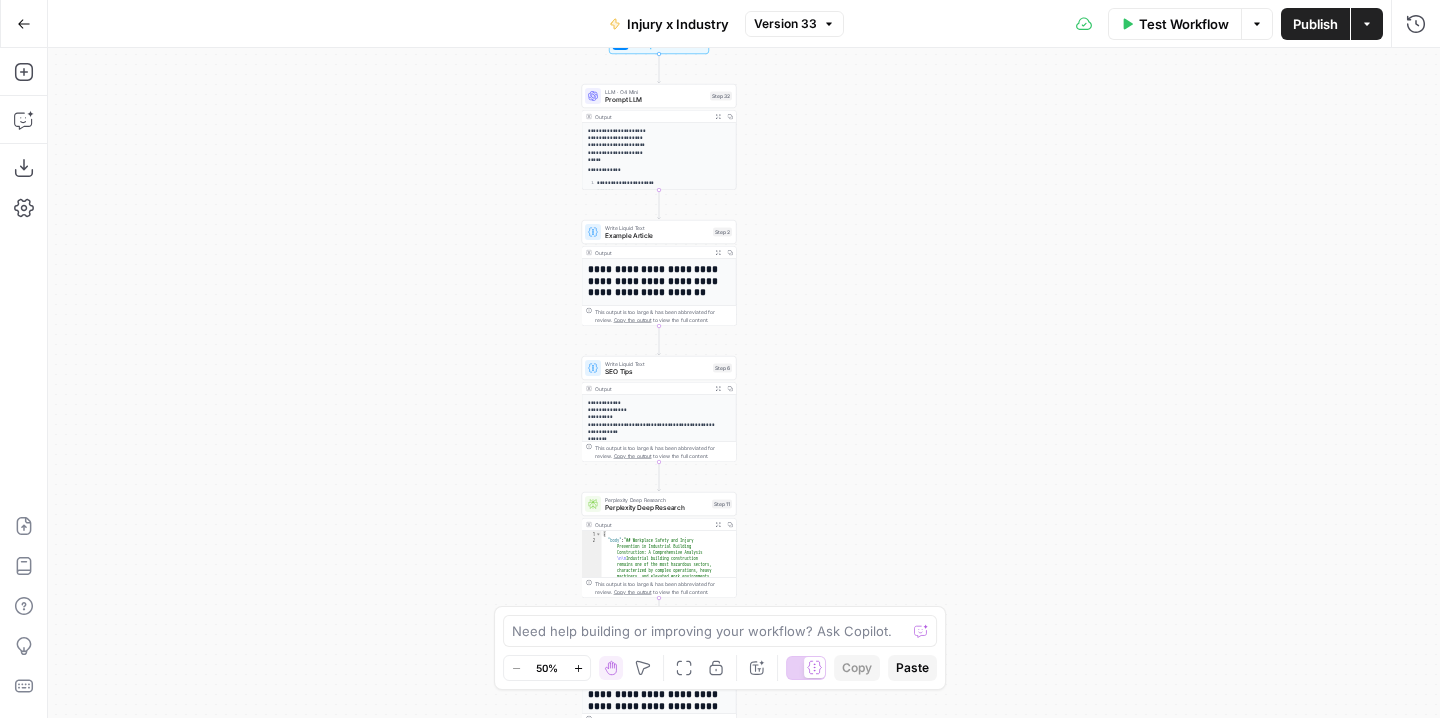 click on "Output" at bounding box center [652, 389] 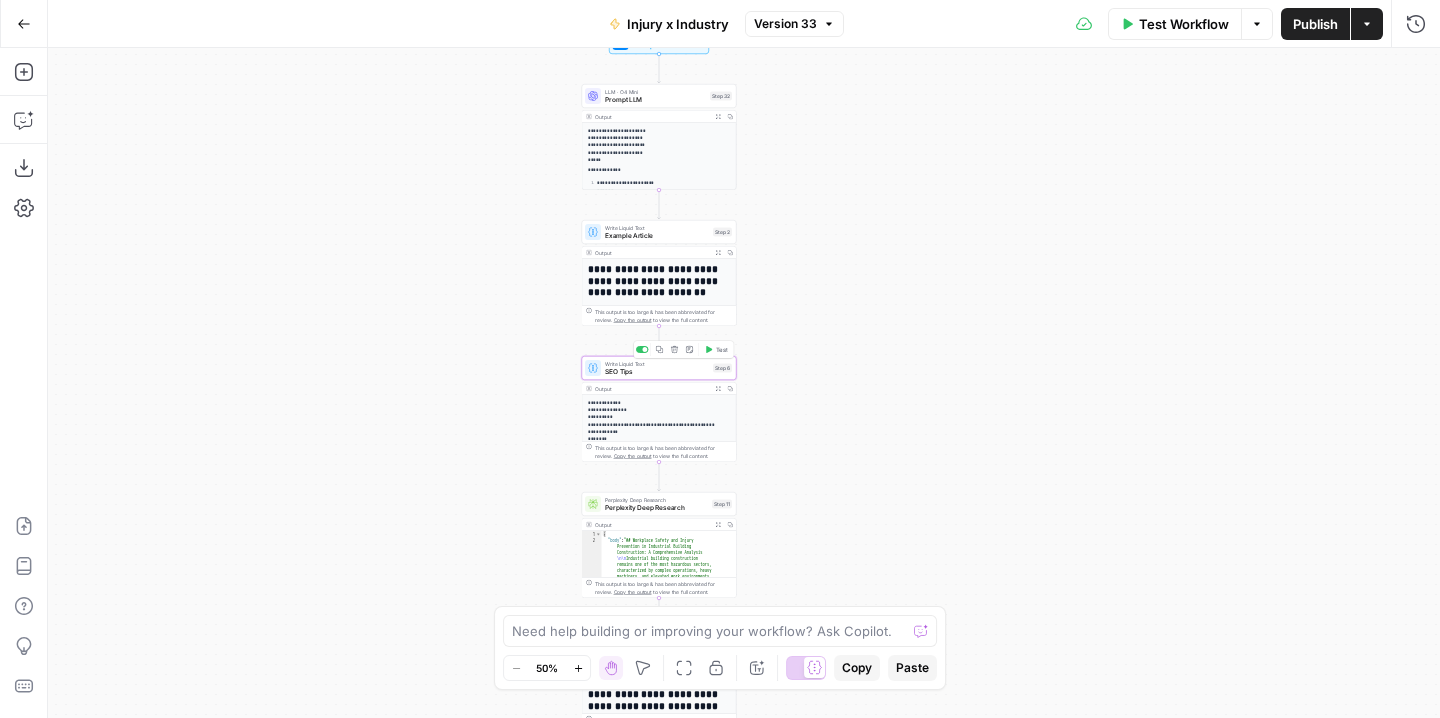 click on "SEO Tips" at bounding box center [657, 372] 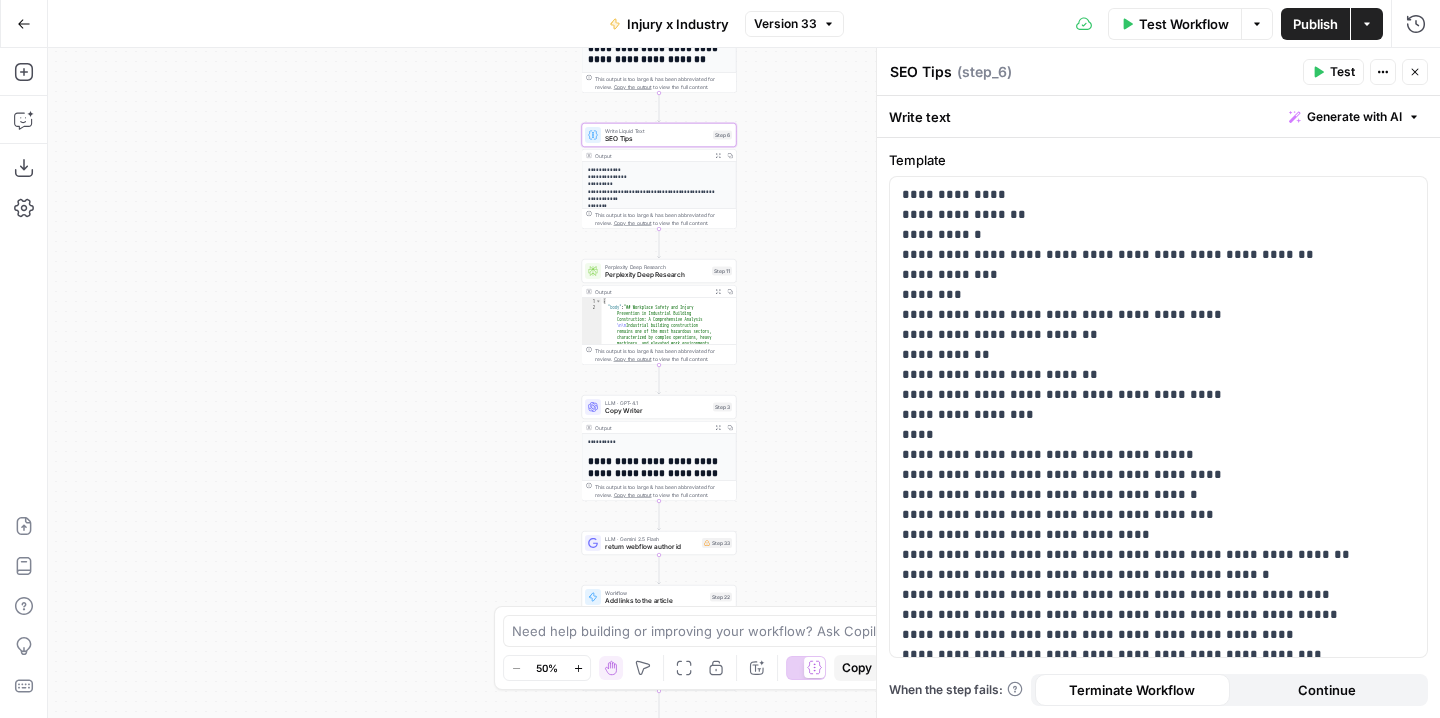 drag, startPoint x: 772, startPoint y: 410, endPoint x: 772, endPoint y: 177, distance: 233 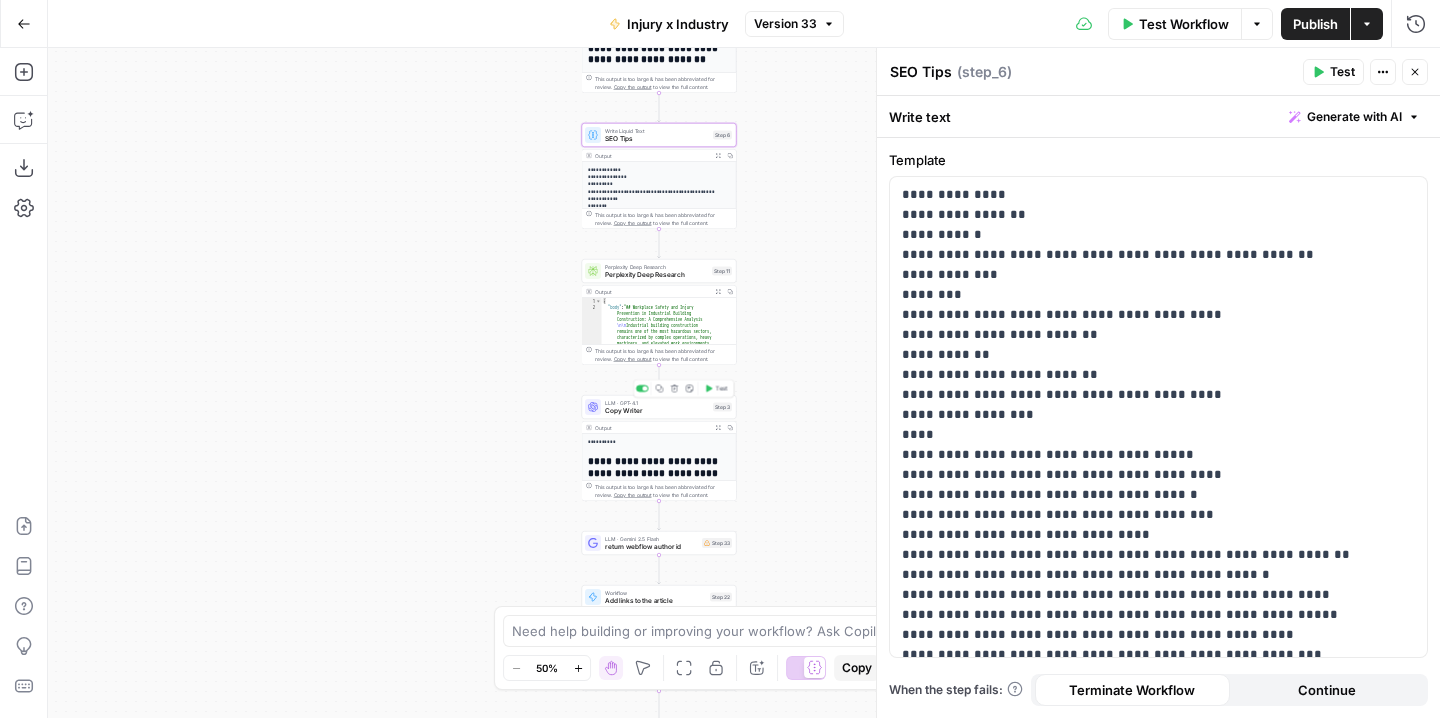 click on "LLM · GPT-4.1" at bounding box center (657, 403) 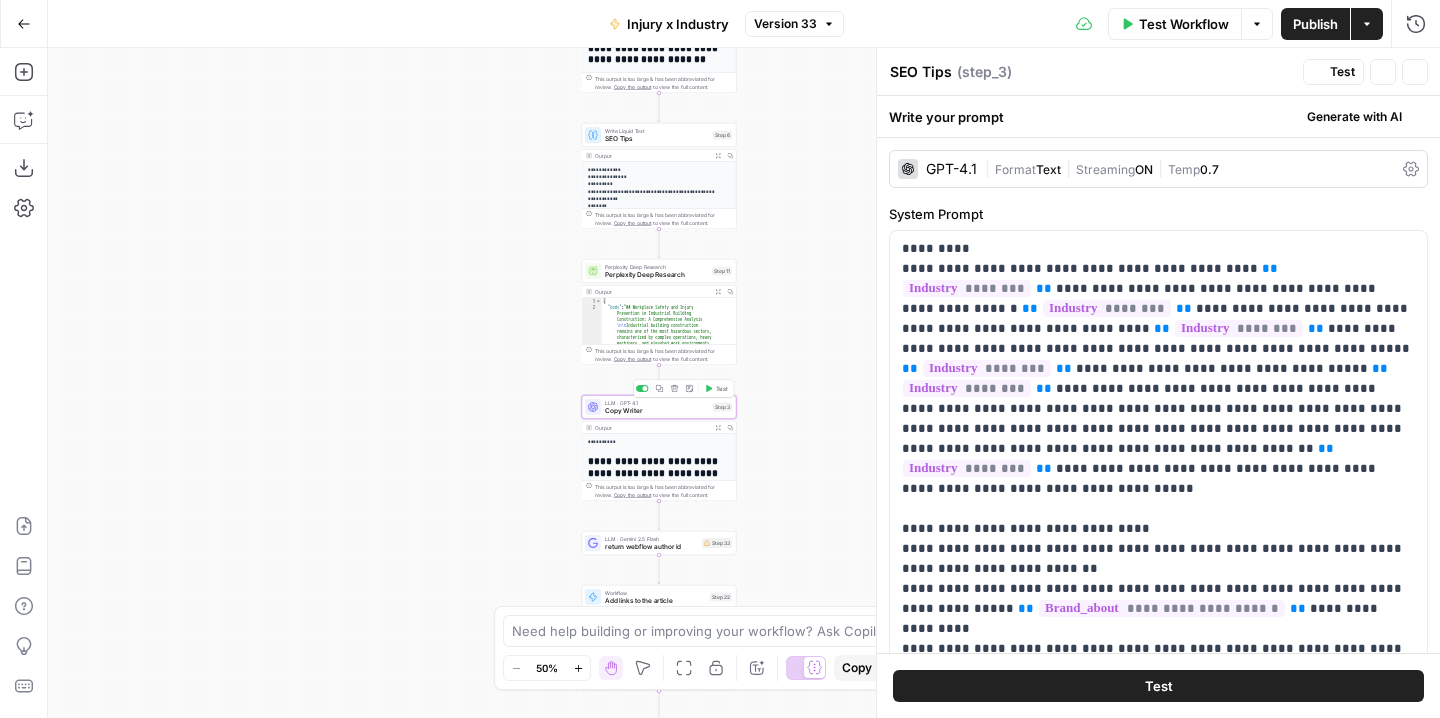 type on "Copy Writer" 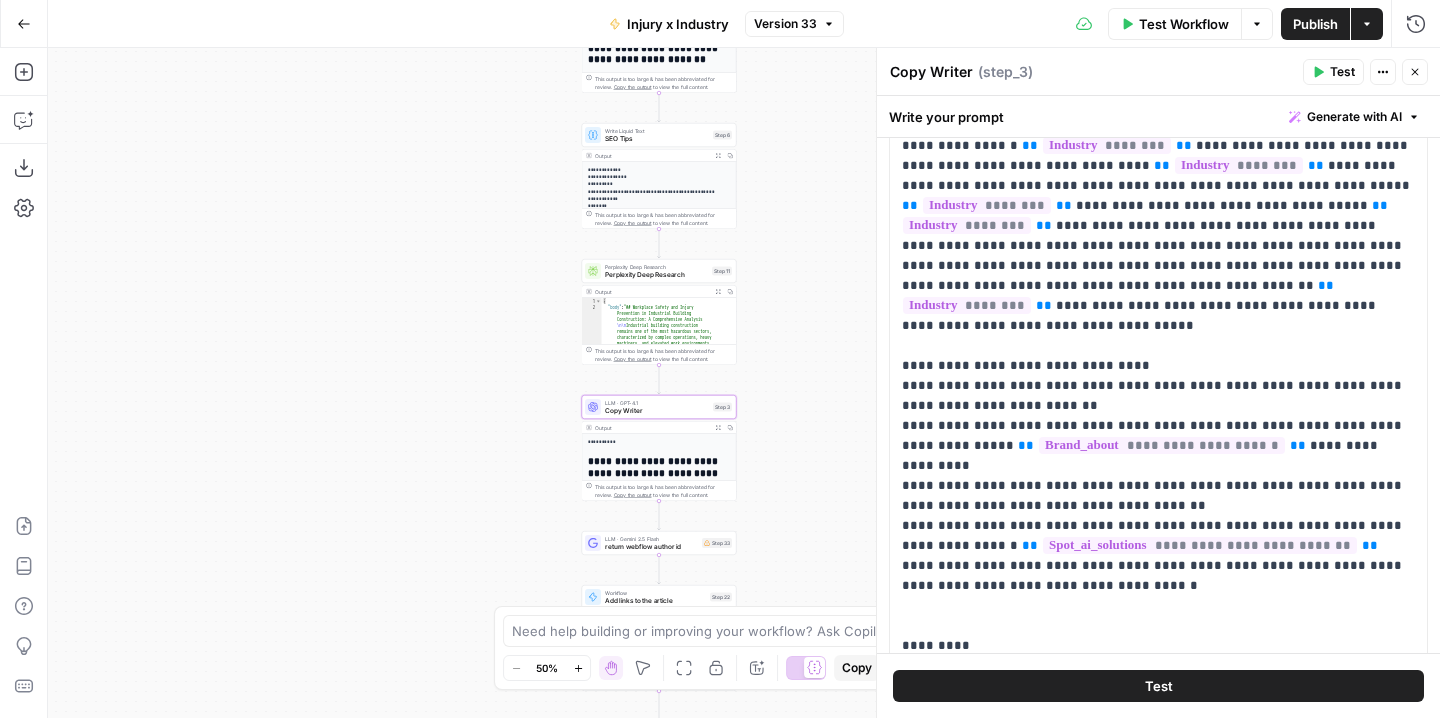 scroll, scrollTop: 173, scrollLeft: 0, axis: vertical 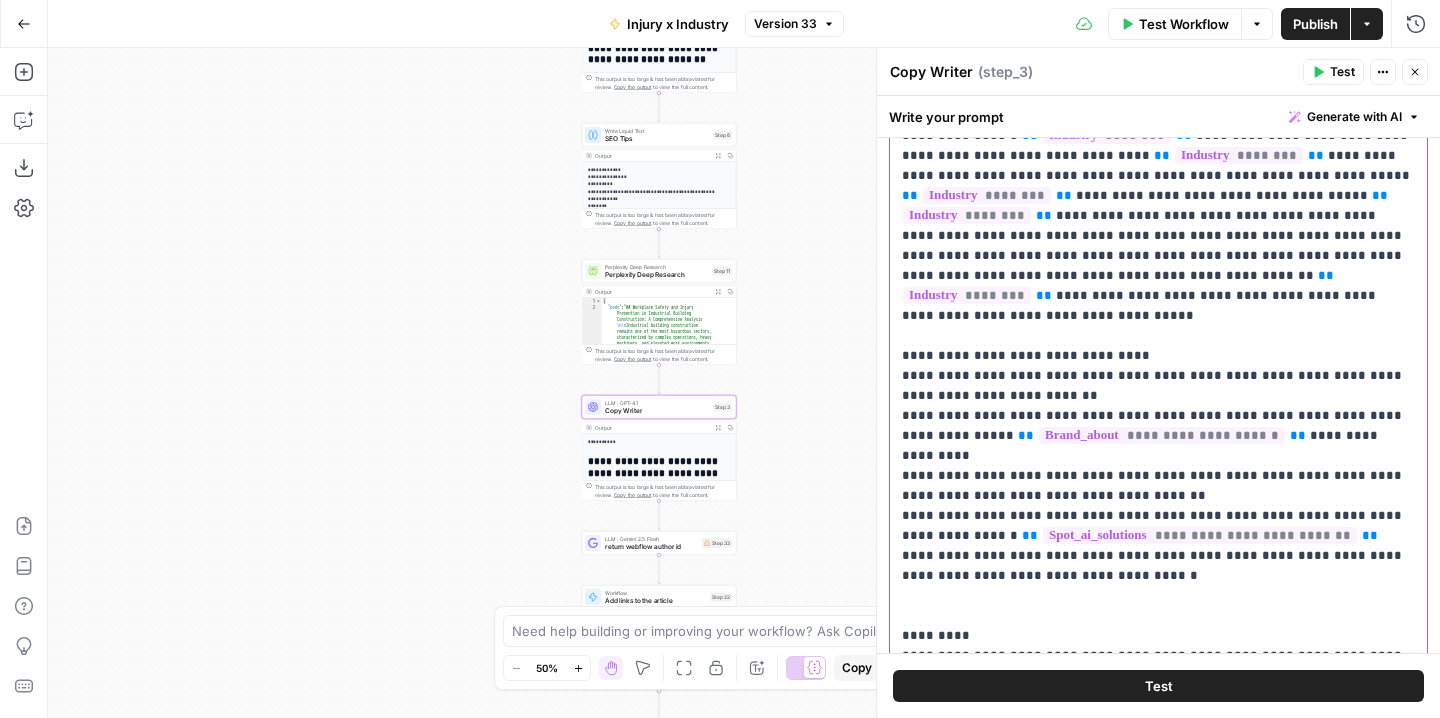 click on "**********" at bounding box center [1158, 426] 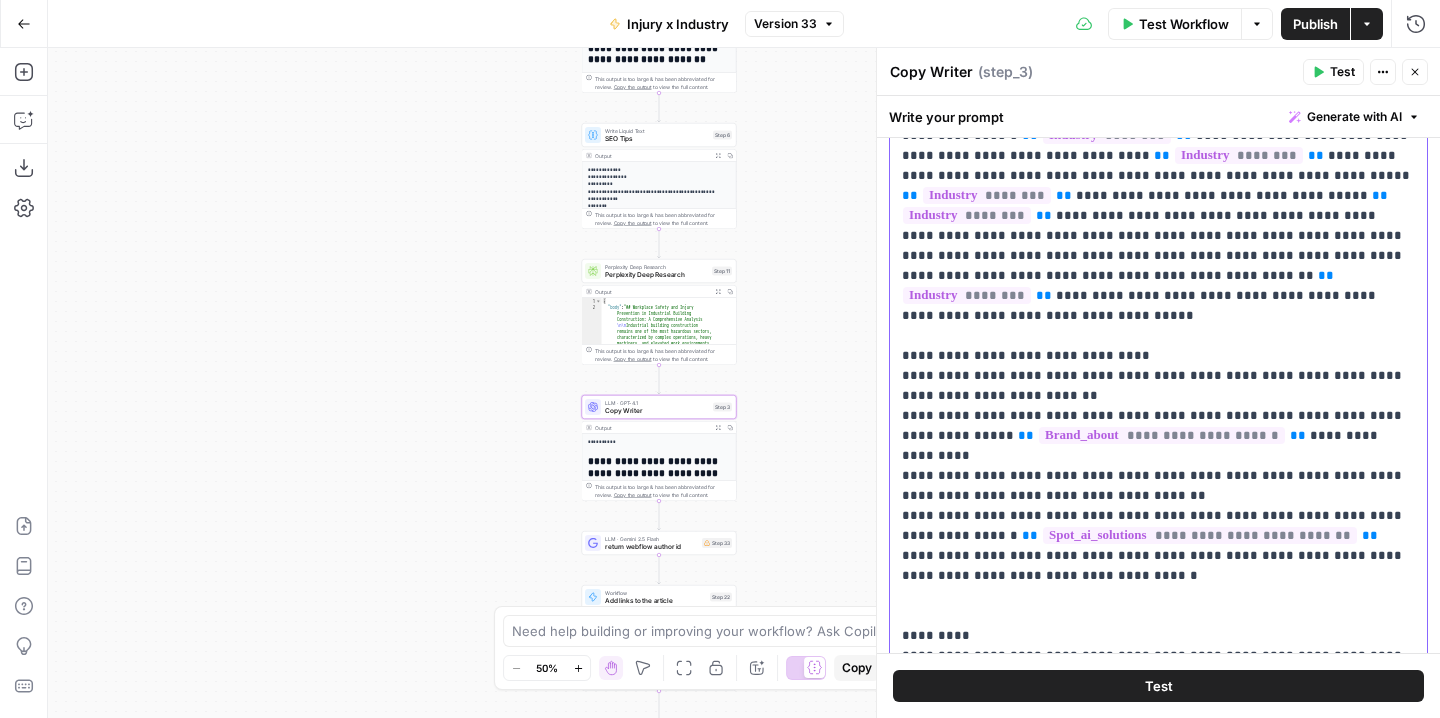 type 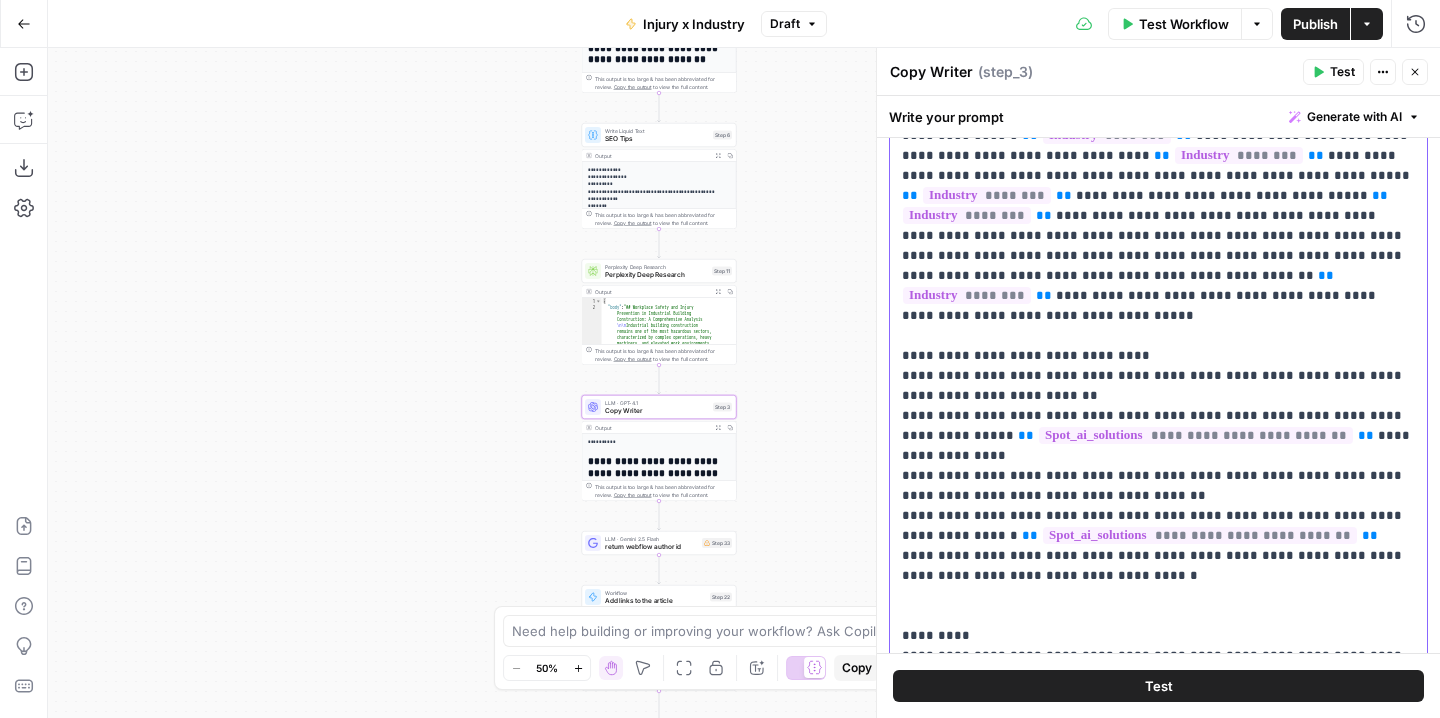 click on "**********" at bounding box center (1158, 426) 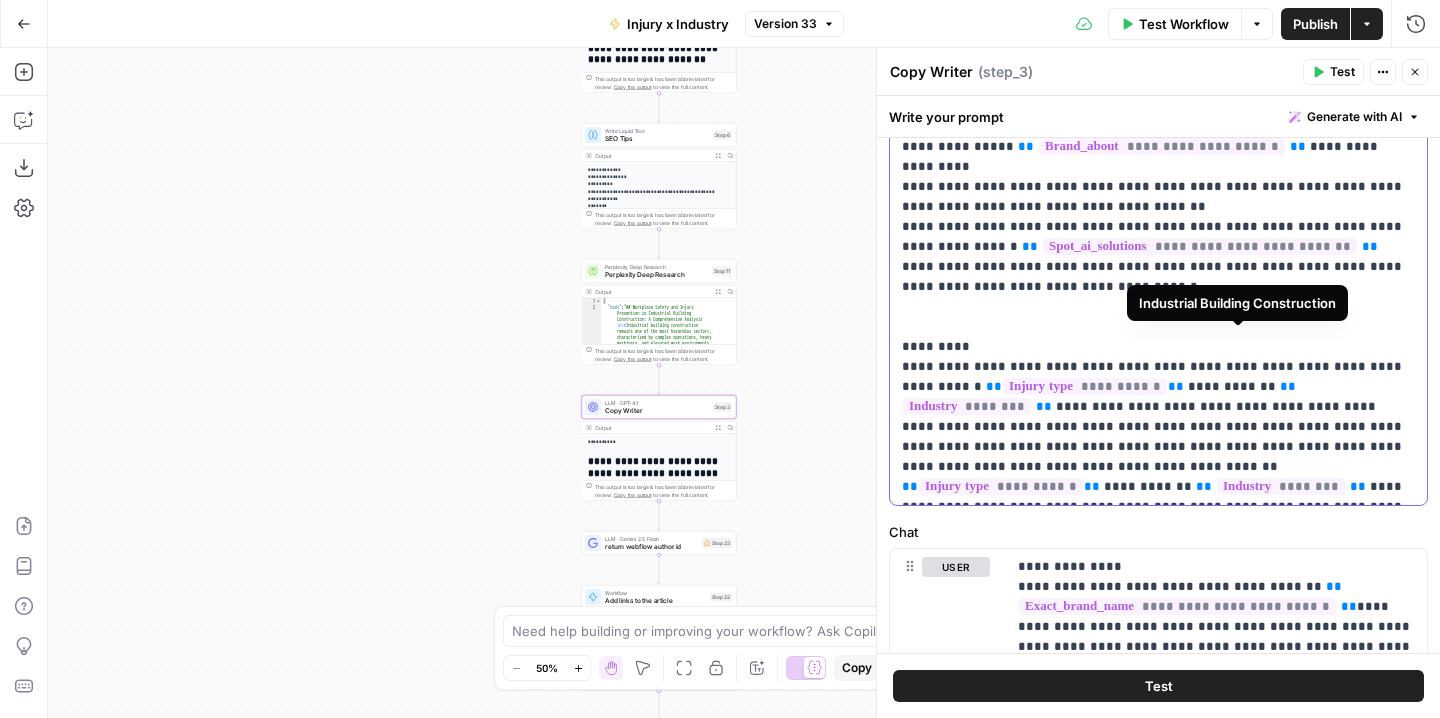 scroll, scrollTop: 469, scrollLeft: 0, axis: vertical 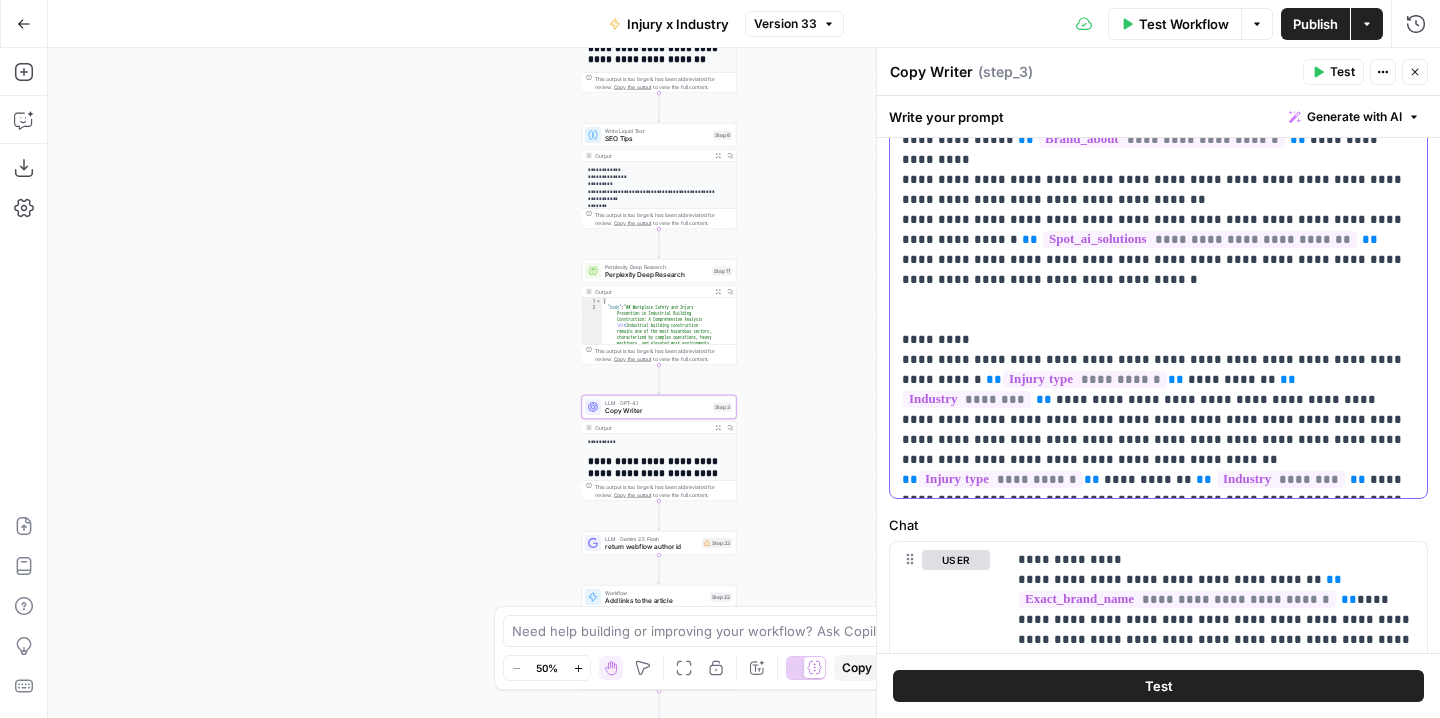 click on "**********" at bounding box center [1158, 130] 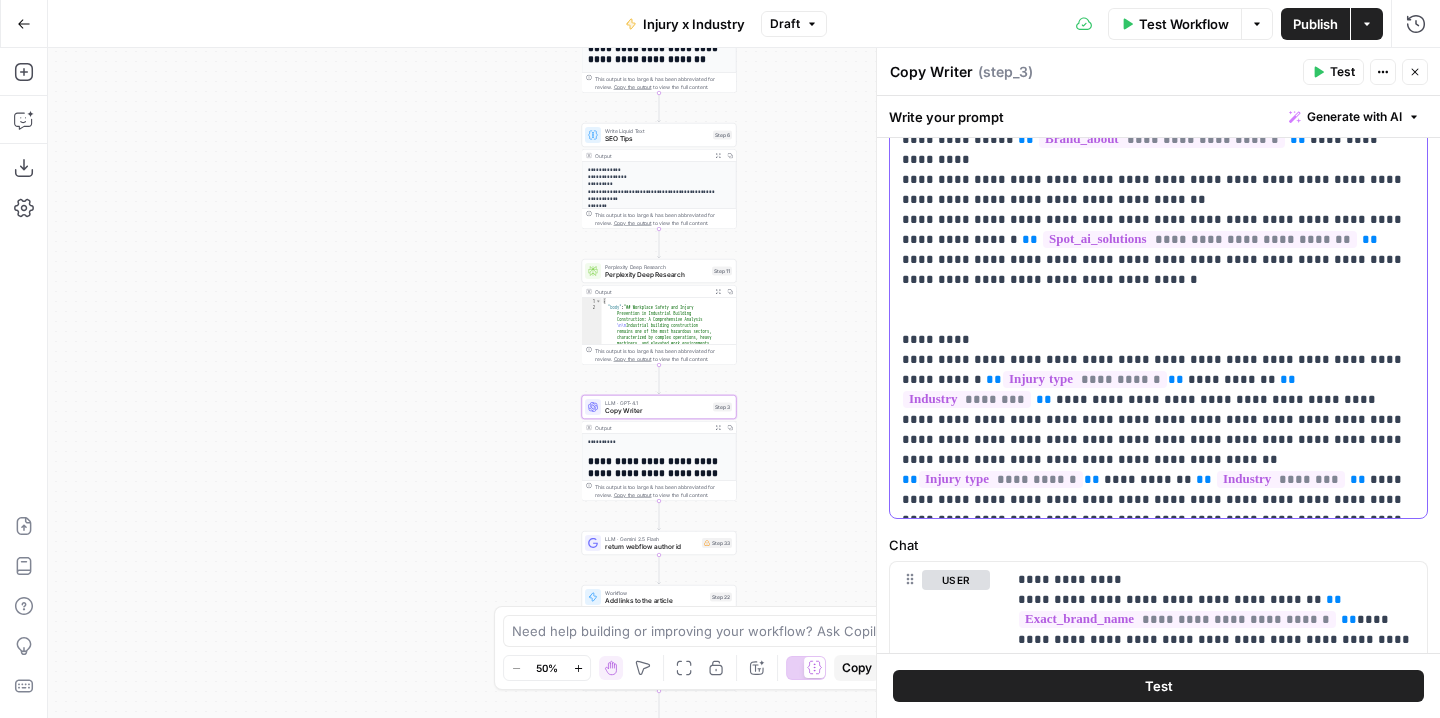 click on "**********" at bounding box center [1158, 140] 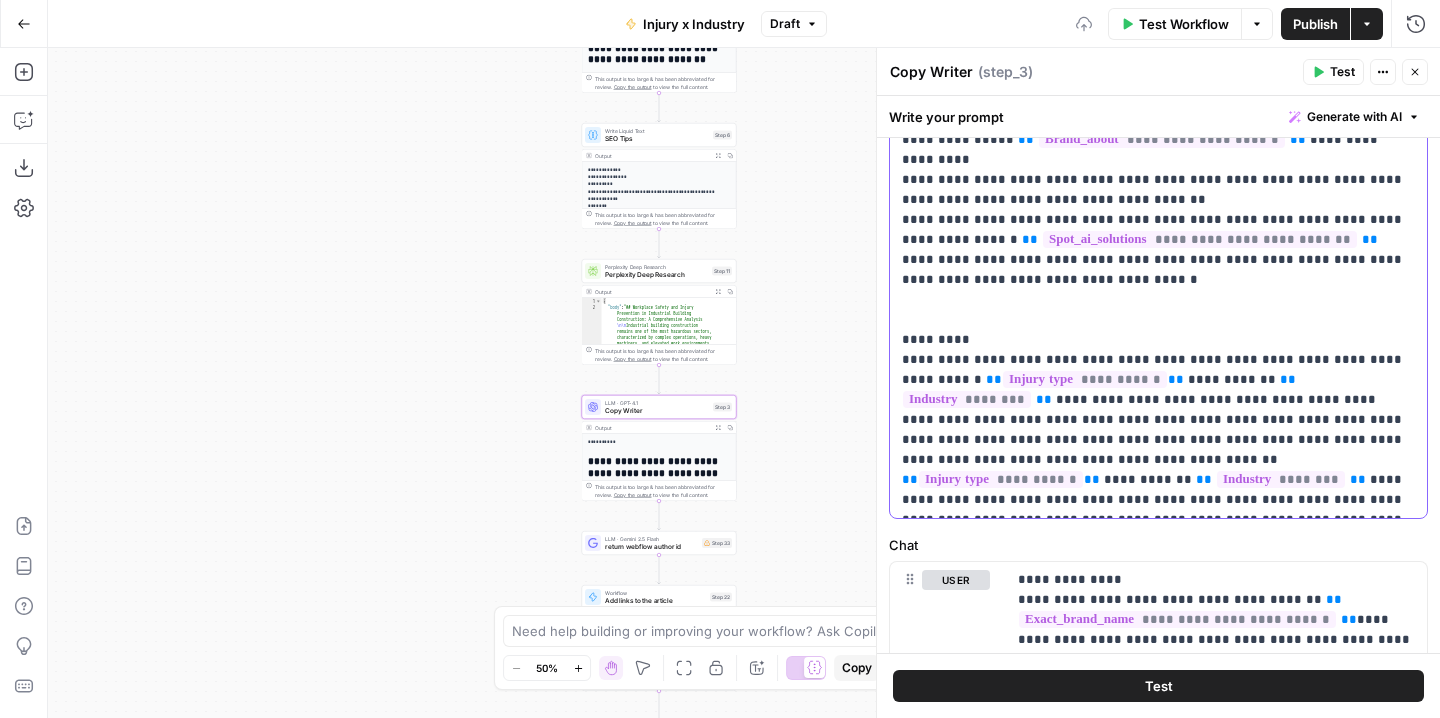 click on "**********" at bounding box center [1158, 140] 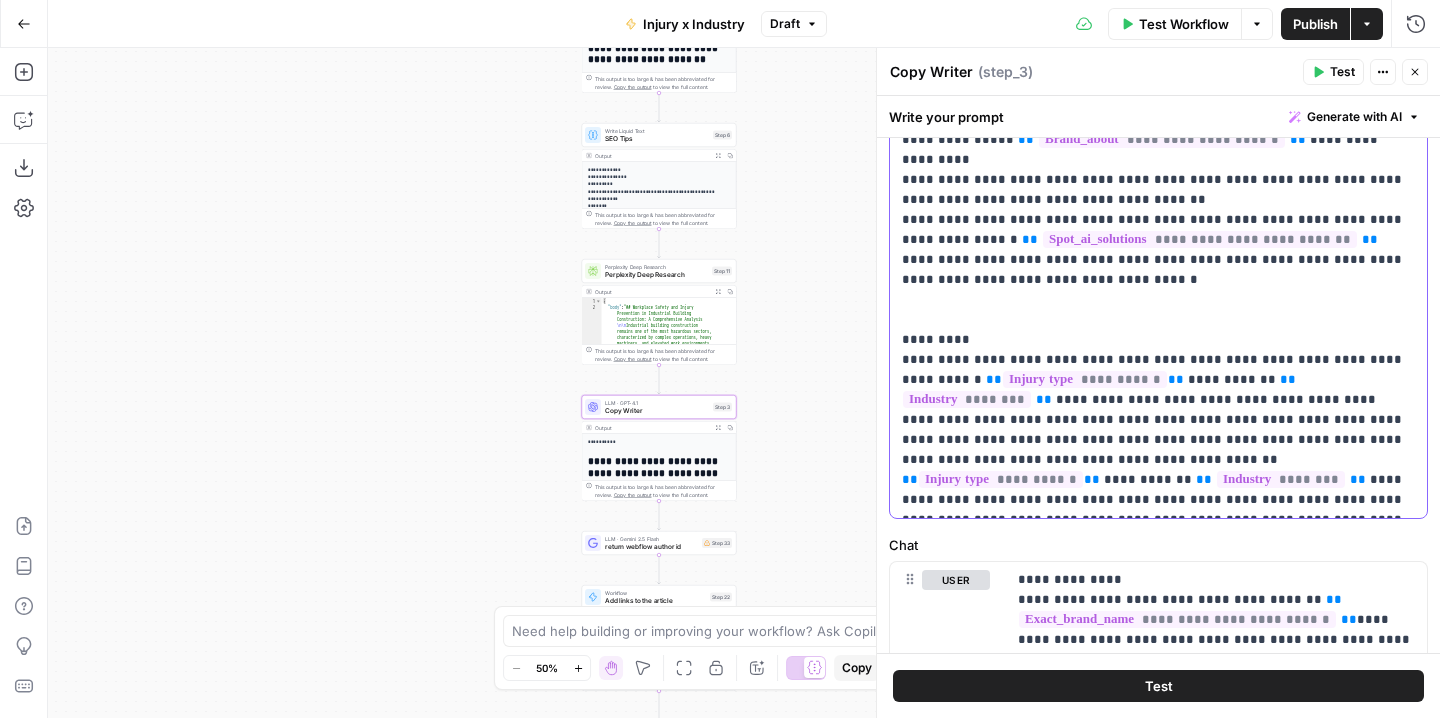 click on "**********" at bounding box center [1158, 140] 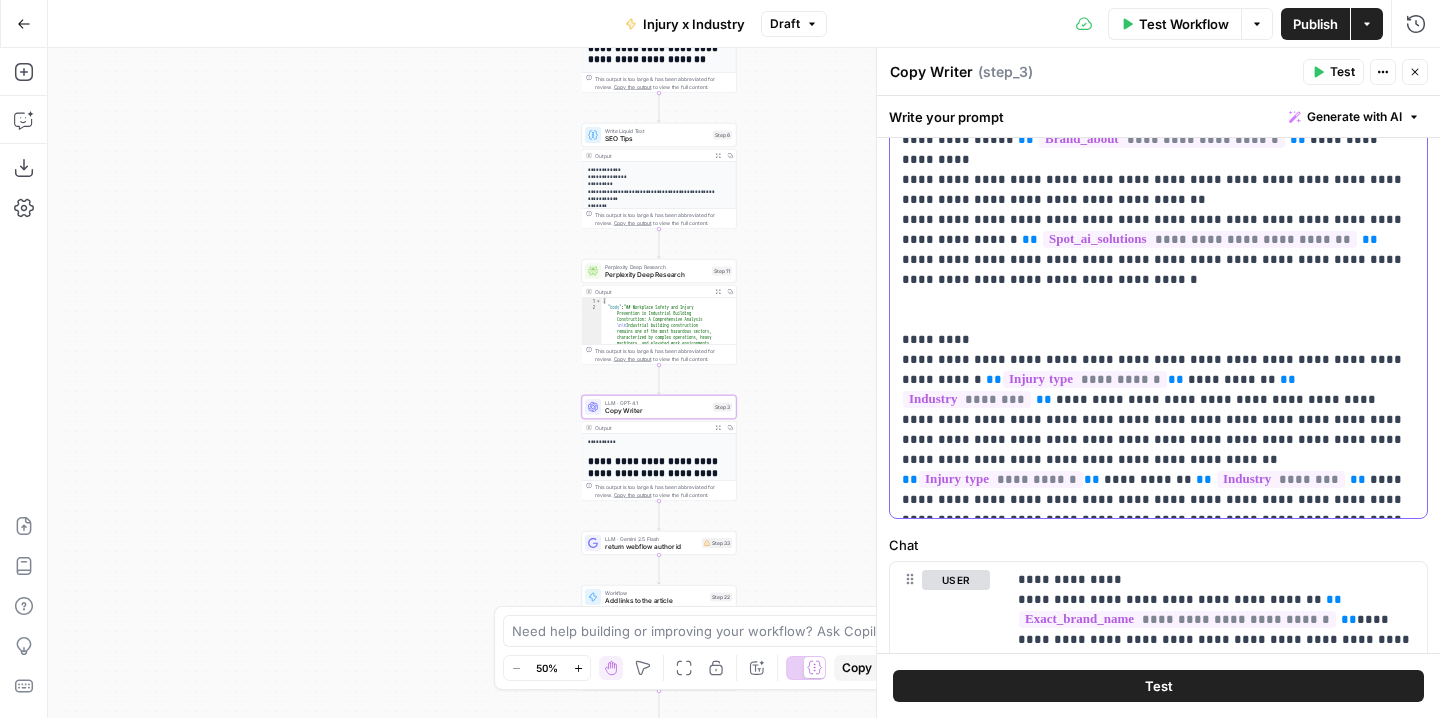 click on "**********" at bounding box center [1158, 140] 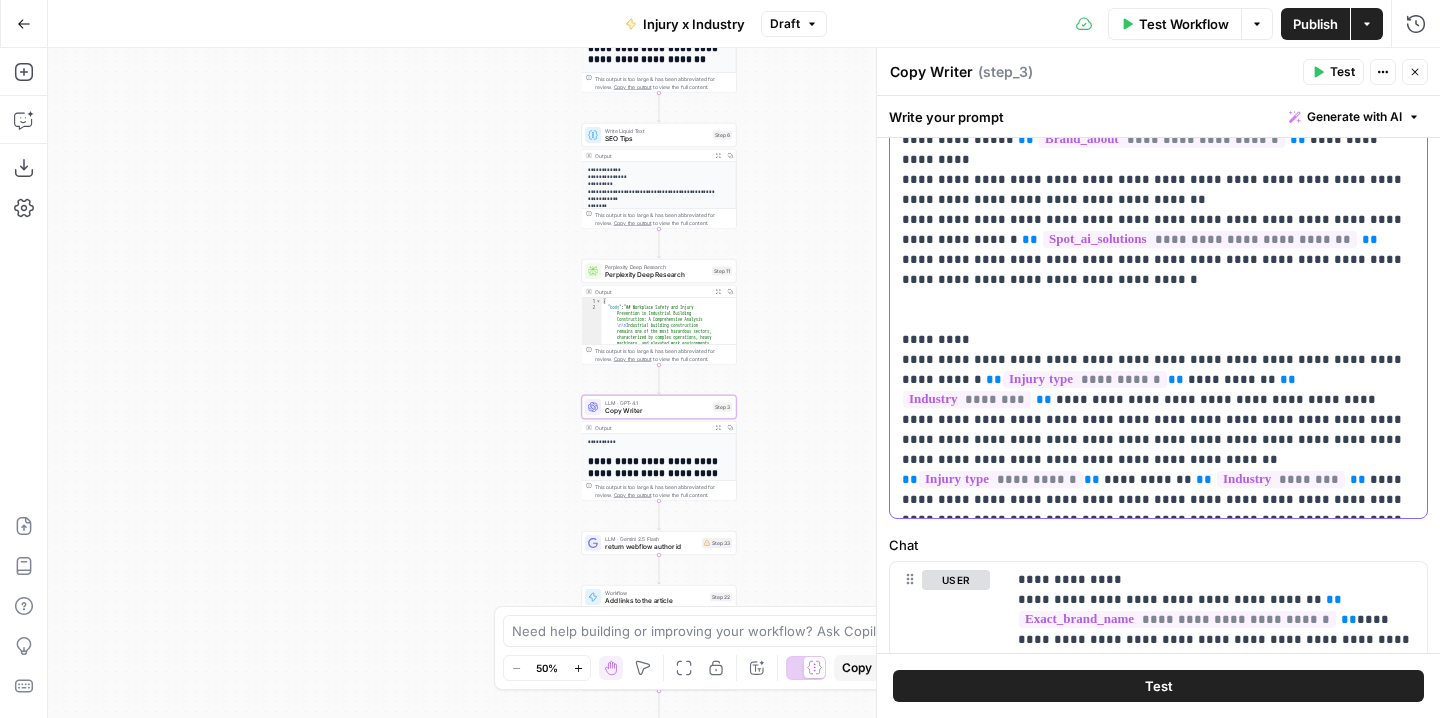 click on "**********" at bounding box center (1158, 140) 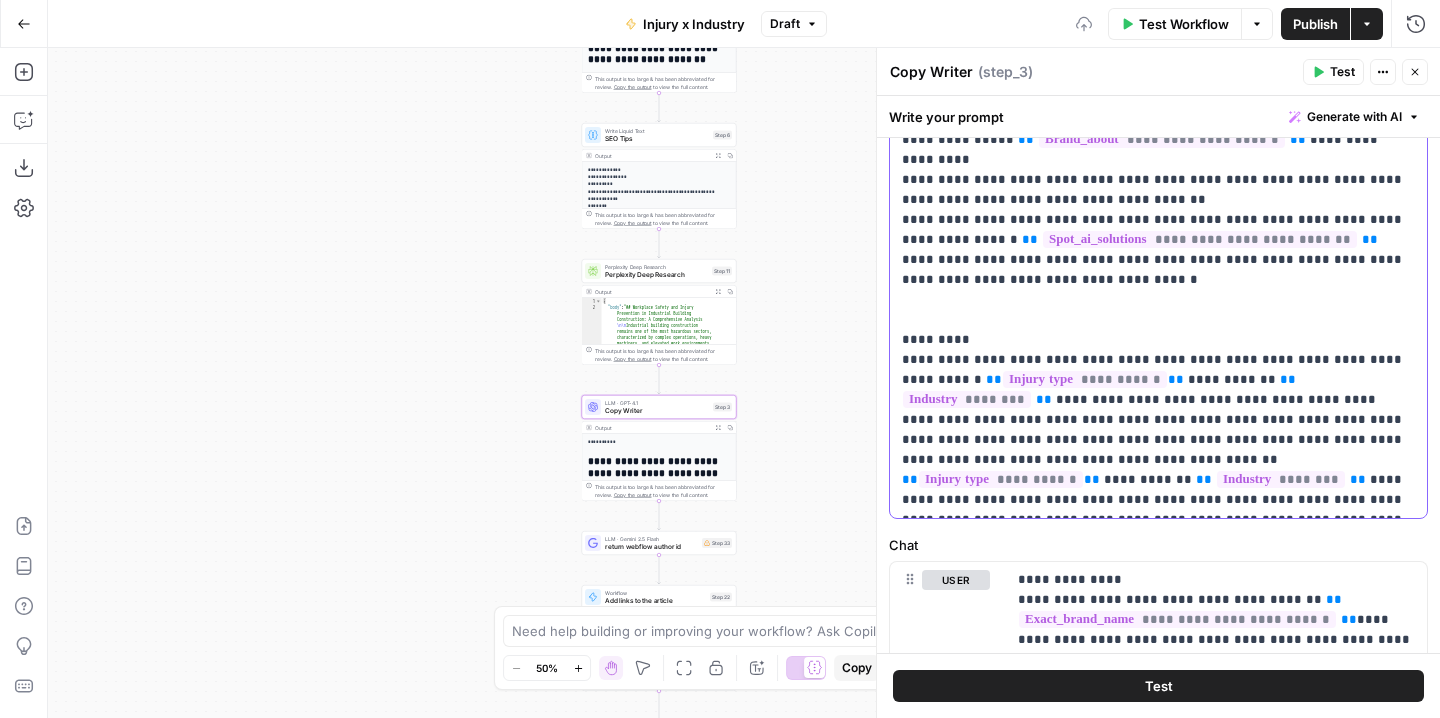 click on "**********" at bounding box center [1158, 140] 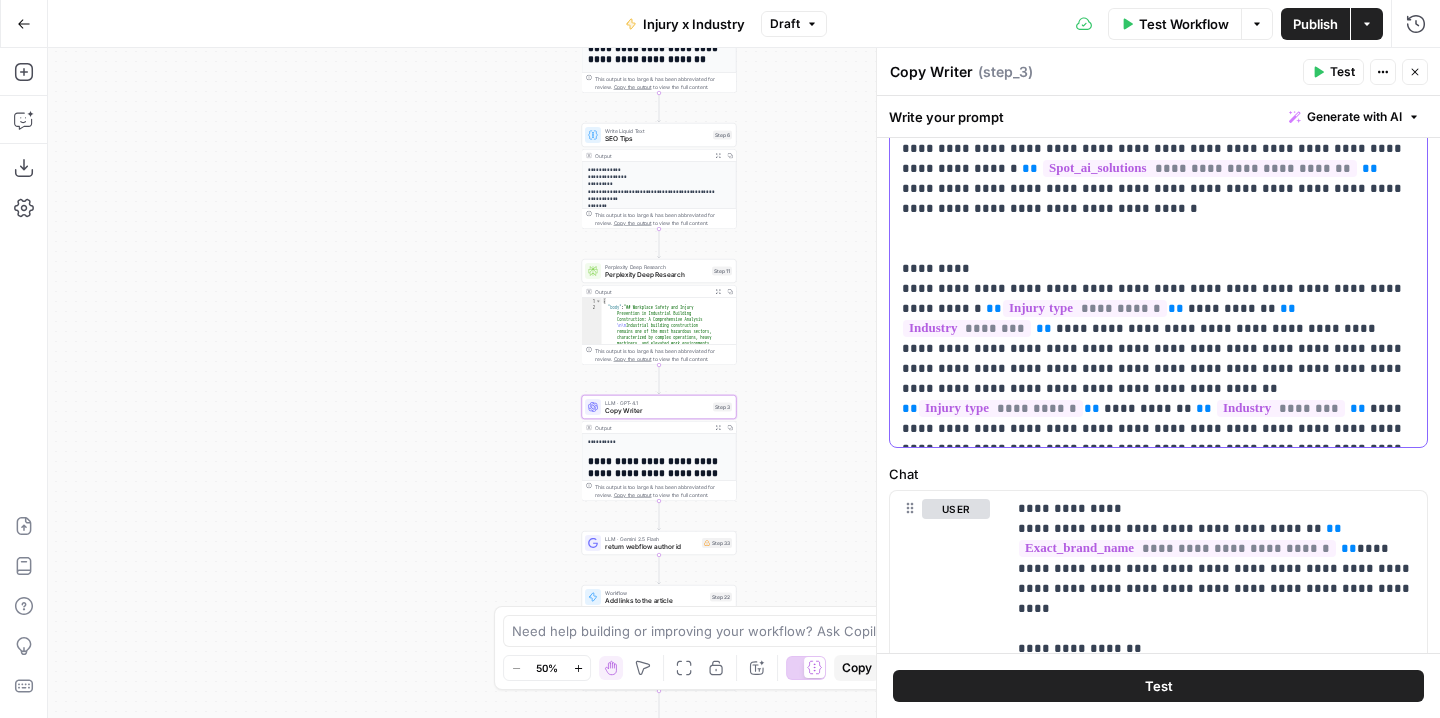 scroll, scrollTop: 545, scrollLeft: 0, axis: vertical 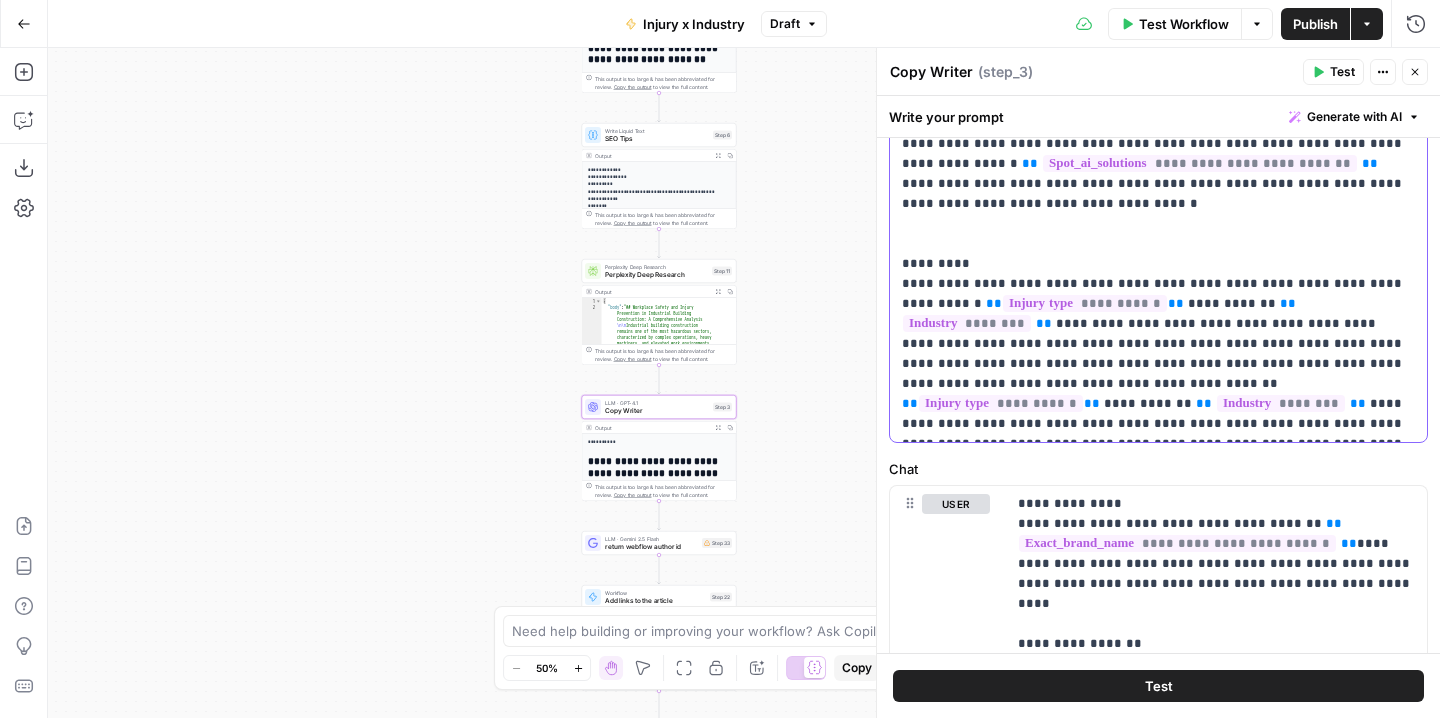 click on "**********" at bounding box center (1158, 64) 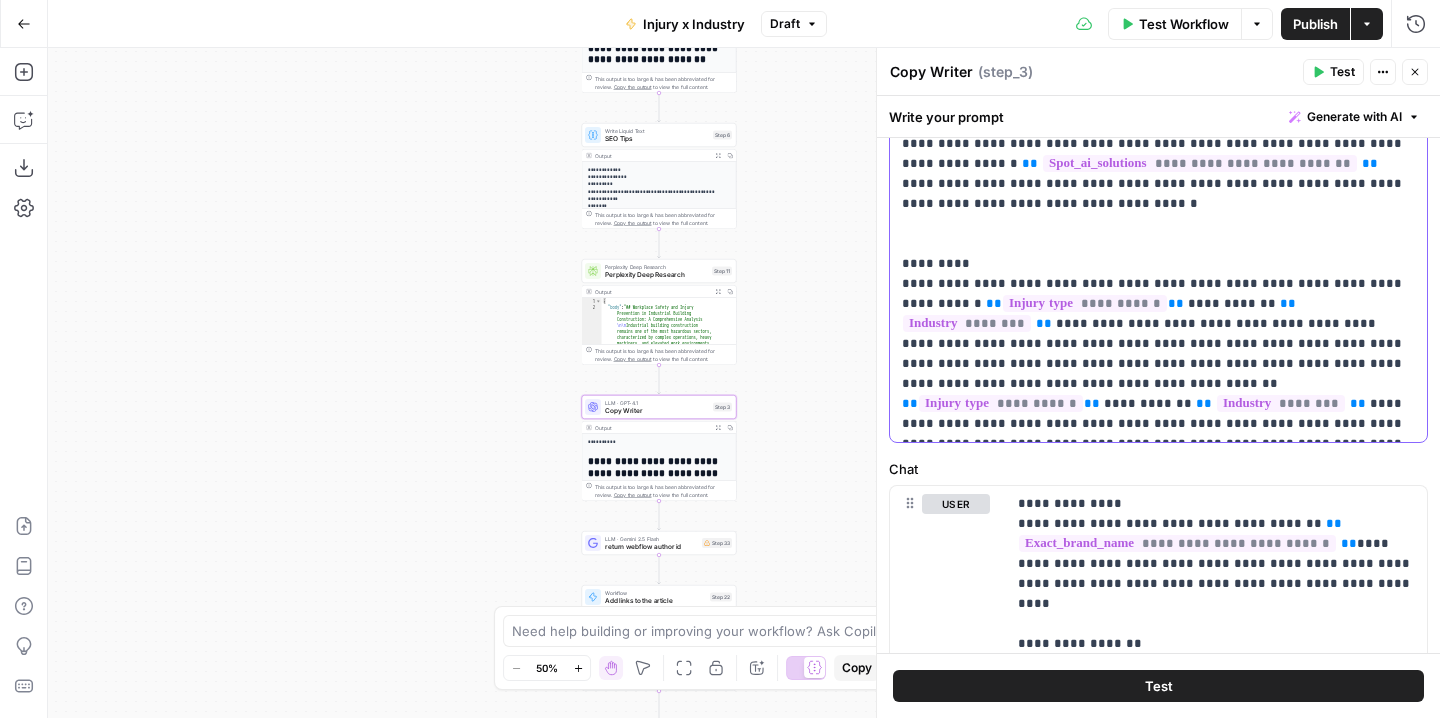 click on "**********" at bounding box center [1158, 64] 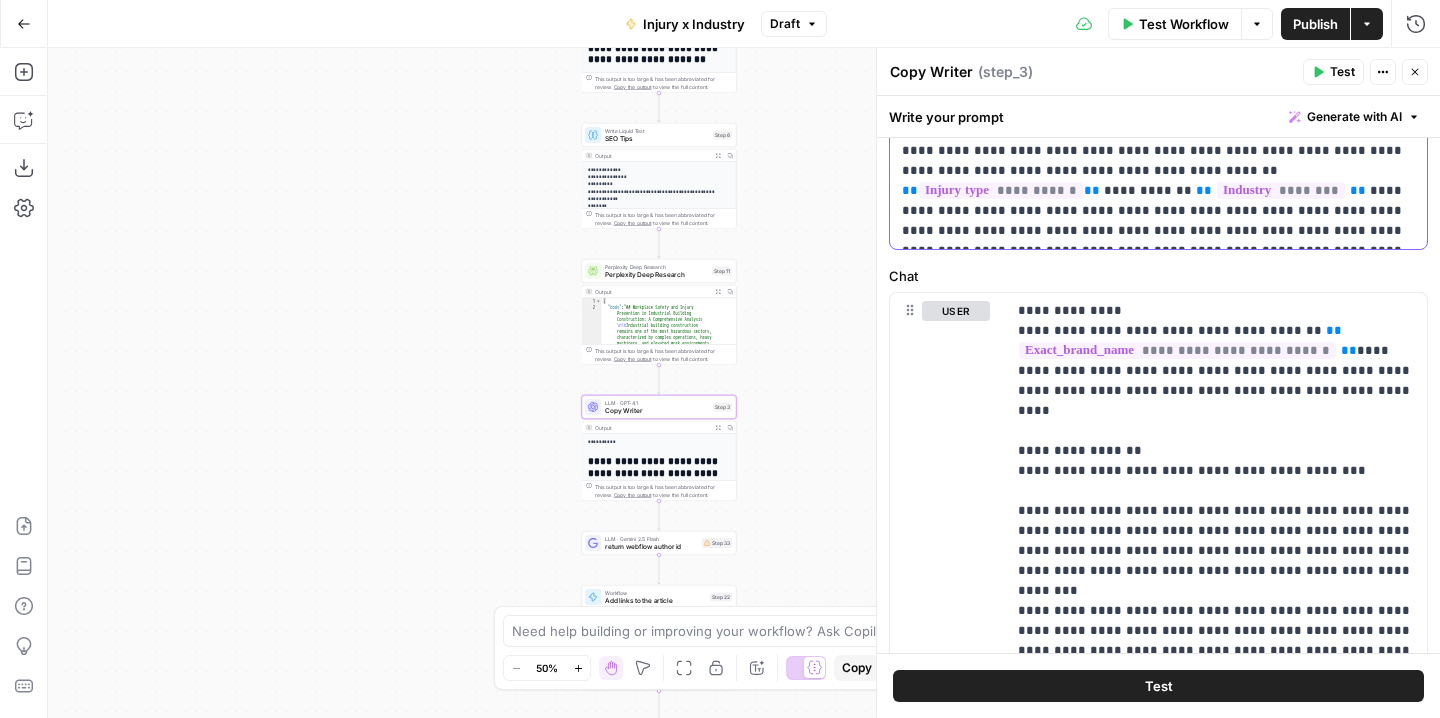 scroll, scrollTop: 759, scrollLeft: 0, axis: vertical 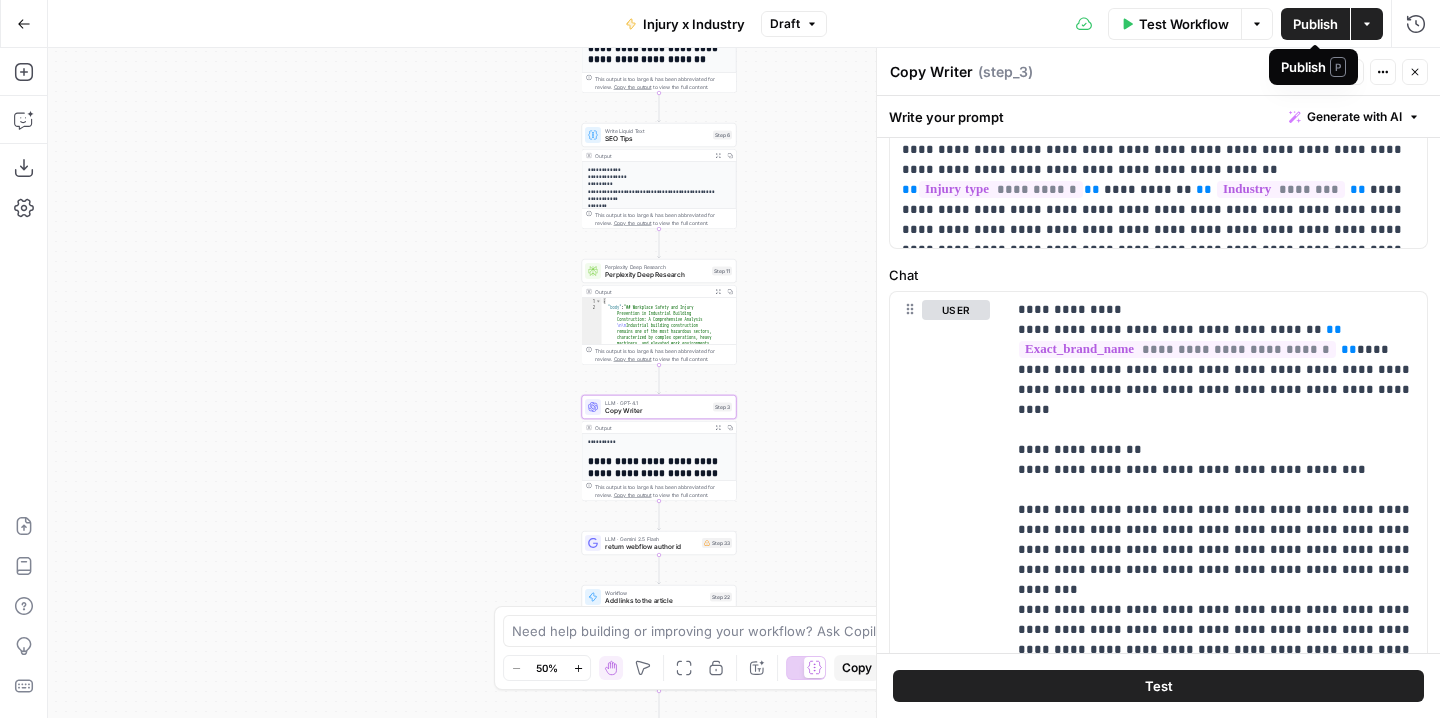 click on "Publish" at bounding box center (1315, 24) 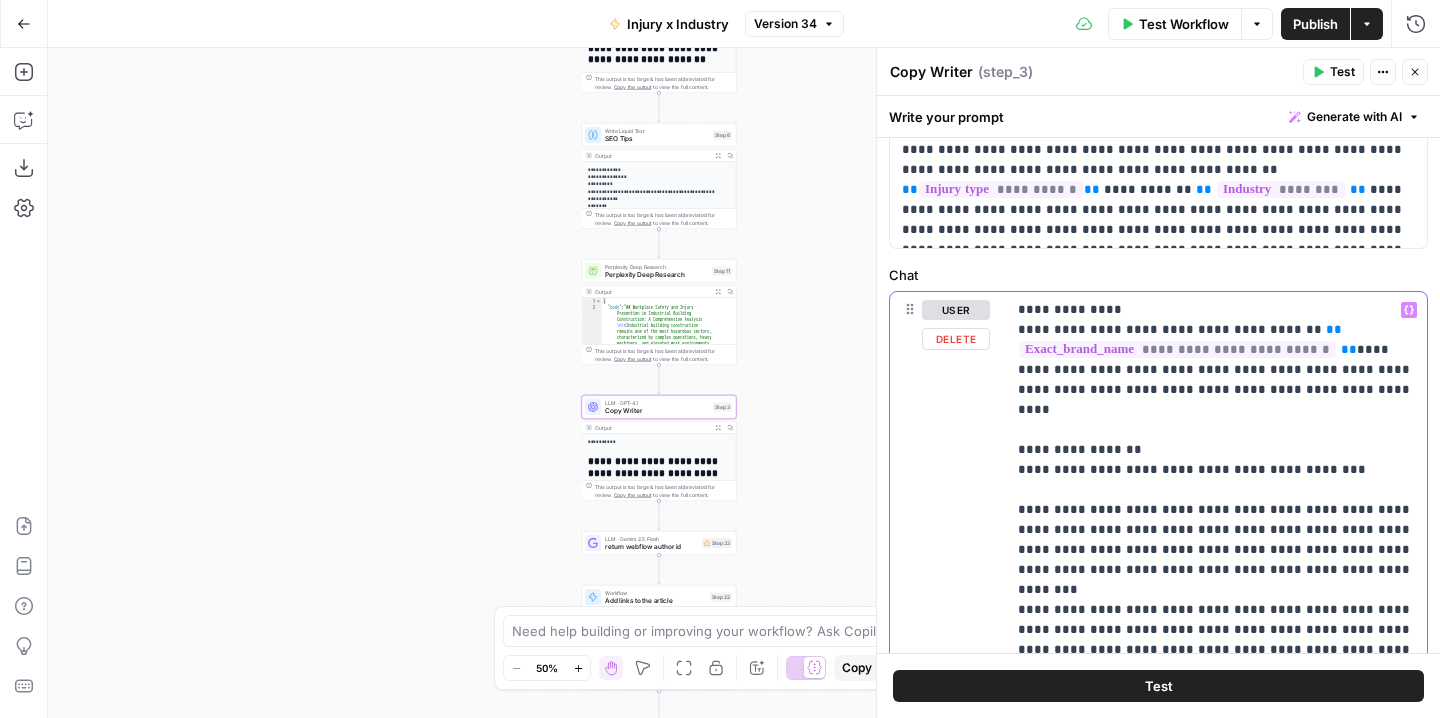 click on "**********" at bounding box center (1216, 3370) 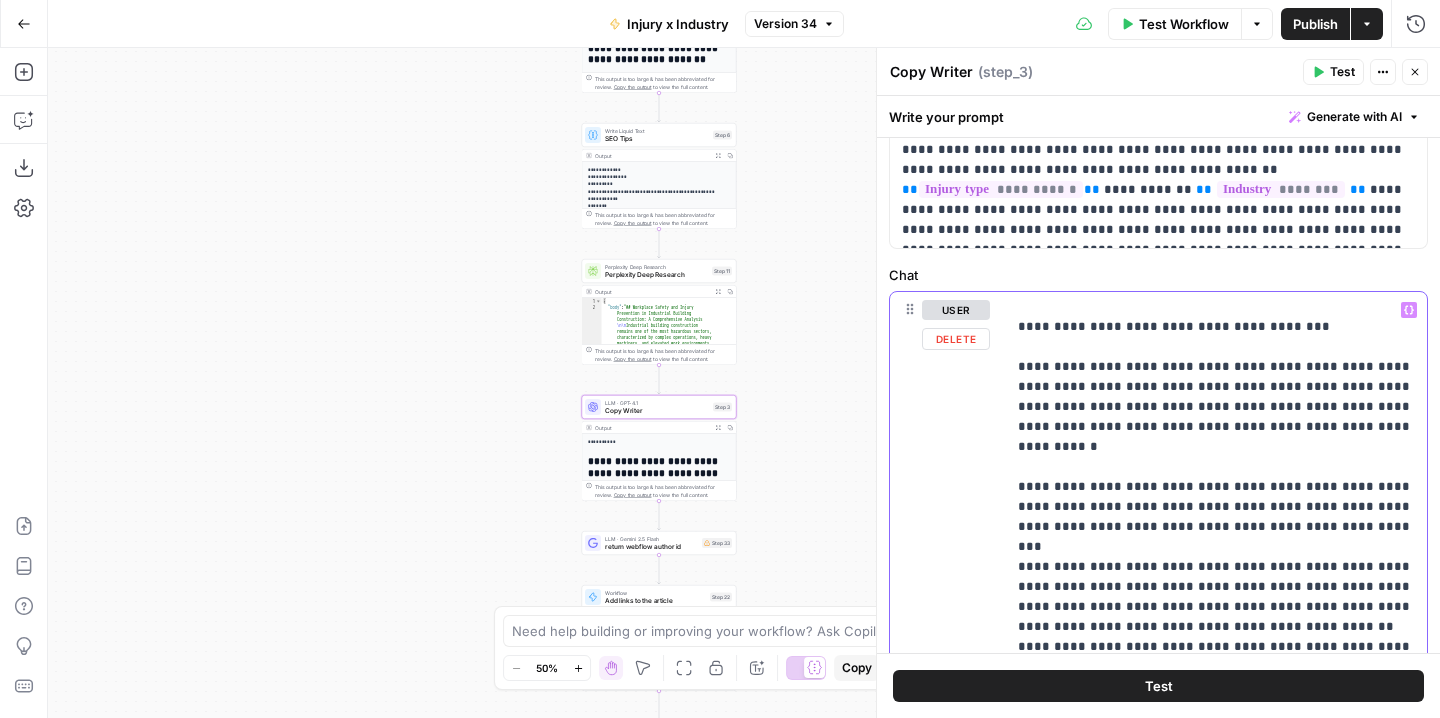 scroll, scrollTop: 928, scrollLeft: 0, axis: vertical 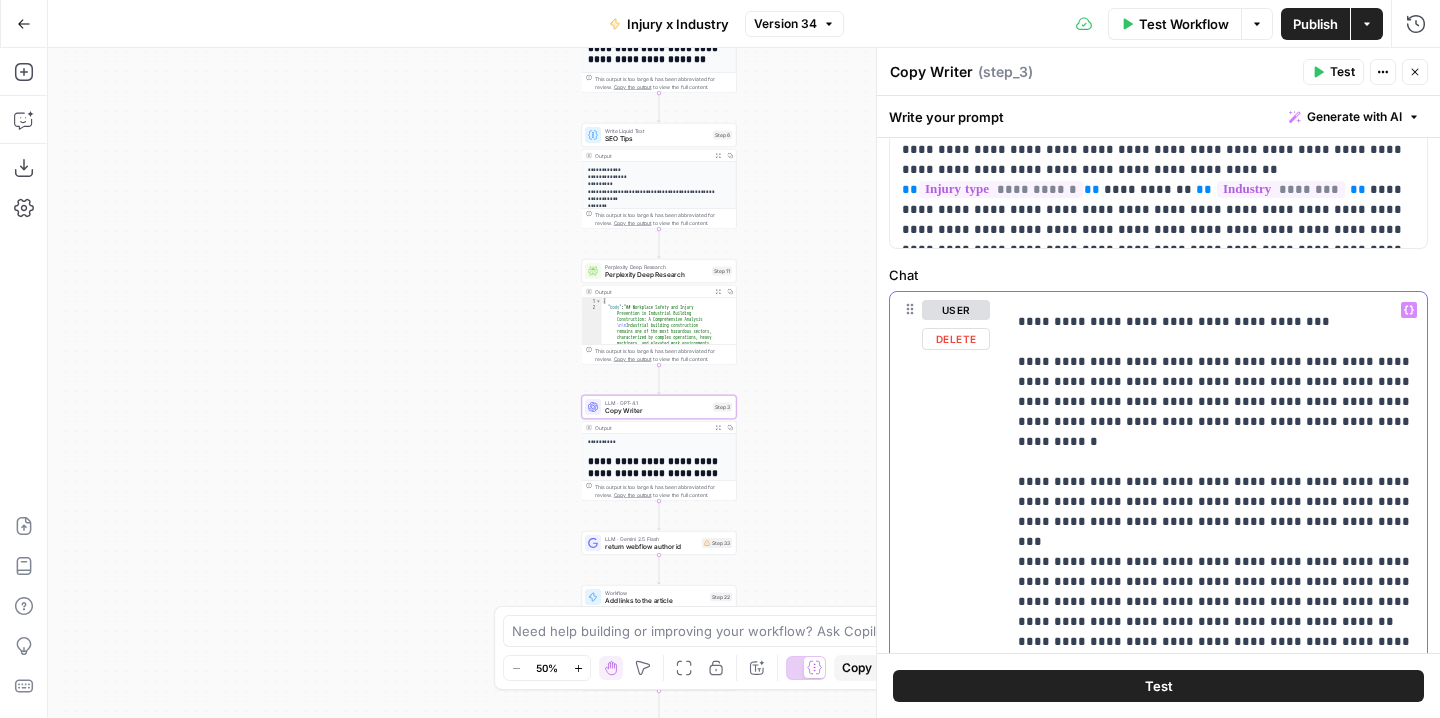 drag, startPoint x: 1324, startPoint y: 384, endPoint x: 1007, endPoint y: 347, distance: 319.152 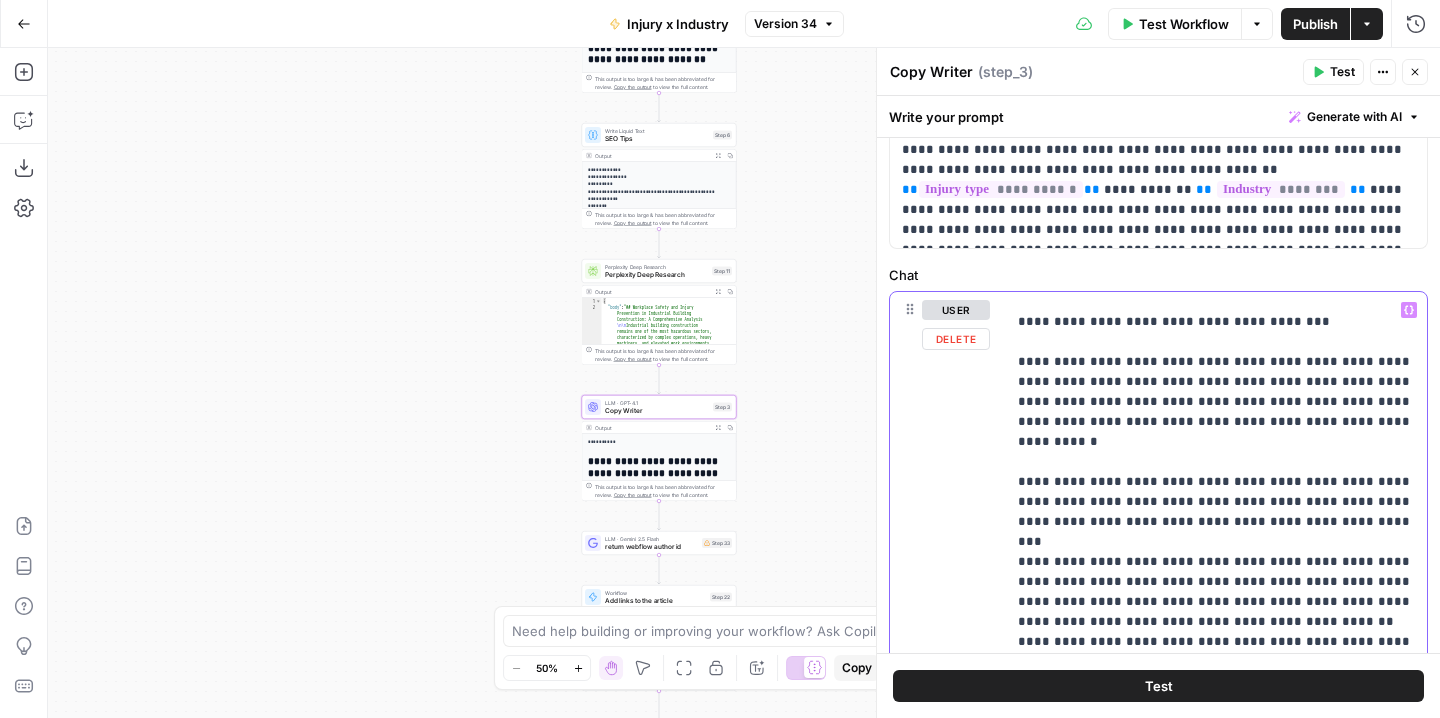 click on "**********" at bounding box center (1216, 699) 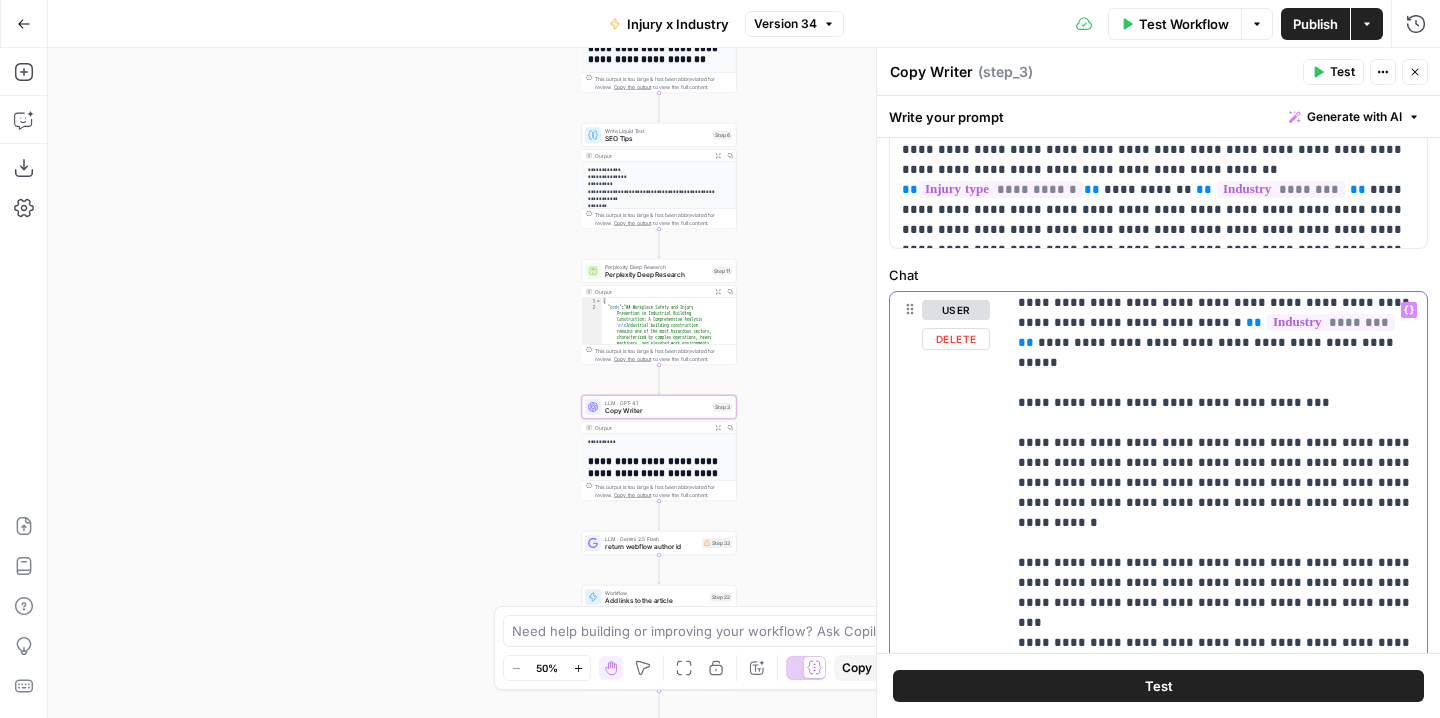 scroll, scrollTop: 852, scrollLeft: 0, axis: vertical 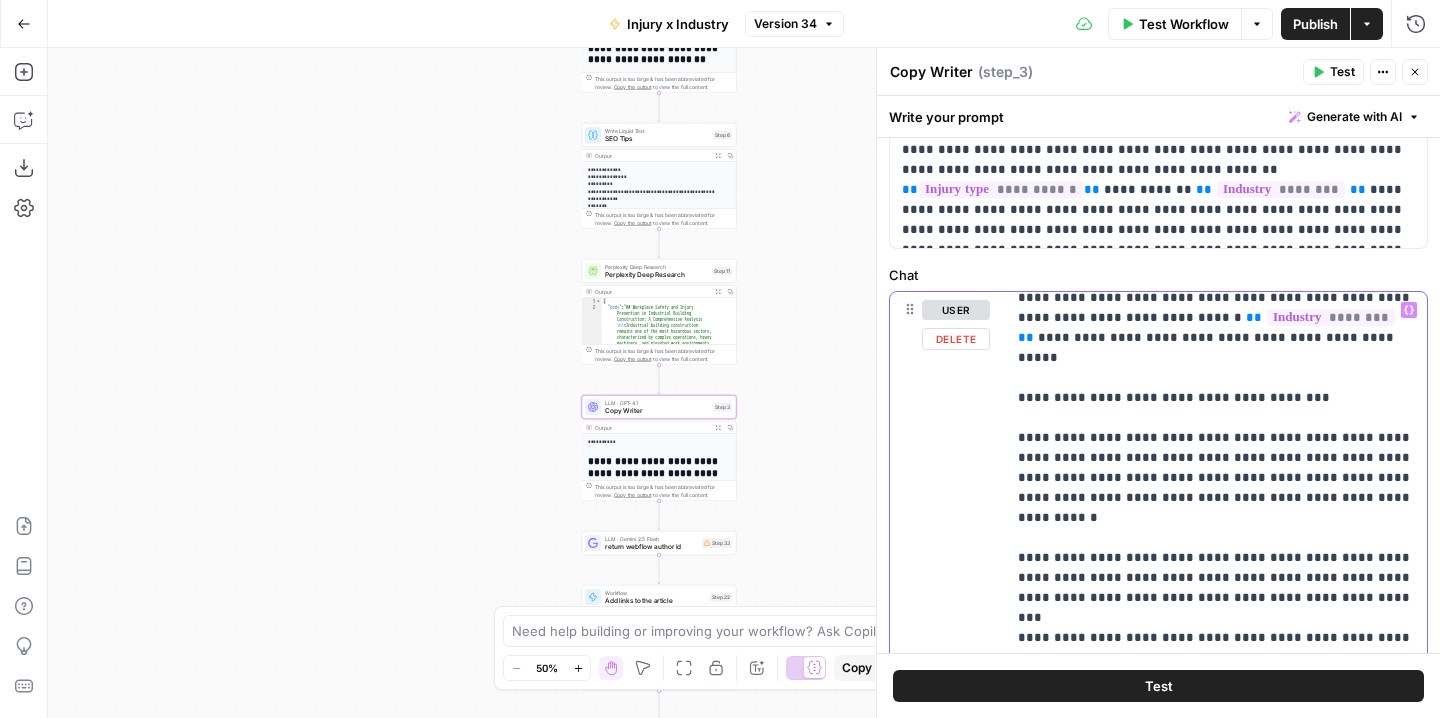 click on "**********" at bounding box center [1216, 2518] 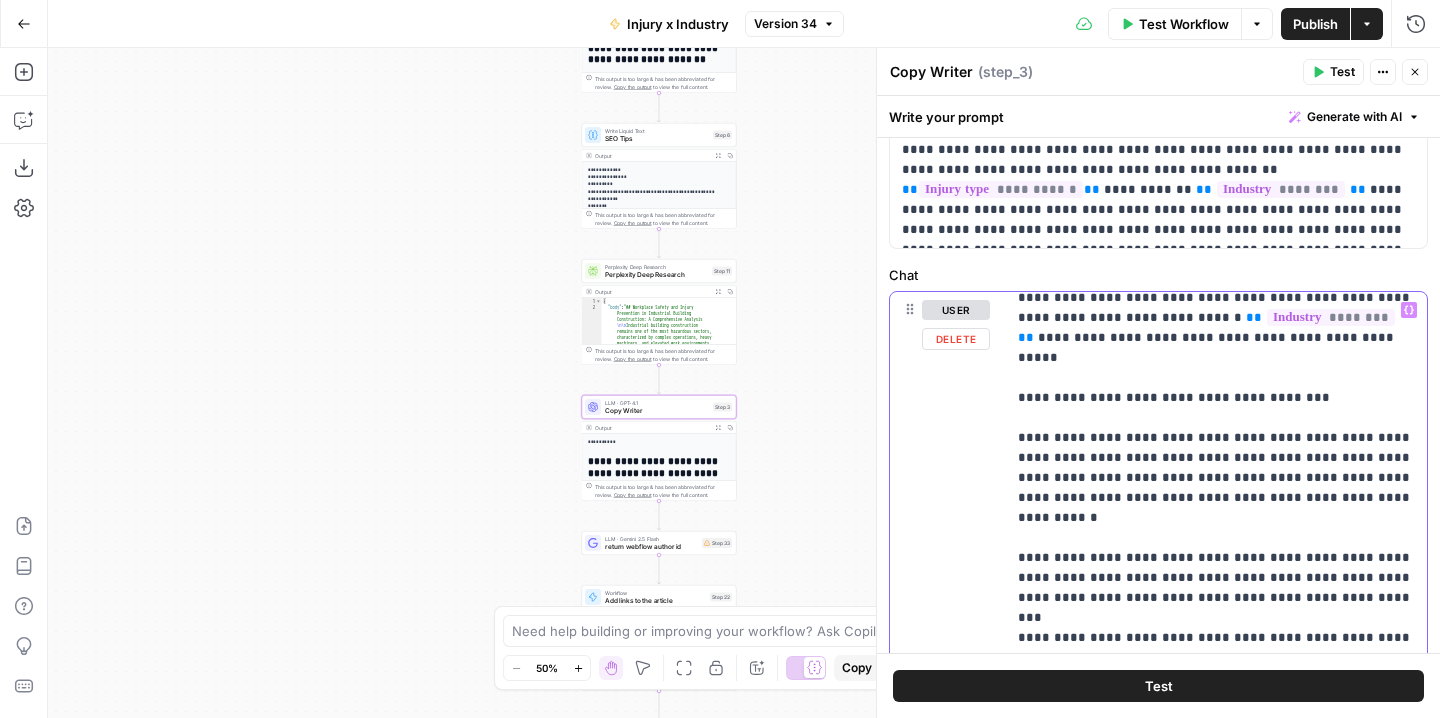 drag, startPoint x: 1340, startPoint y: 457, endPoint x: 992, endPoint y: 421, distance: 349.85712 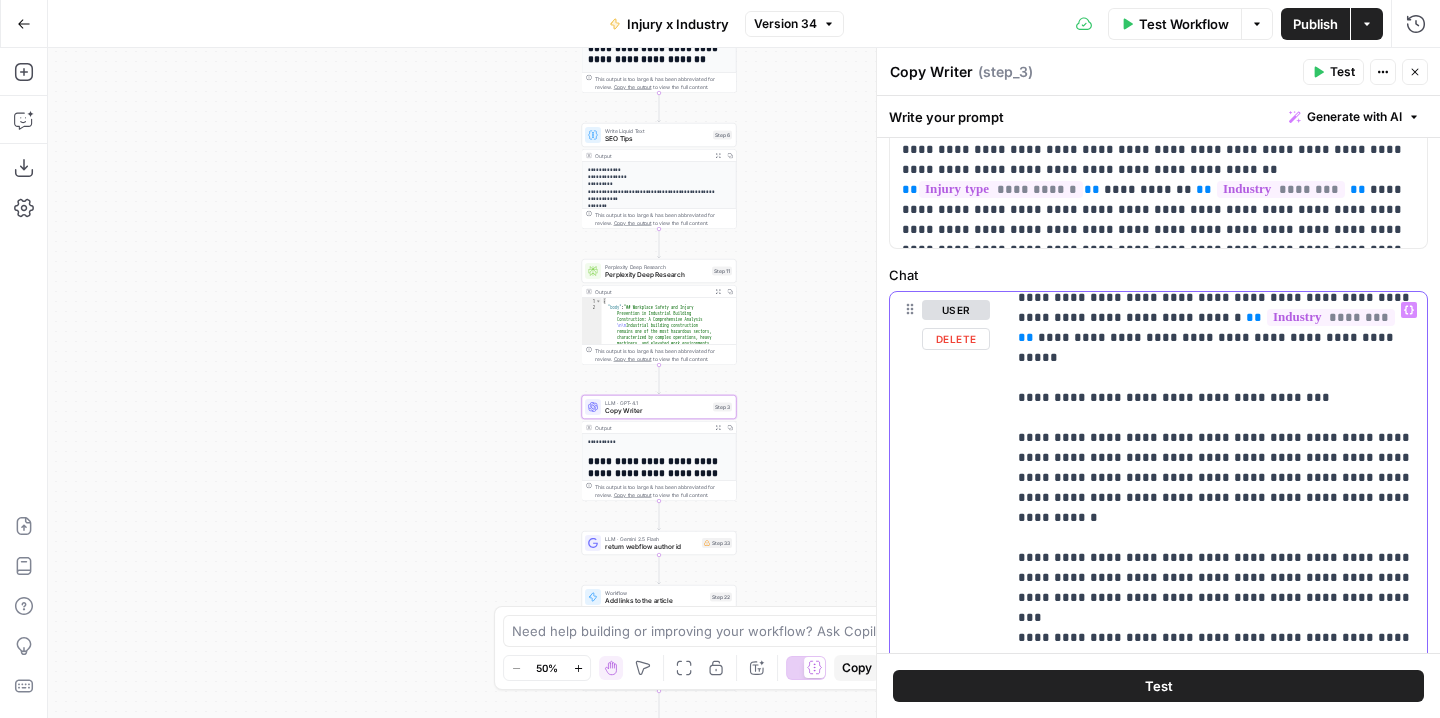 click on "**********" at bounding box center (1158, 722) 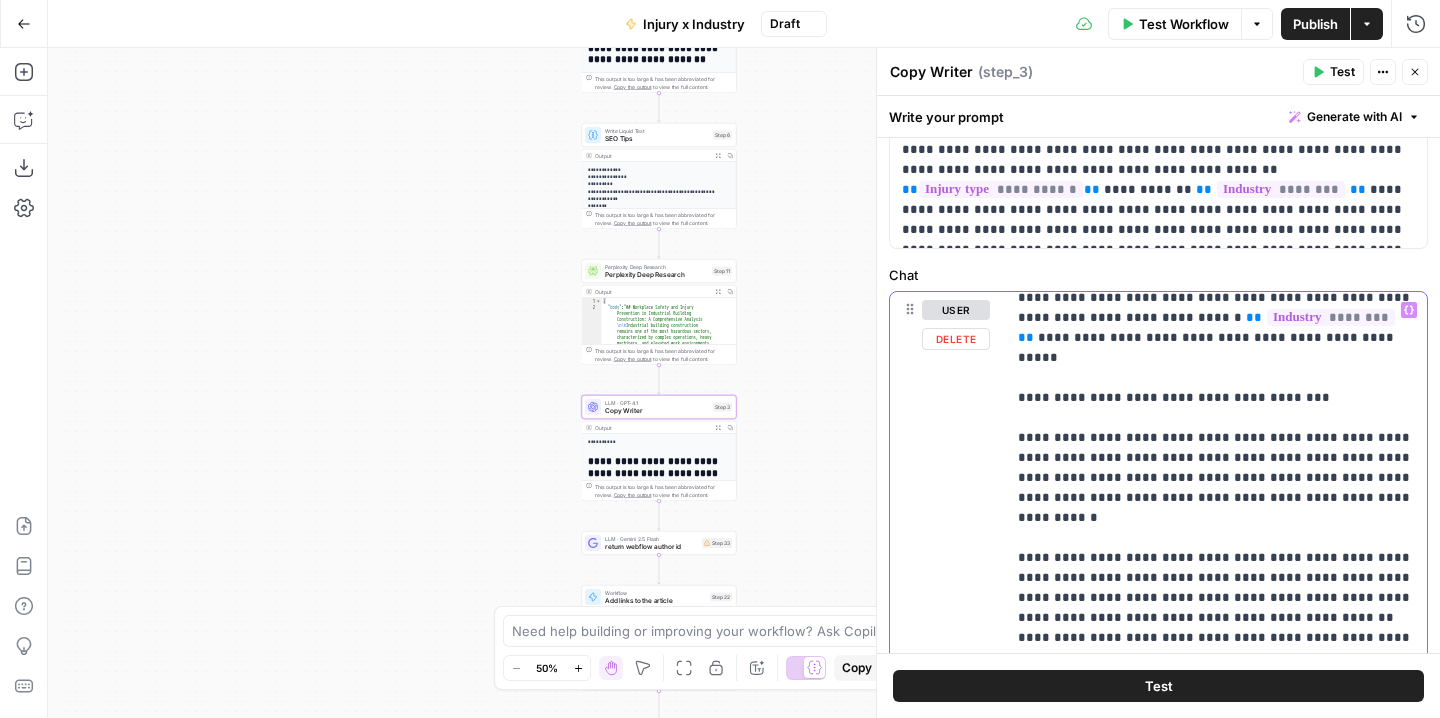 scroll, scrollTop: 832, scrollLeft: 0, axis: vertical 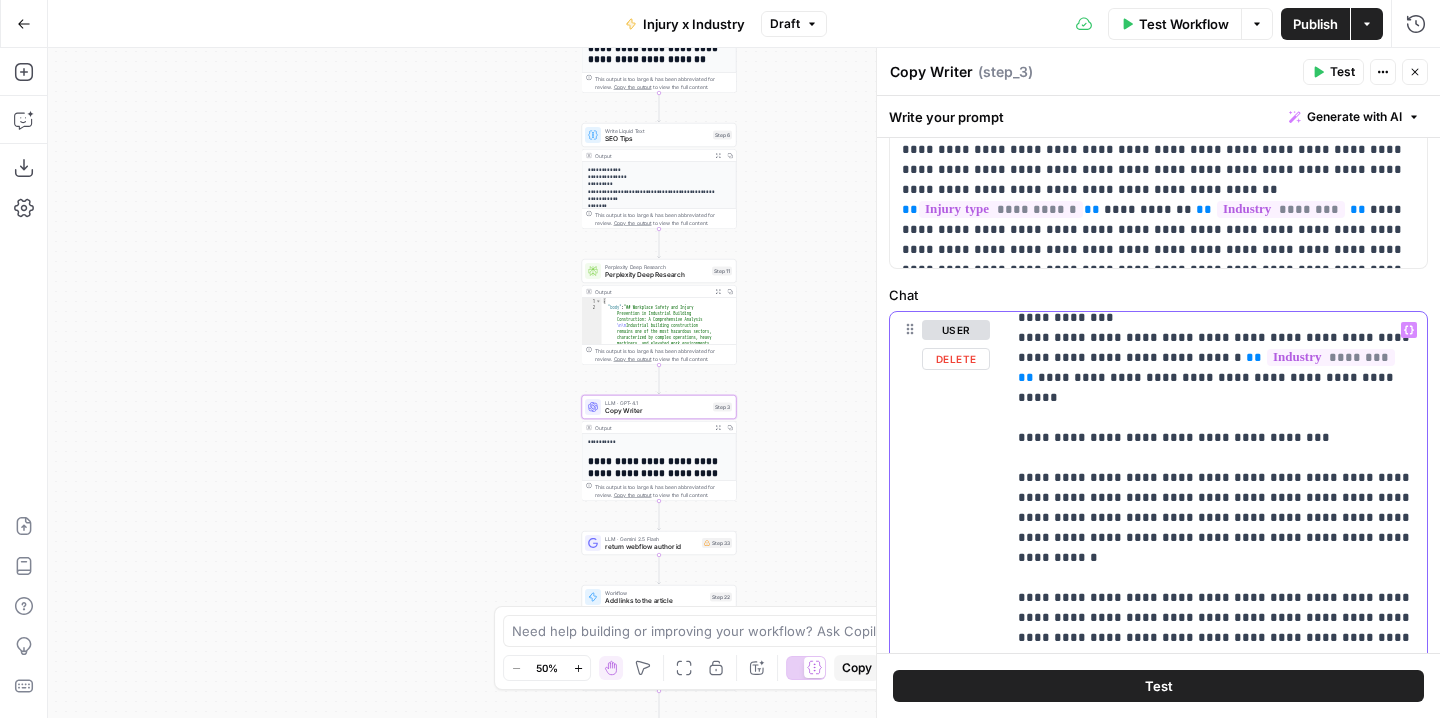drag, startPoint x: 1325, startPoint y: 572, endPoint x: 1012, endPoint y: 419, distance: 348.39346 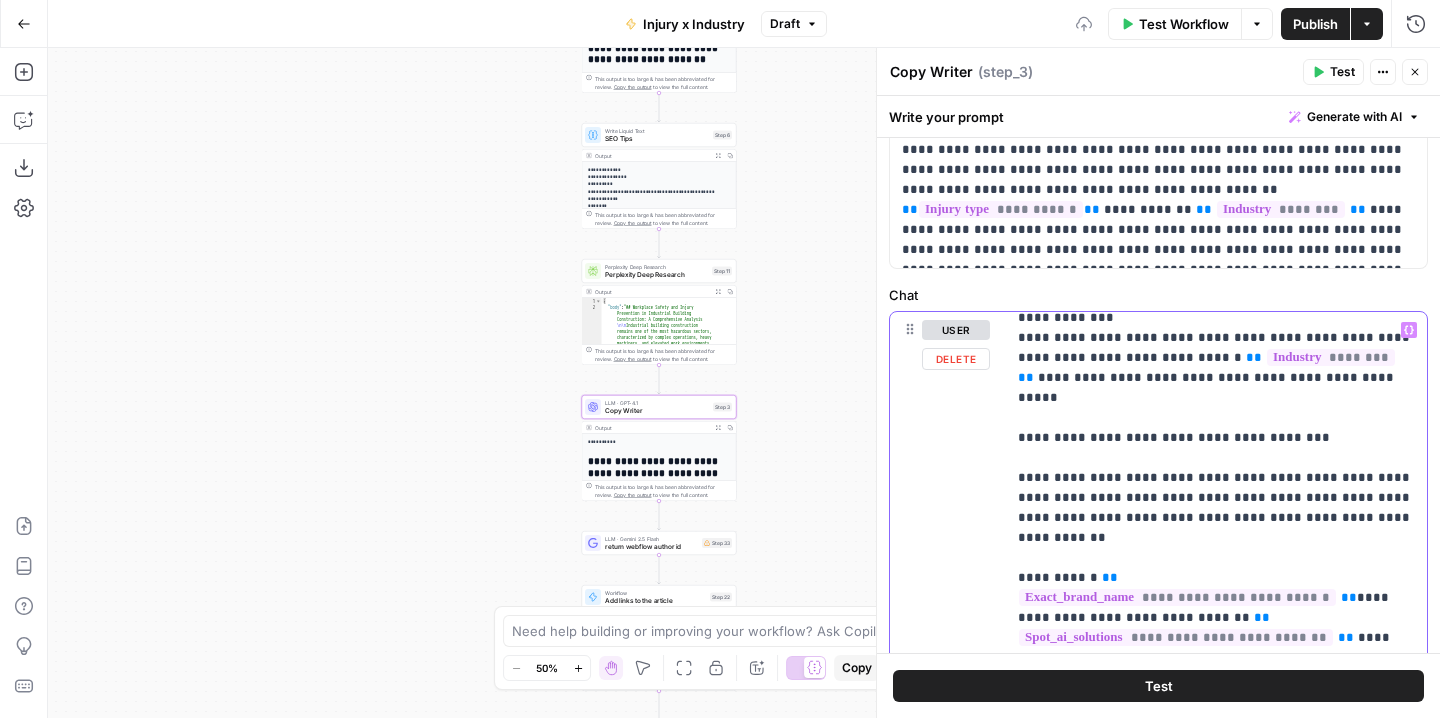 click on "**********" at bounding box center [1216, 2438] 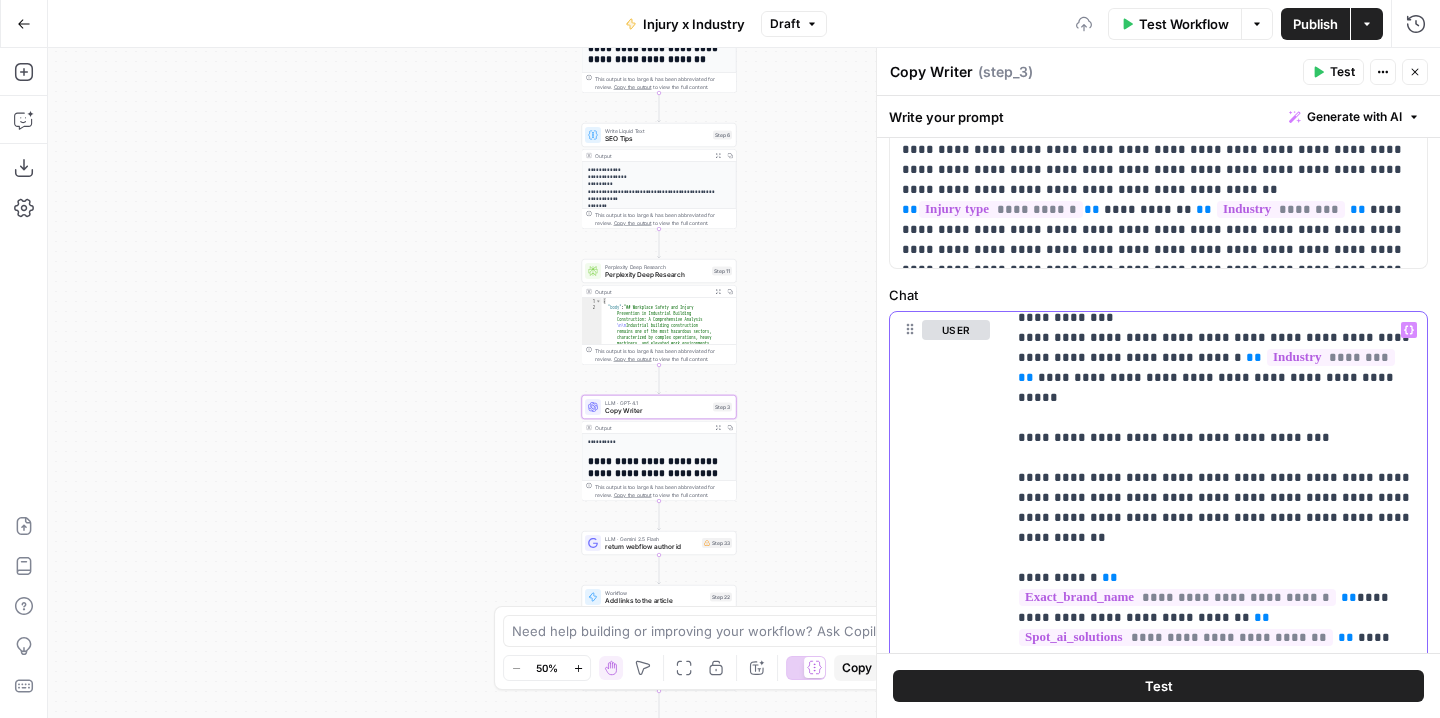 type 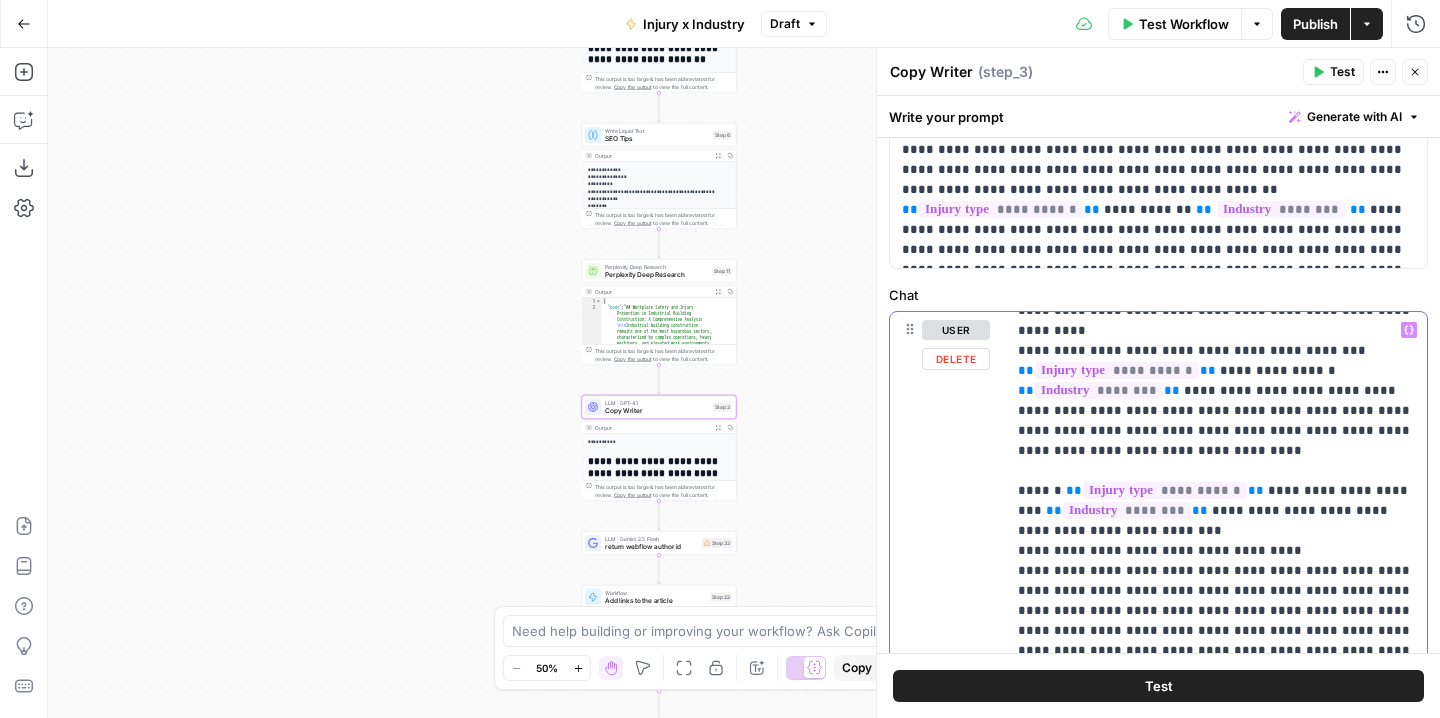 scroll, scrollTop: 1482, scrollLeft: 0, axis: vertical 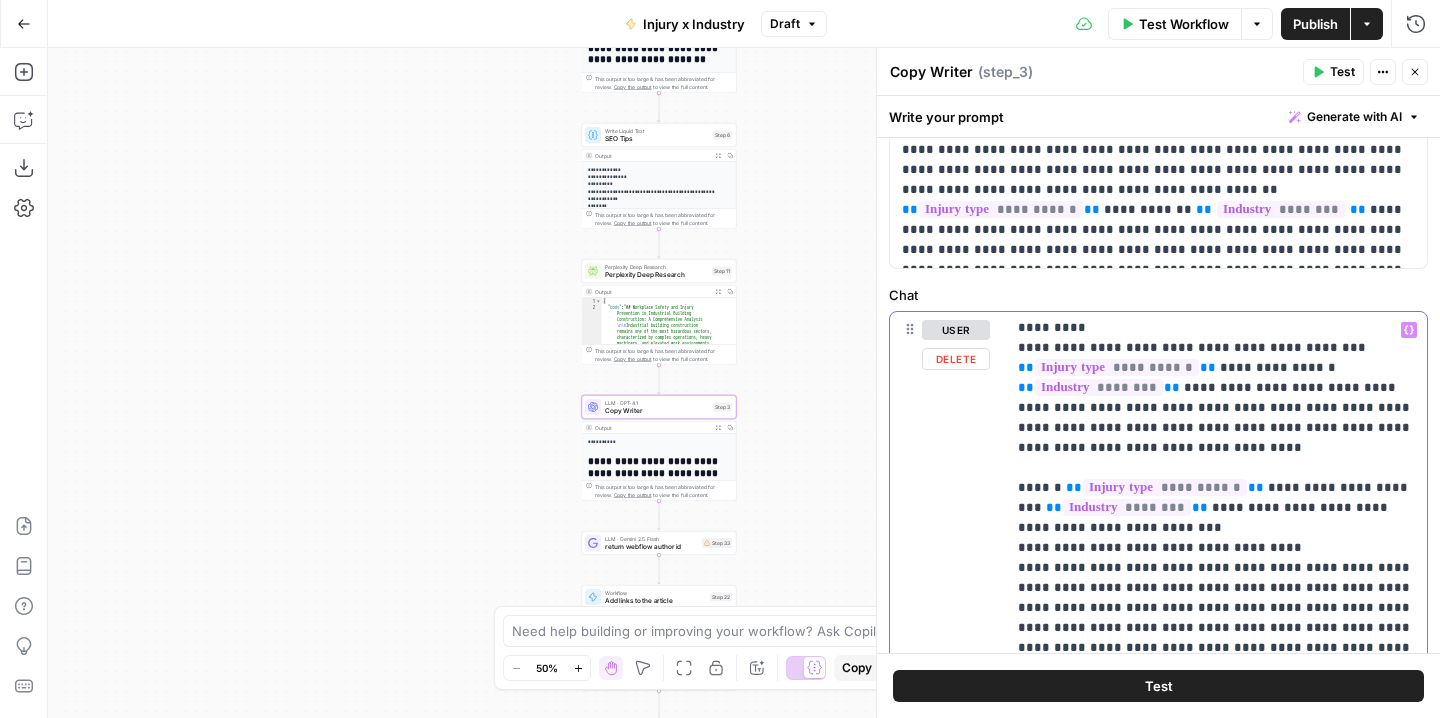 click on "**********" at bounding box center (1216, 1788) 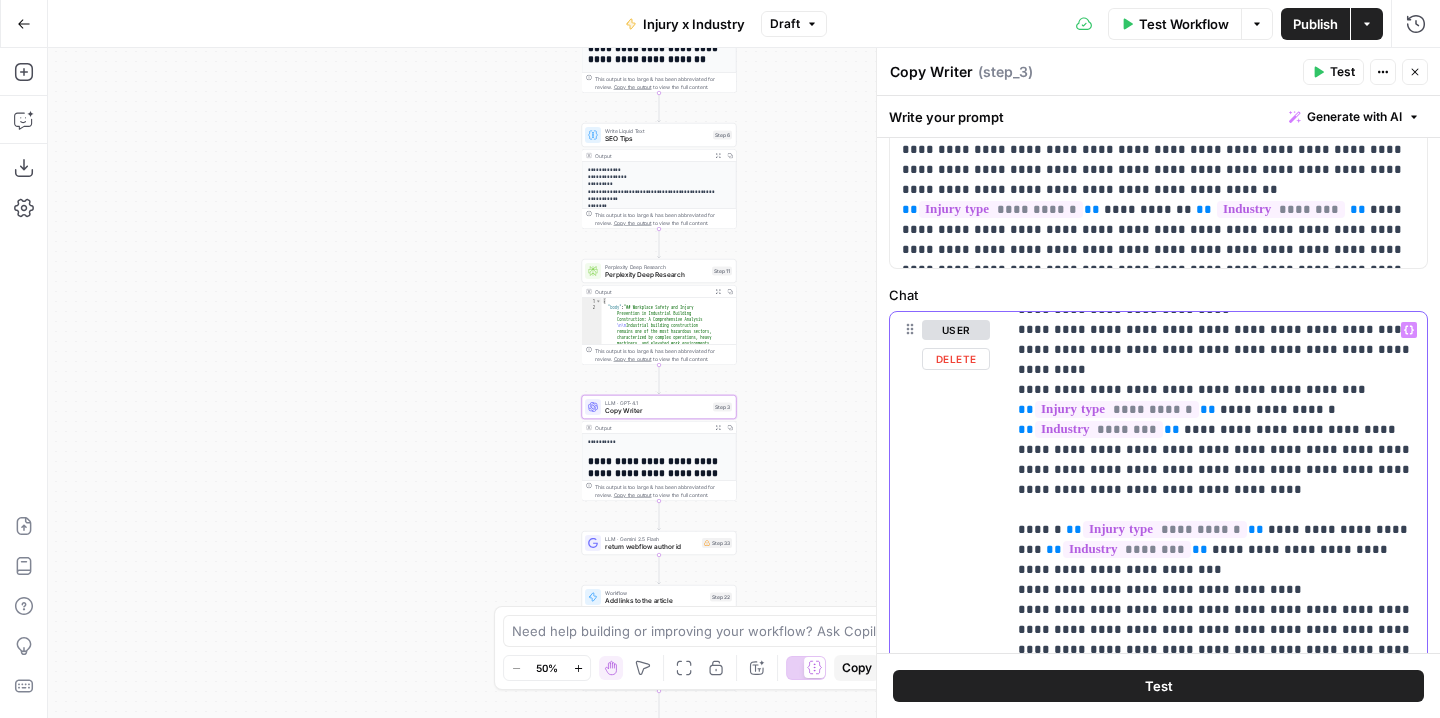 scroll, scrollTop: 1447, scrollLeft: 0, axis: vertical 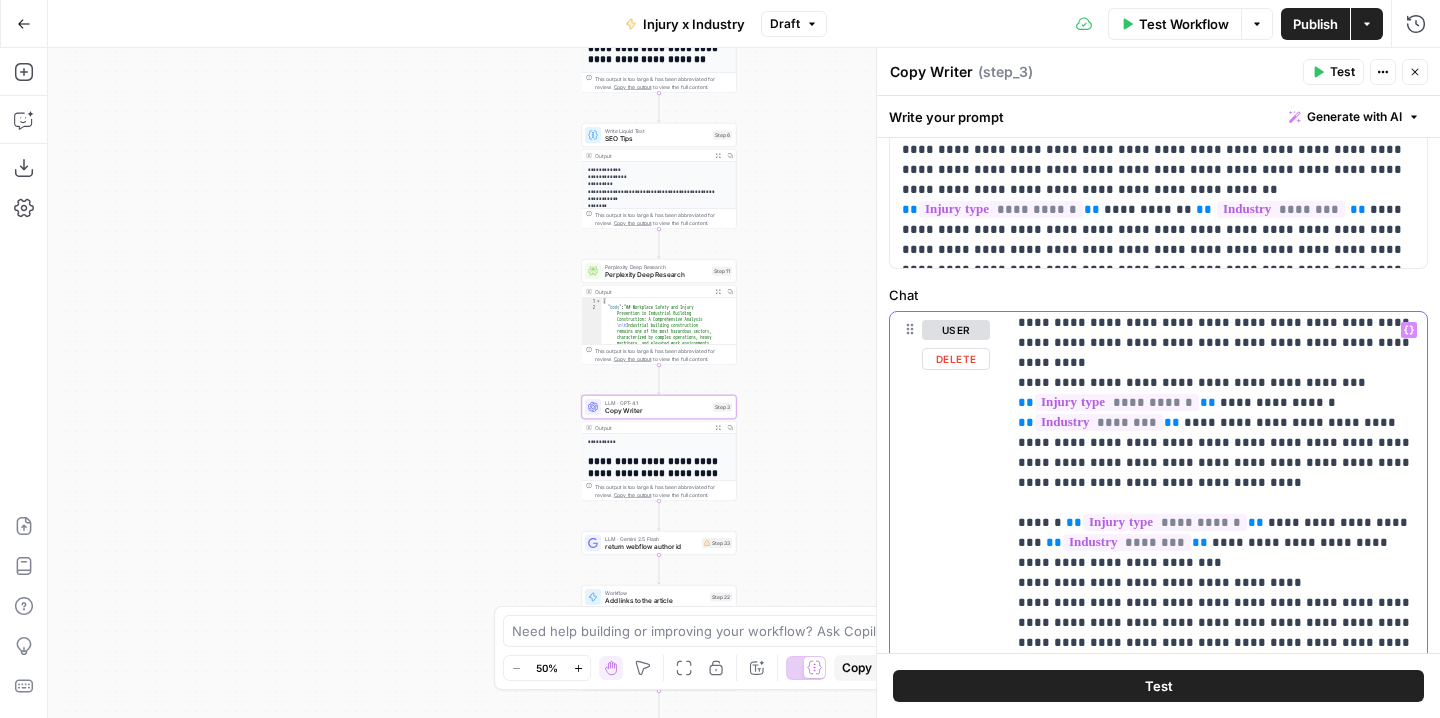 drag, startPoint x: 1306, startPoint y: 461, endPoint x: 1259, endPoint y: 445, distance: 49.648766 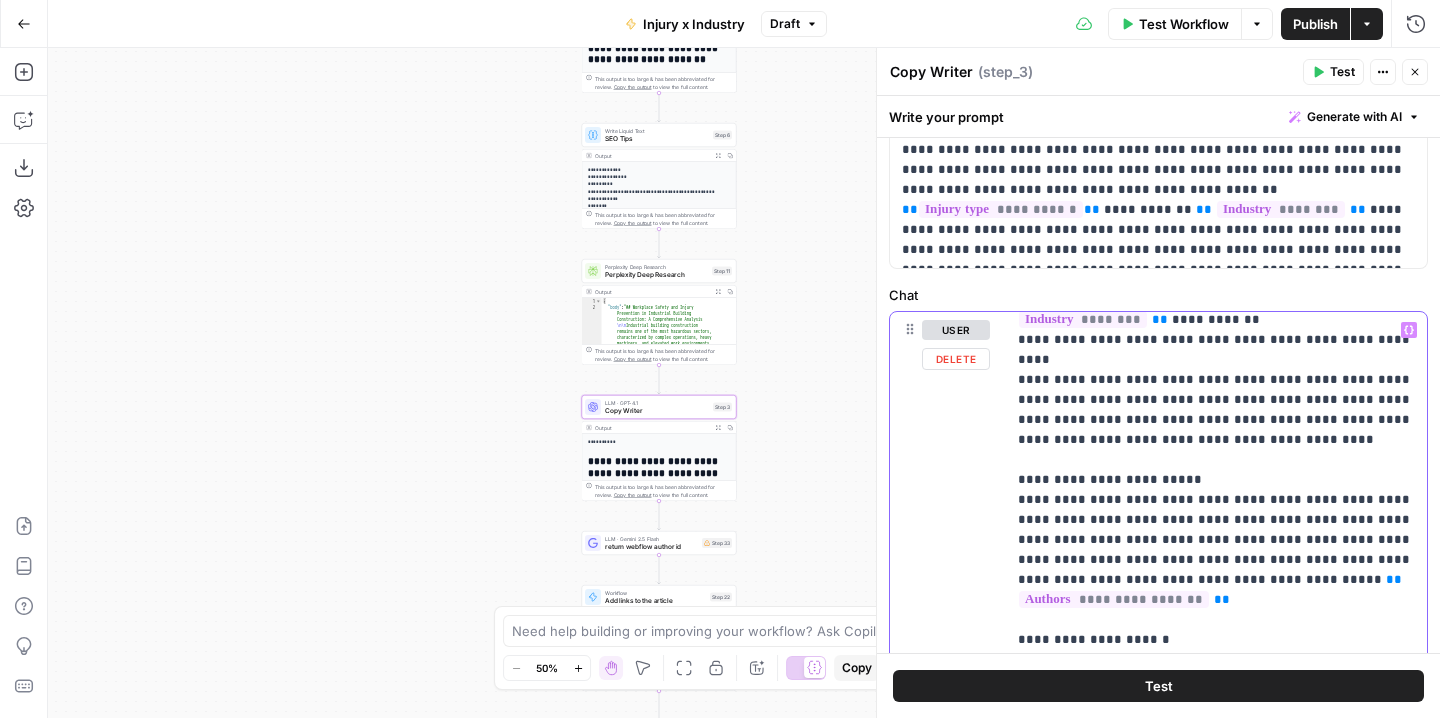 scroll, scrollTop: 3702, scrollLeft: 0, axis: vertical 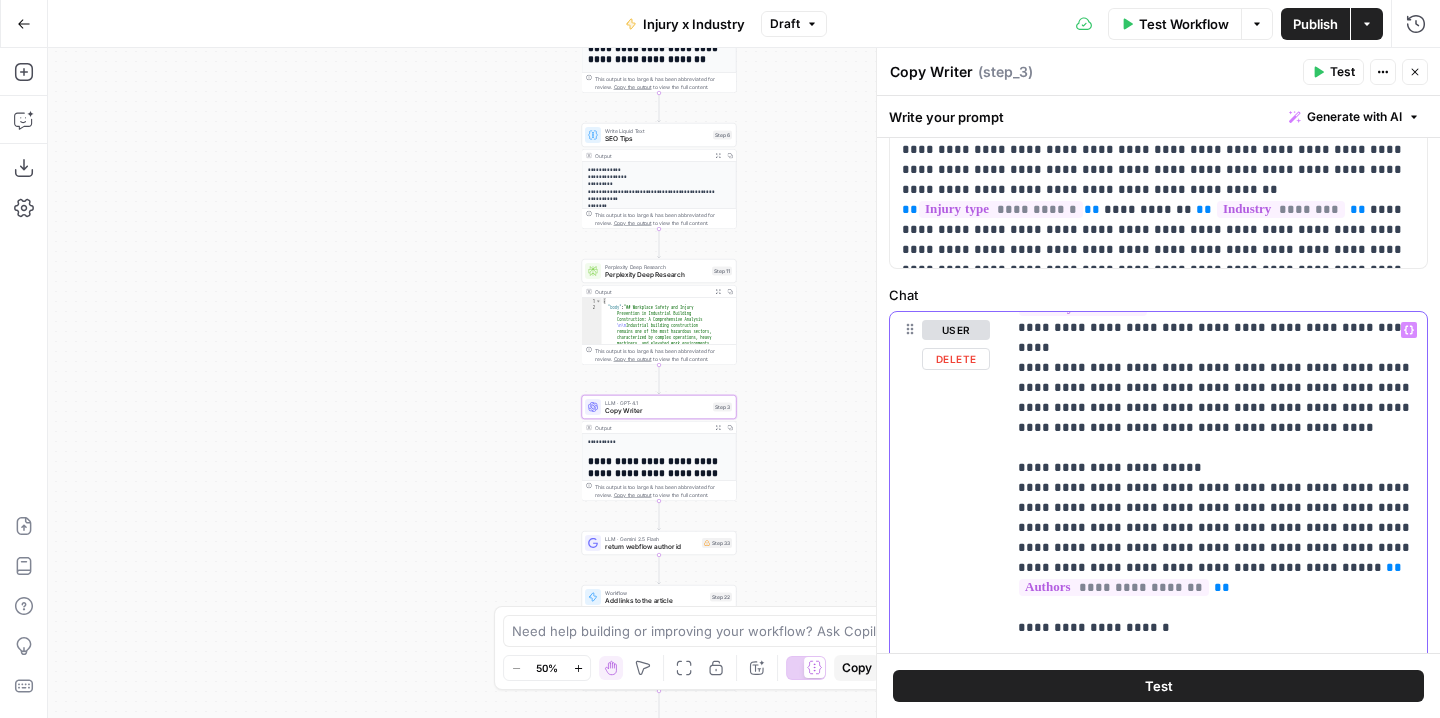 click on "**********" at bounding box center [1216, -442] 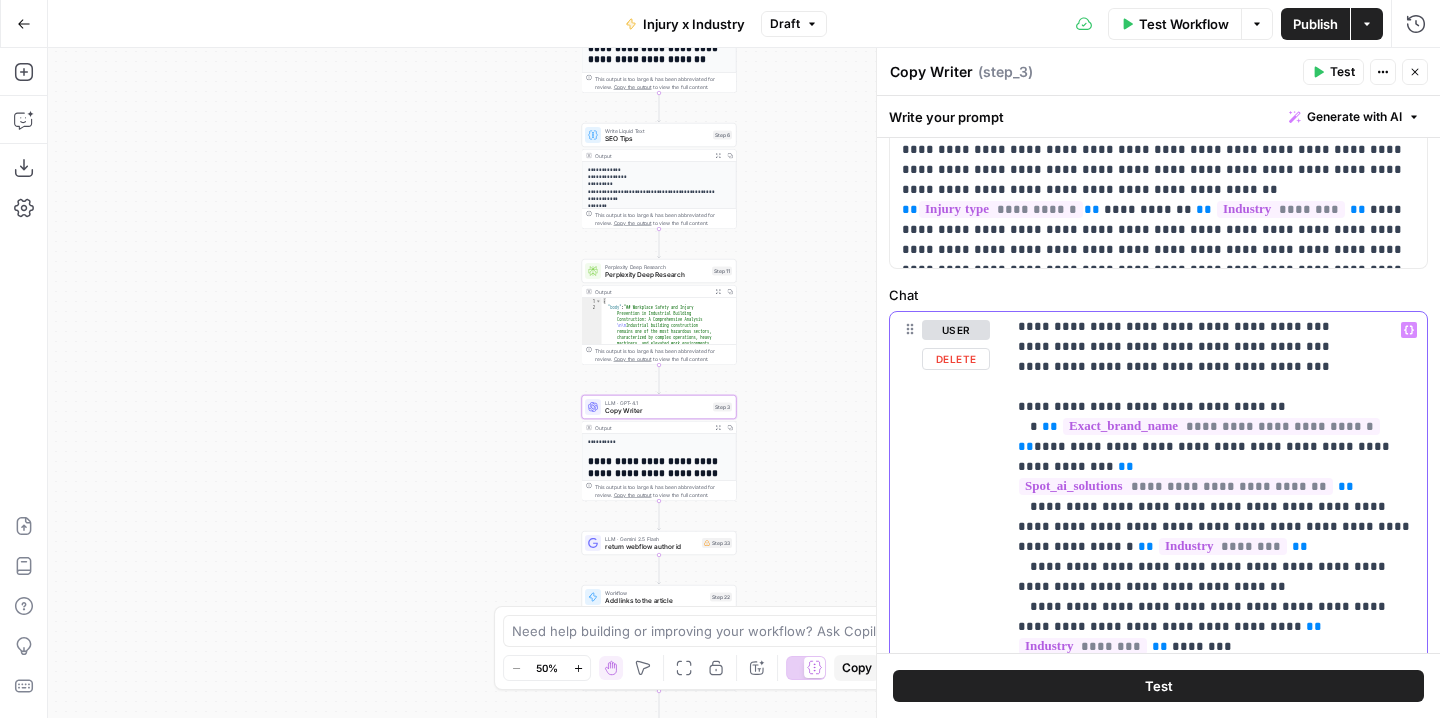 scroll, scrollTop: 5101, scrollLeft: 0, axis: vertical 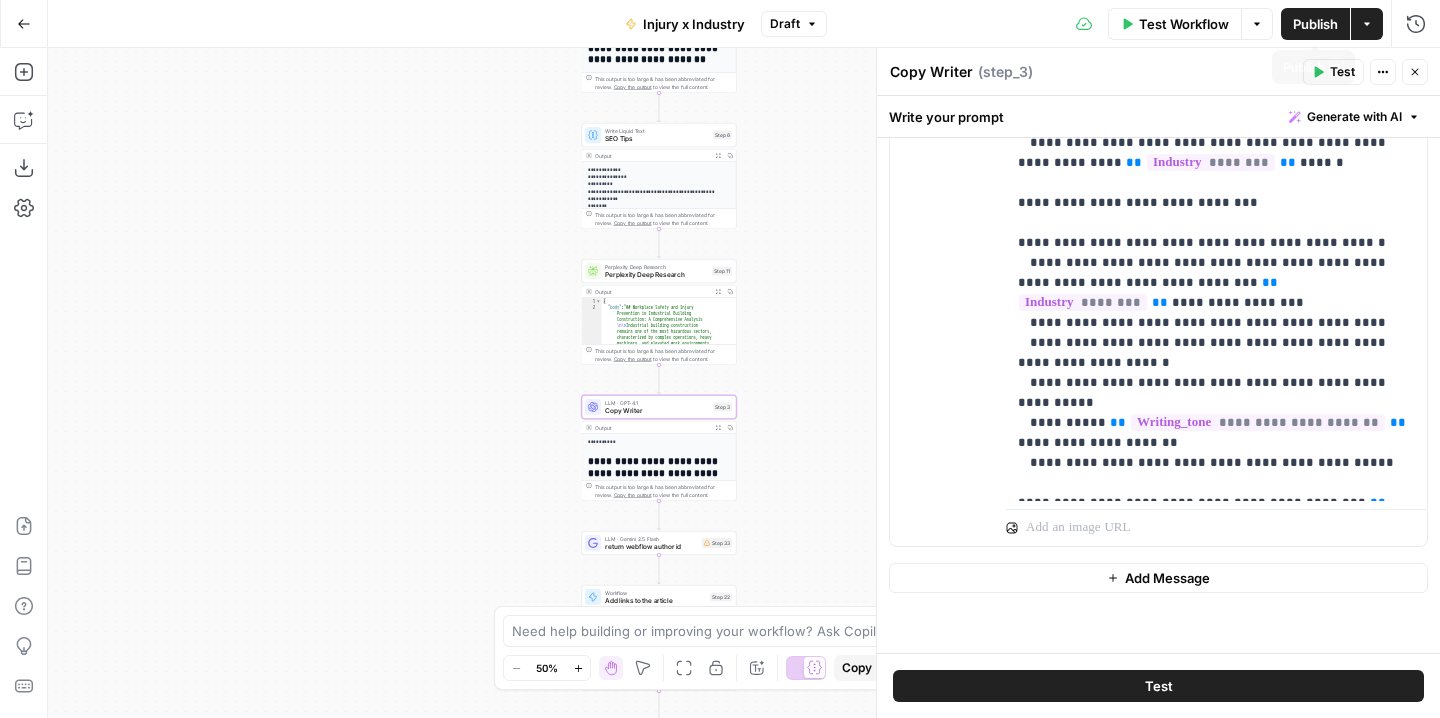 click on "Publish" at bounding box center [1315, 24] 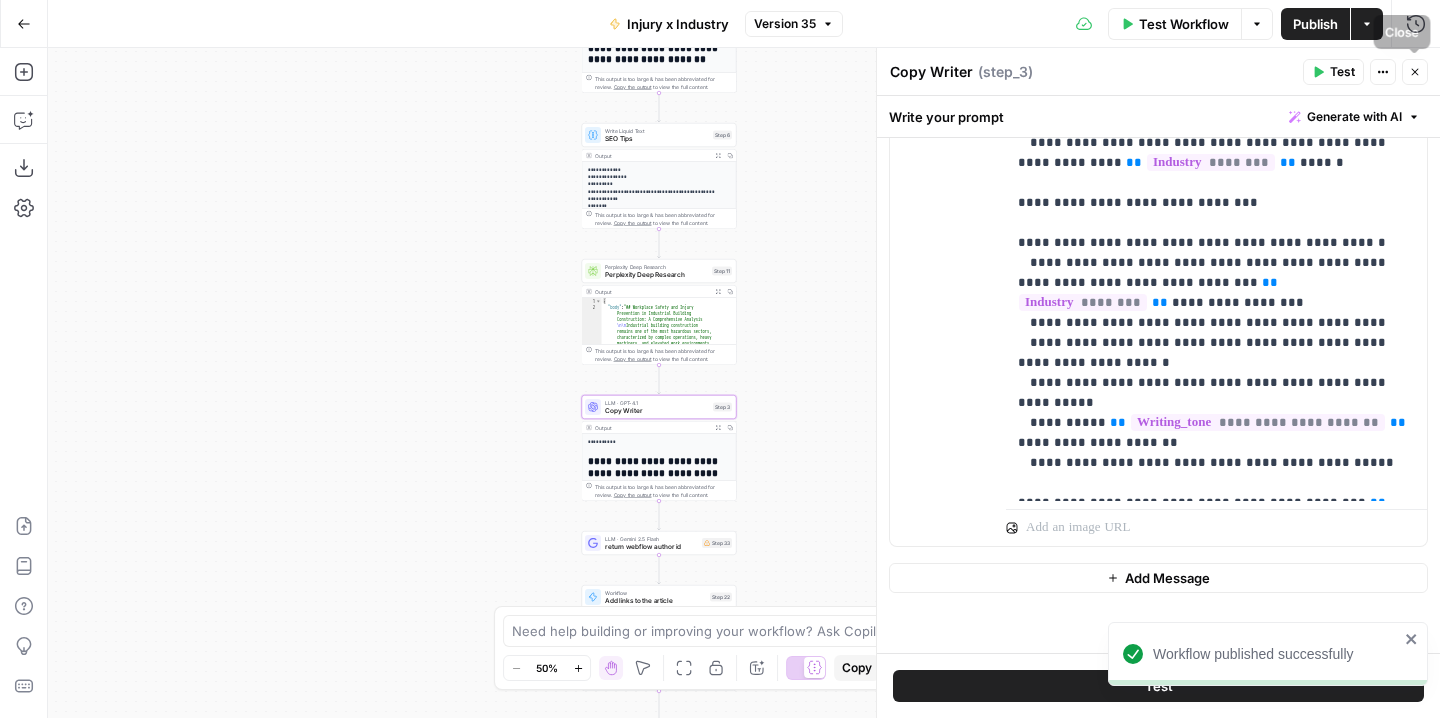 click on "Close" at bounding box center (1415, 72) 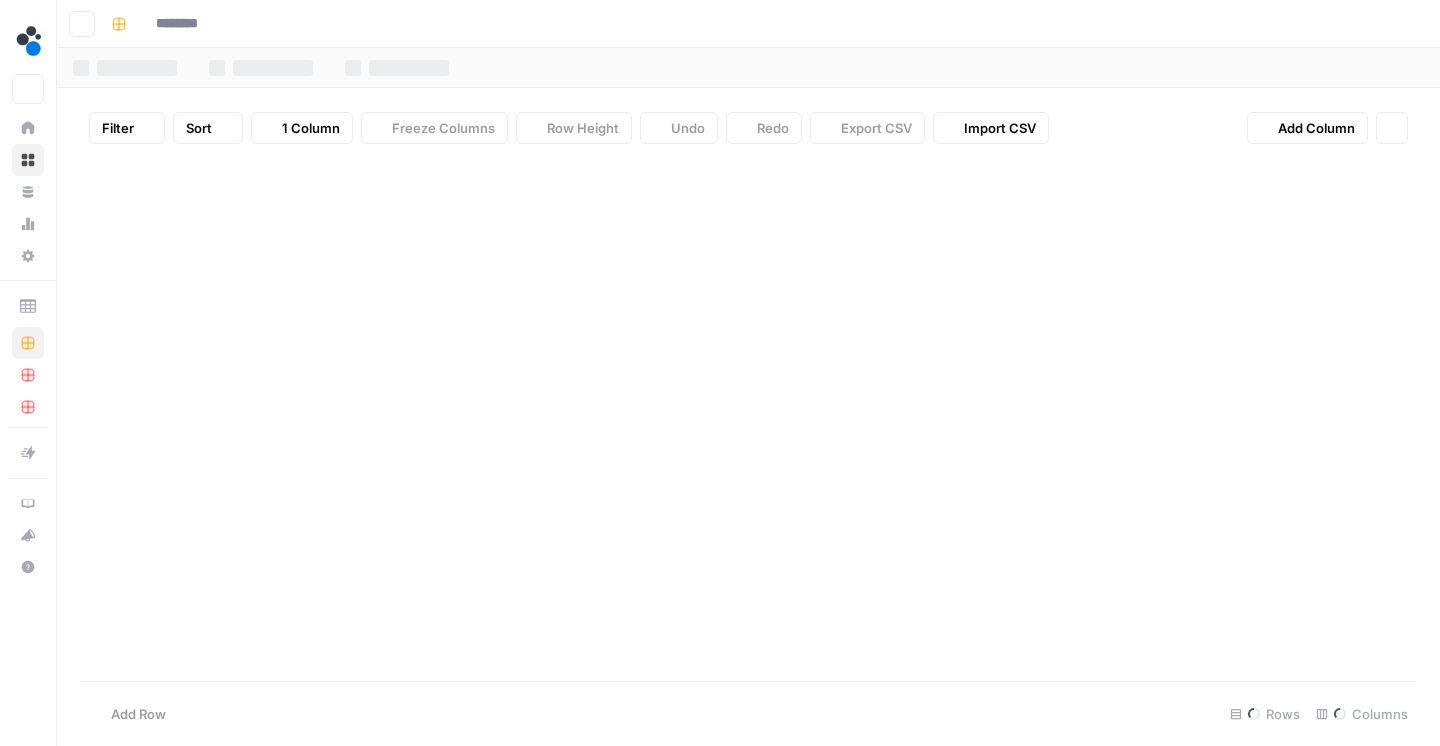 type on "**********" 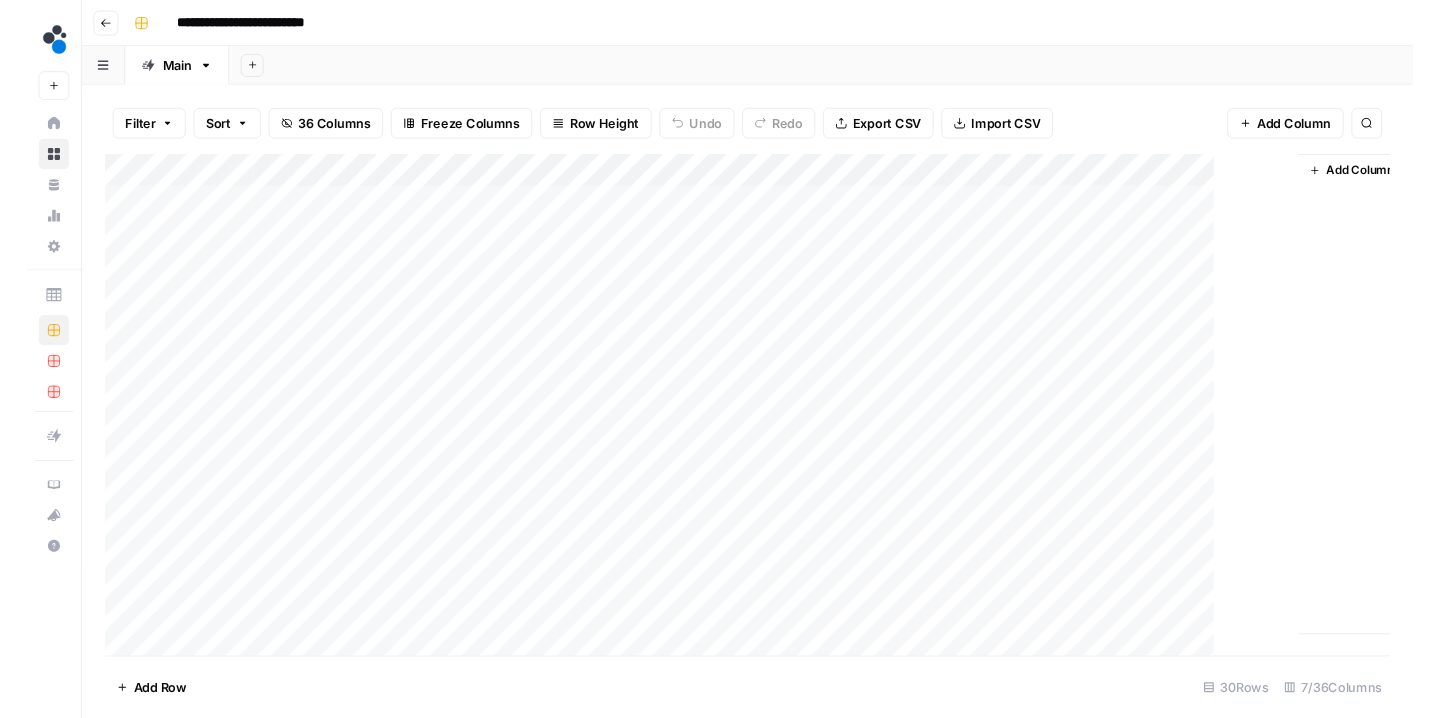 scroll, scrollTop: 0, scrollLeft: 0, axis: both 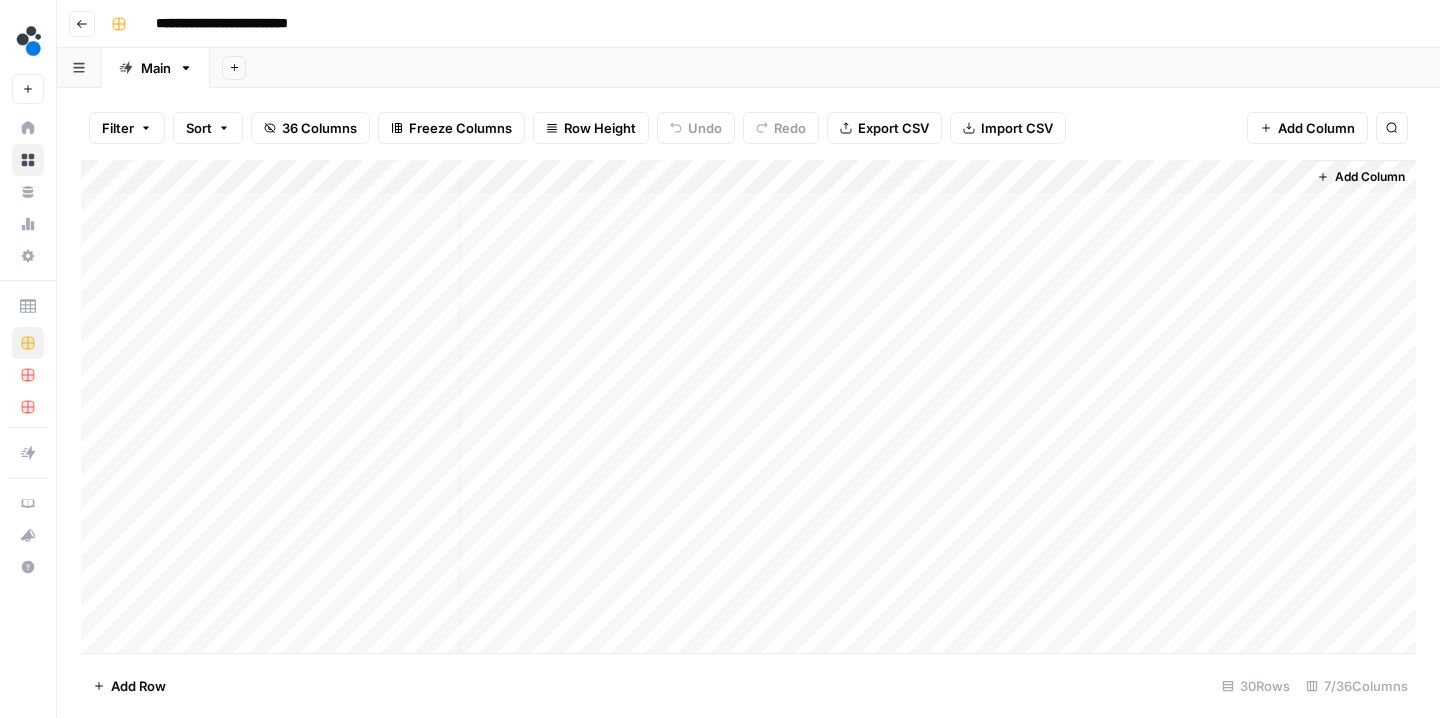 click on "Add Column" at bounding box center (748, 409) 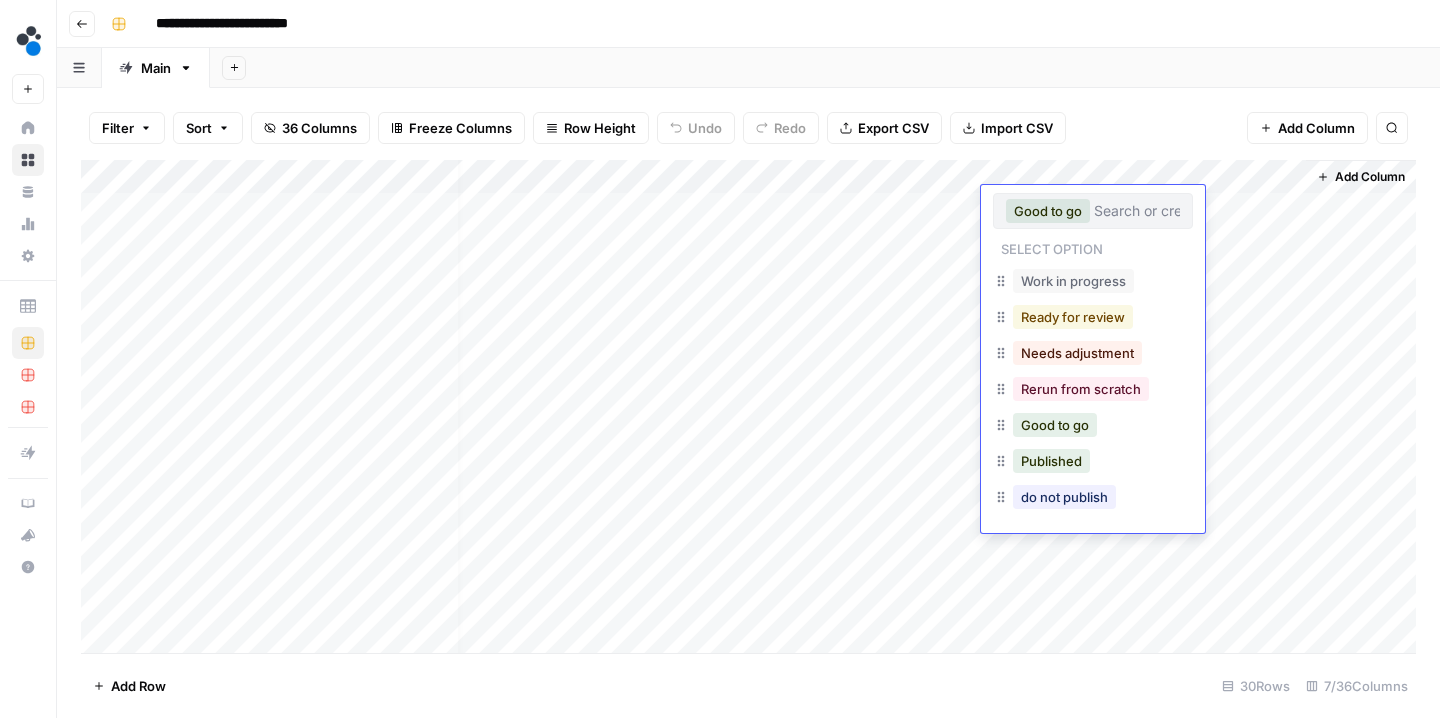 click on "Ready for review" at bounding box center [1073, 317] 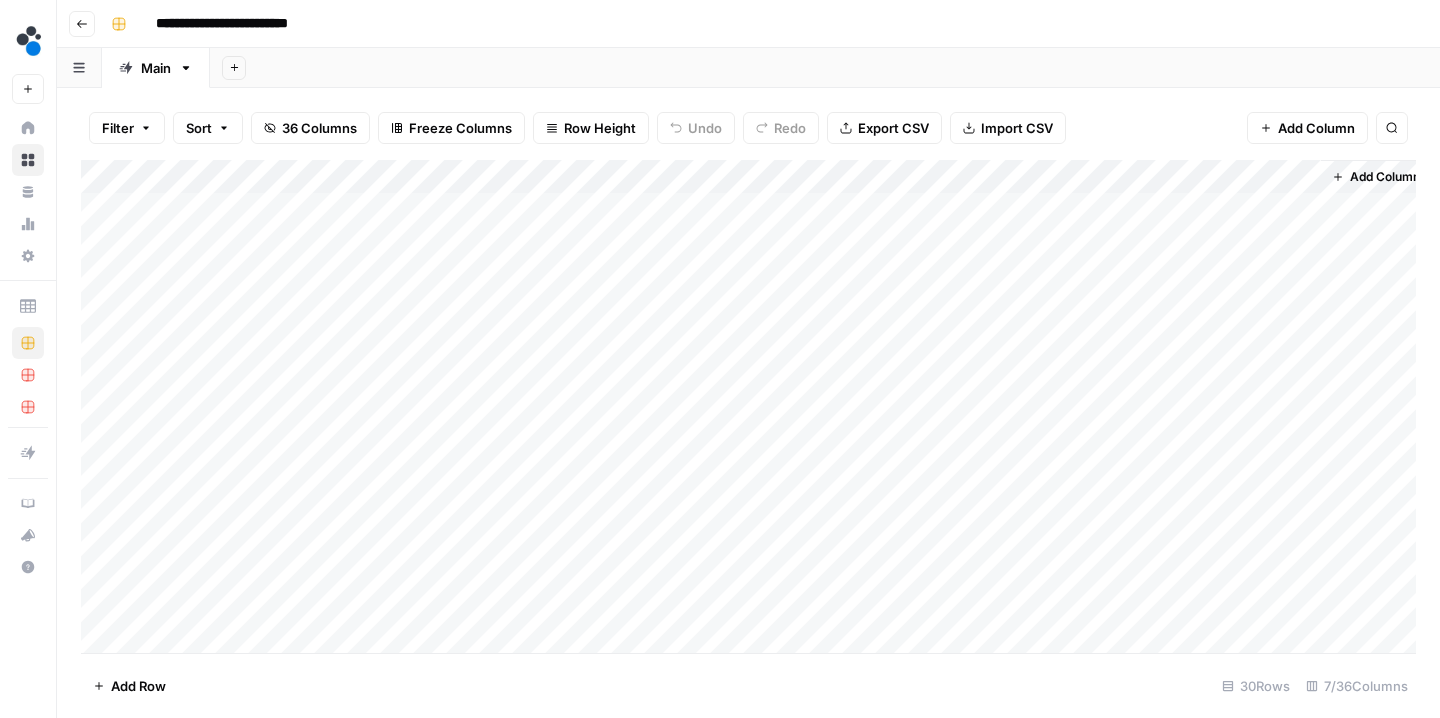 scroll, scrollTop: 0, scrollLeft: 0, axis: both 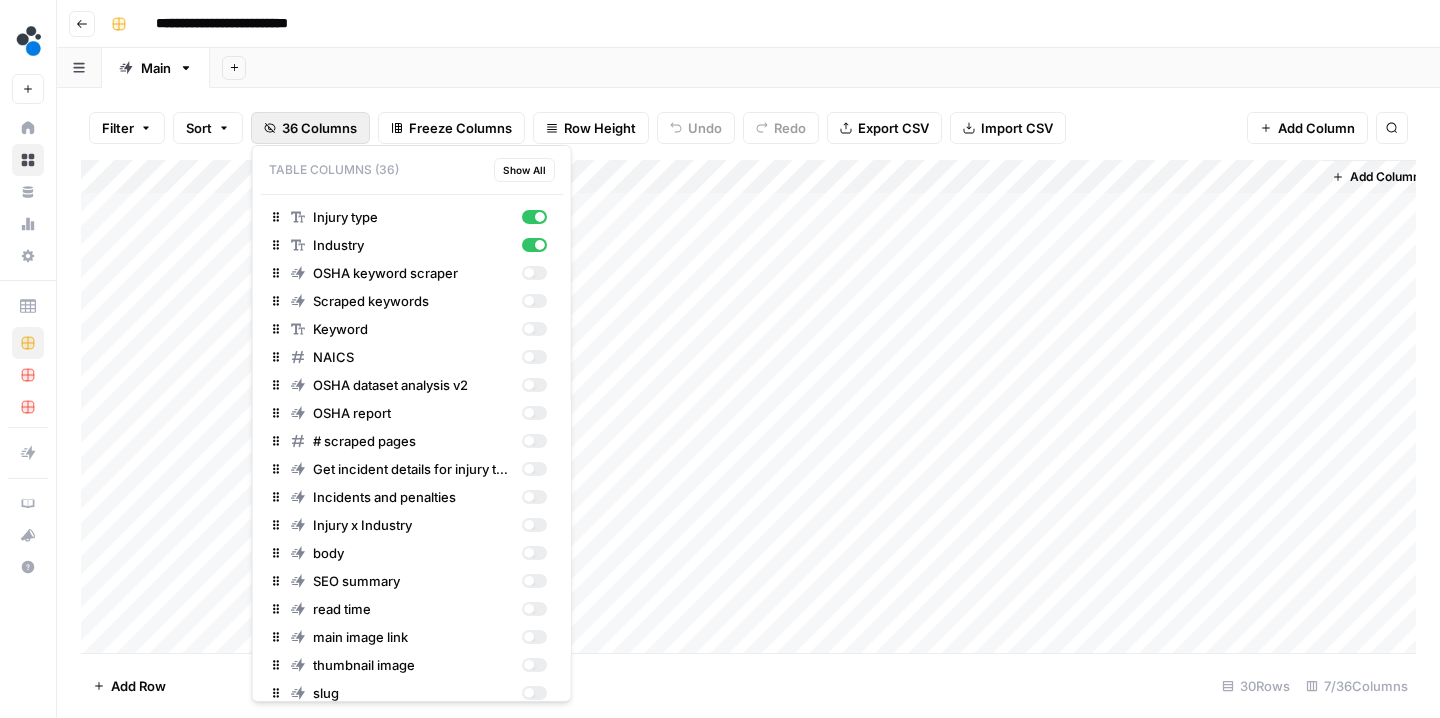 click on "36 Columns" at bounding box center (319, 128) 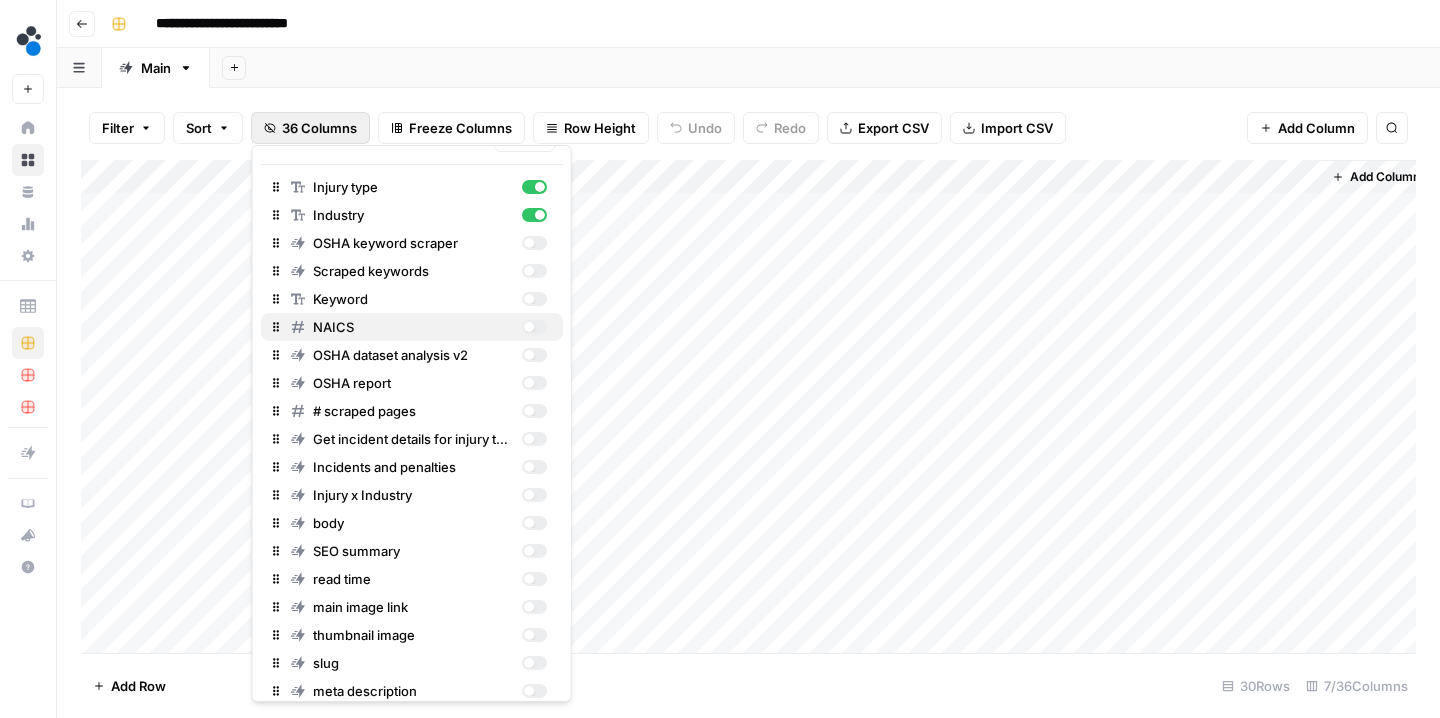 scroll, scrollTop: 40, scrollLeft: 0, axis: vertical 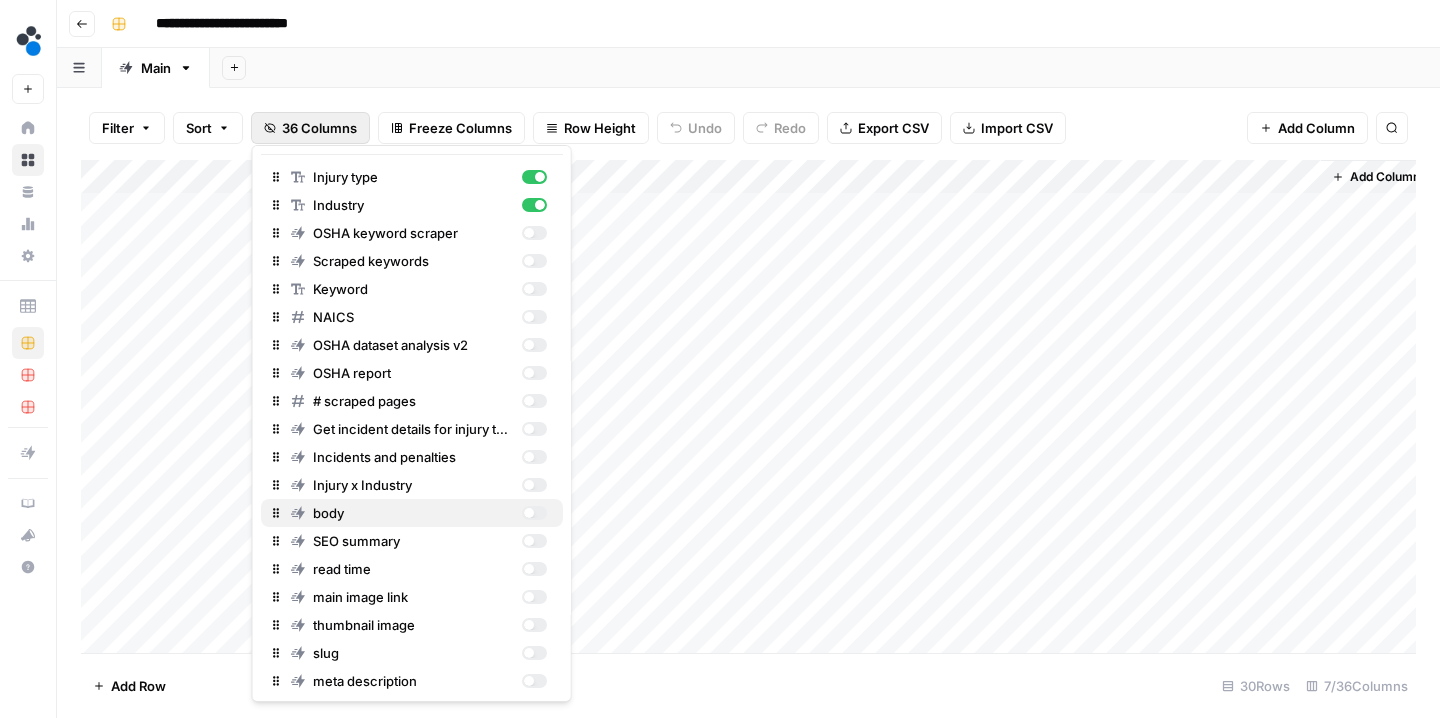 click at bounding box center (533, 513) 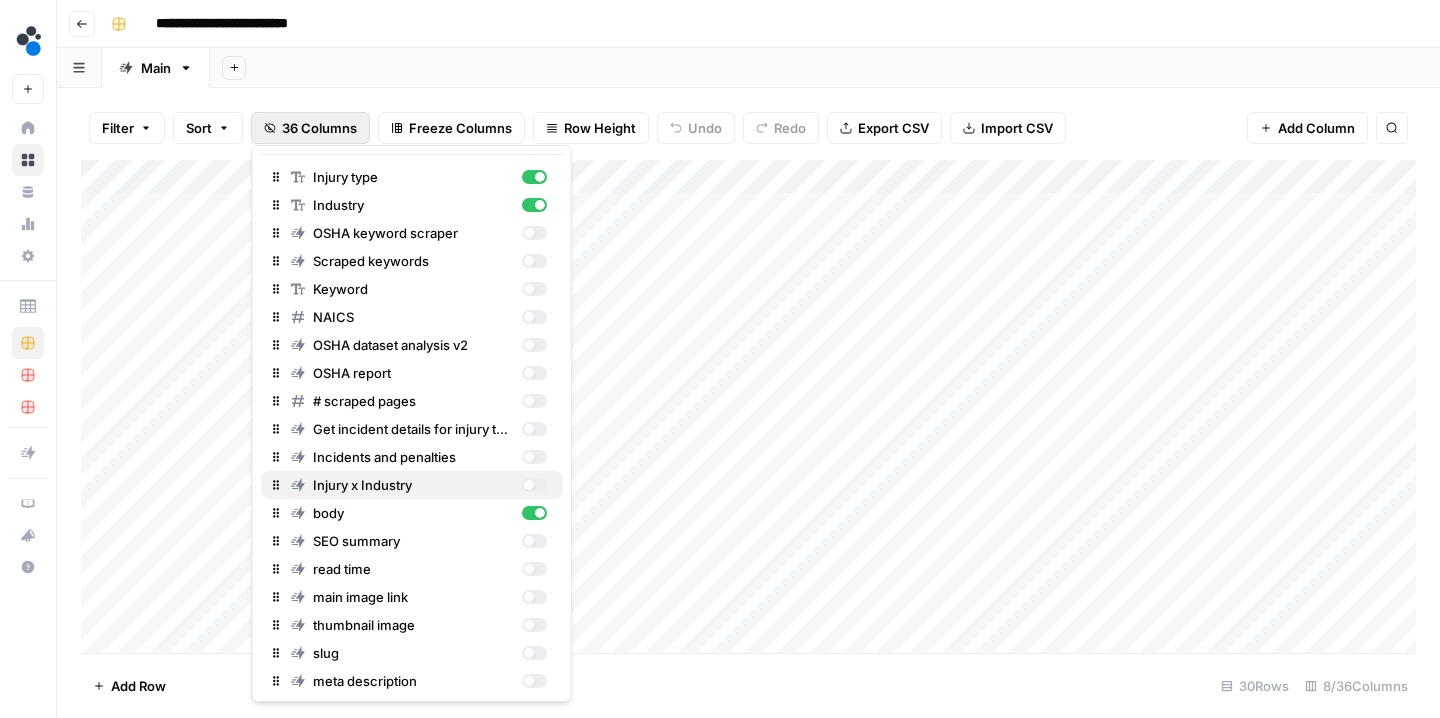 click at bounding box center [533, 485] 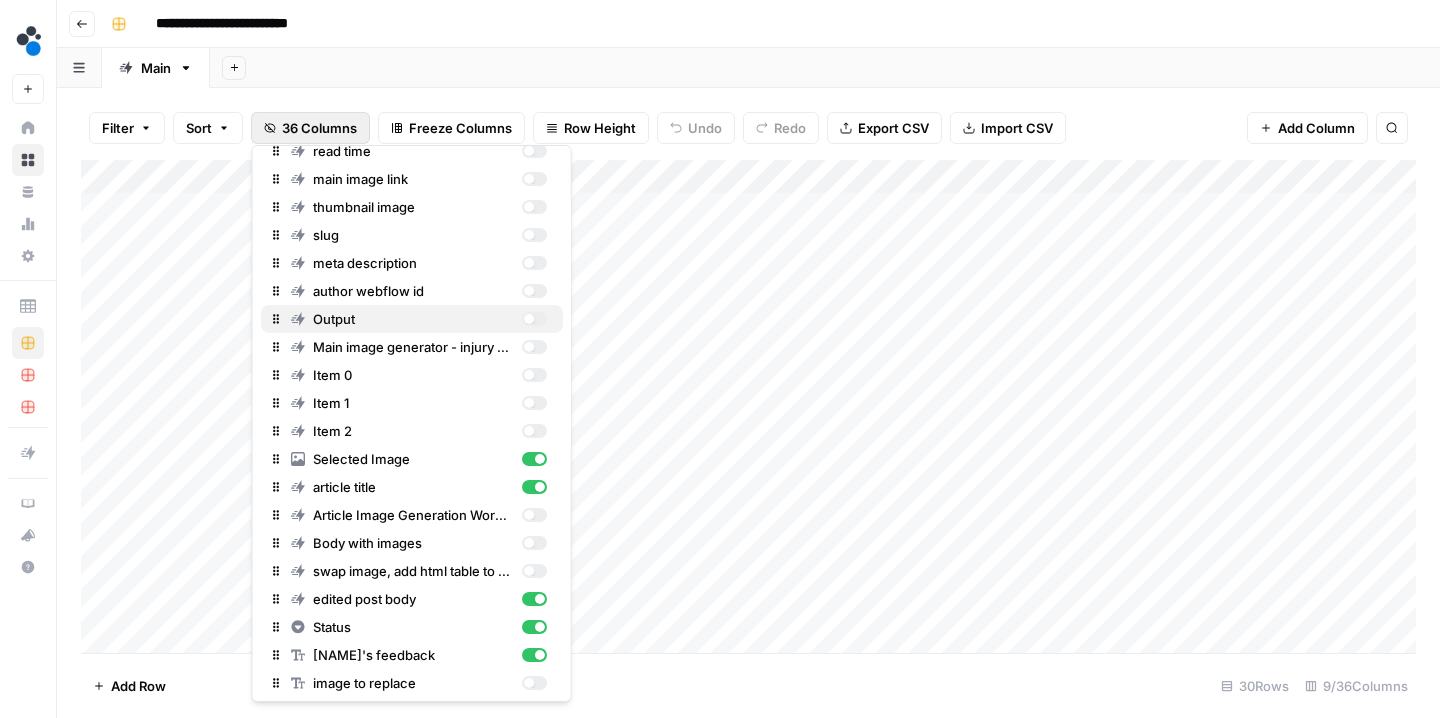 scroll, scrollTop: 467, scrollLeft: 0, axis: vertical 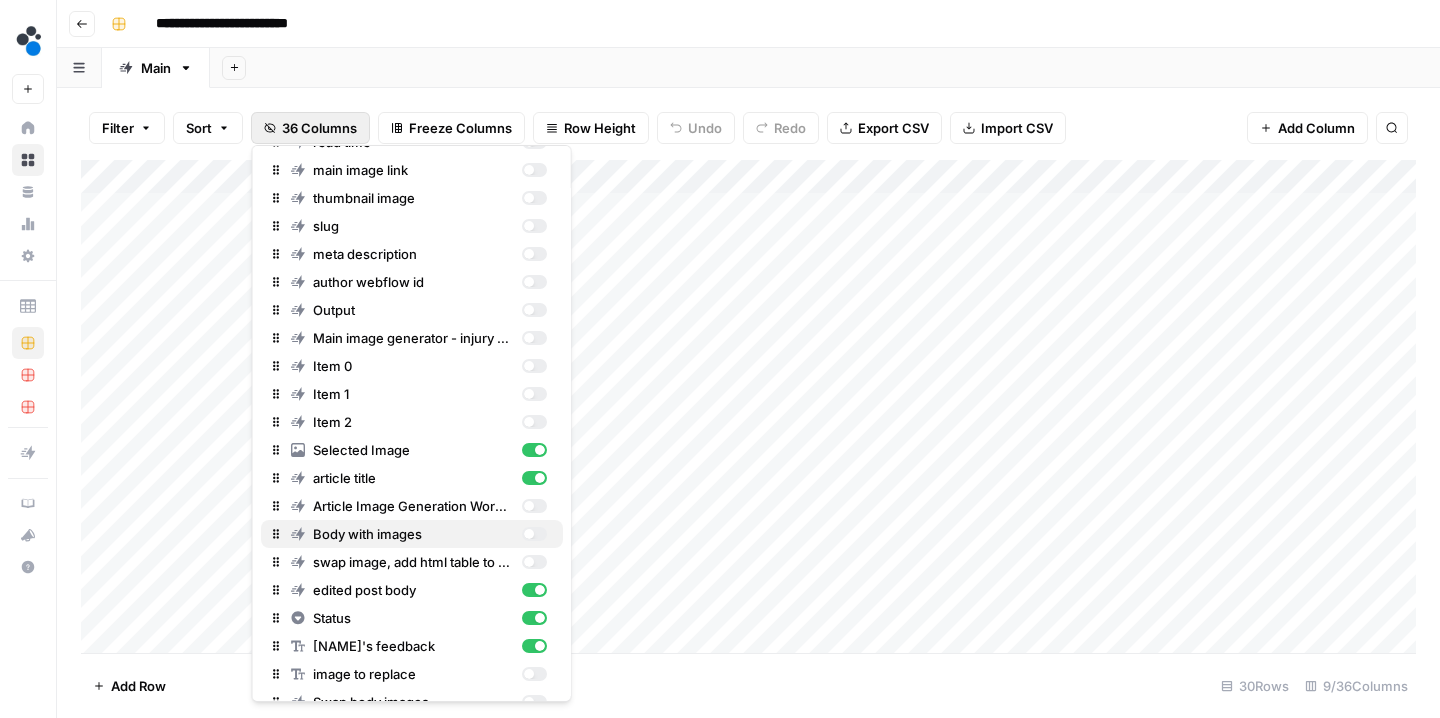 click at bounding box center (533, 534) 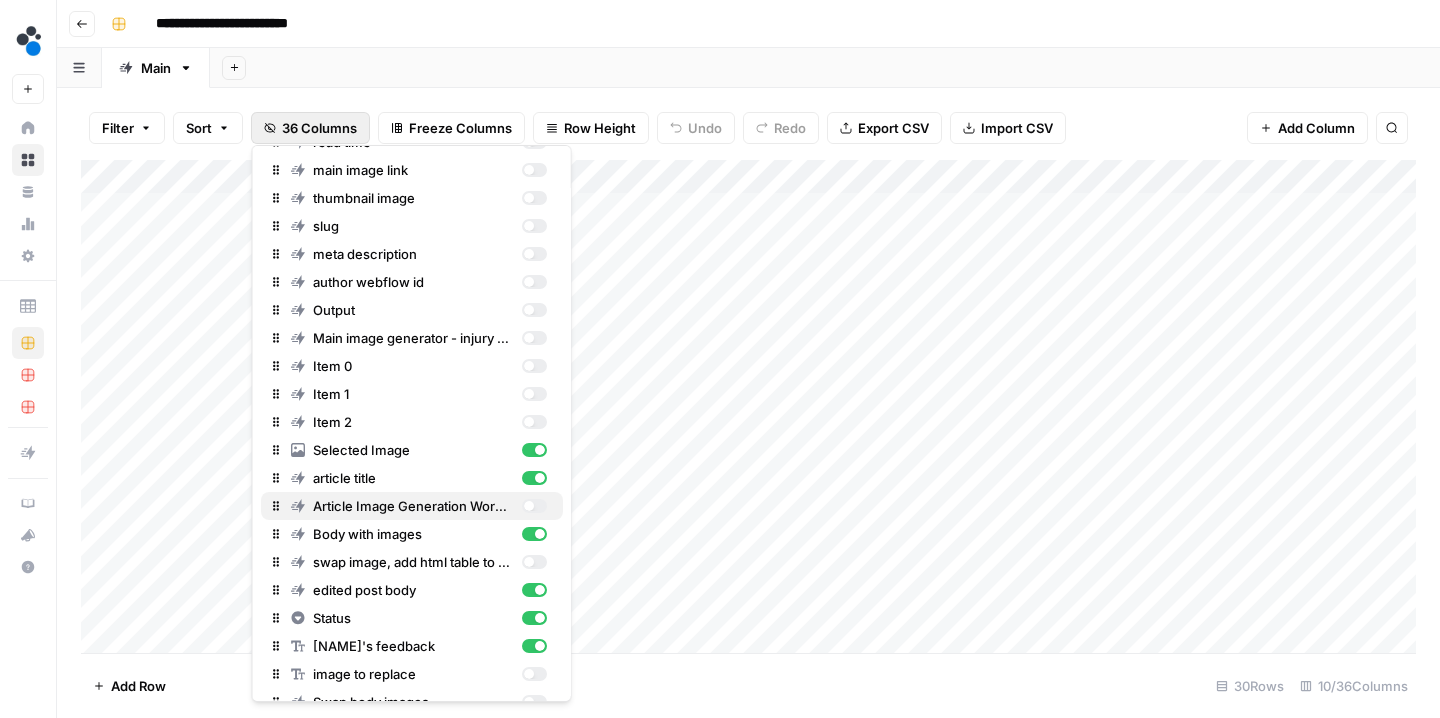 click at bounding box center (533, 506) 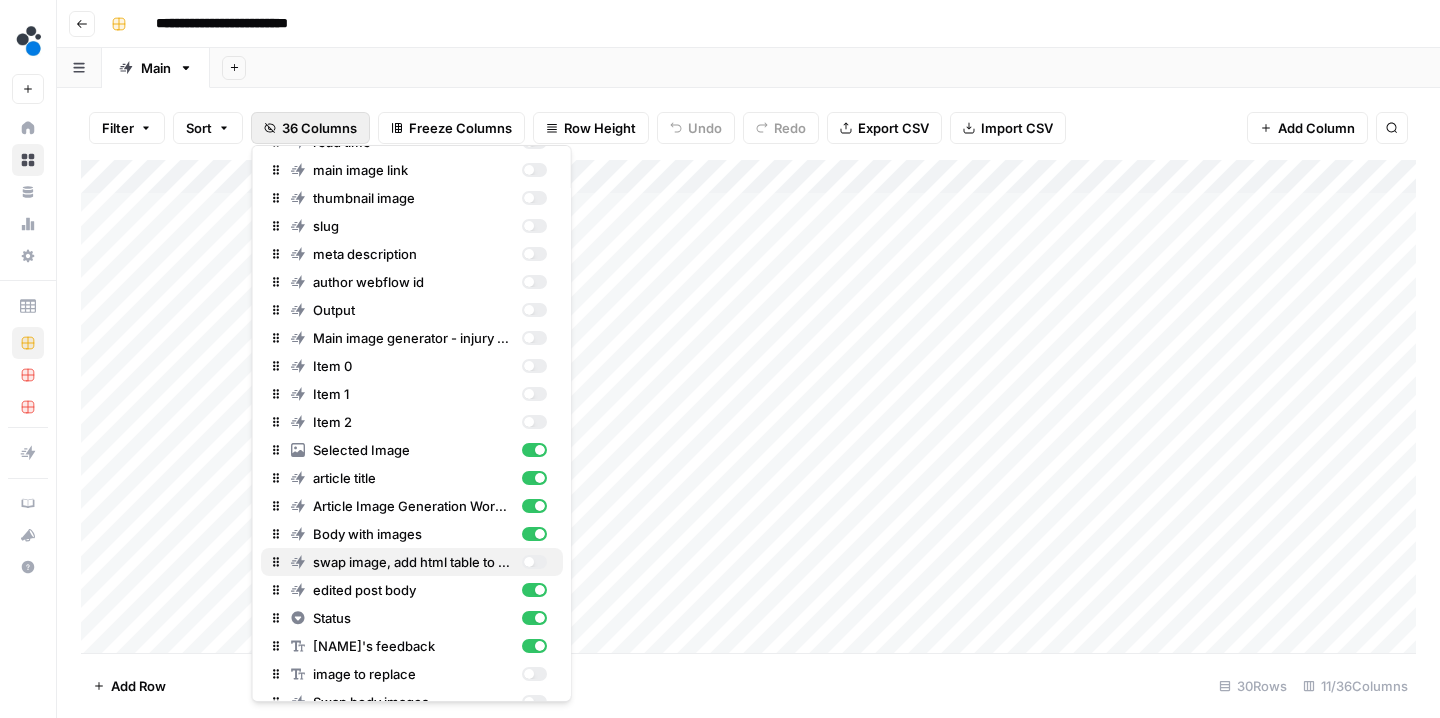 click at bounding box center (533, 562) 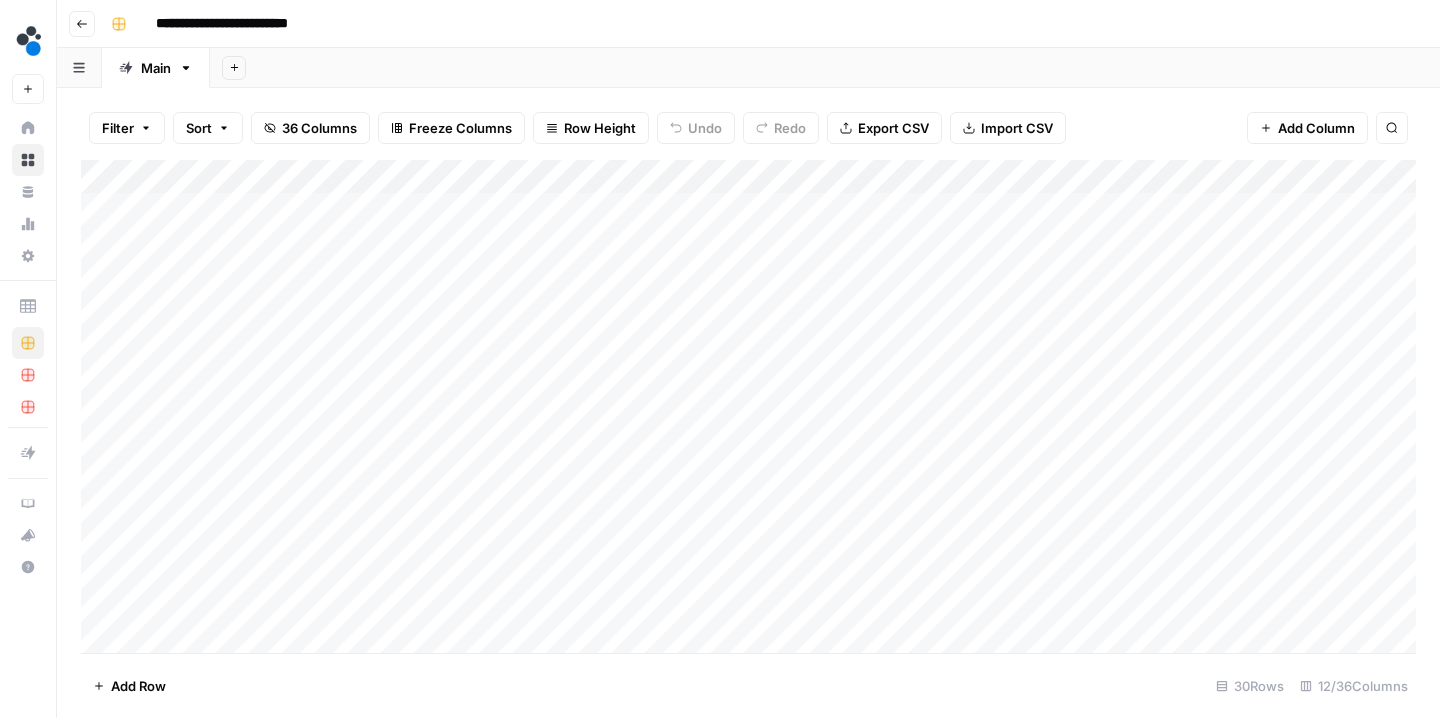 click on "Add Sheet" at bounding box center (825, 68) 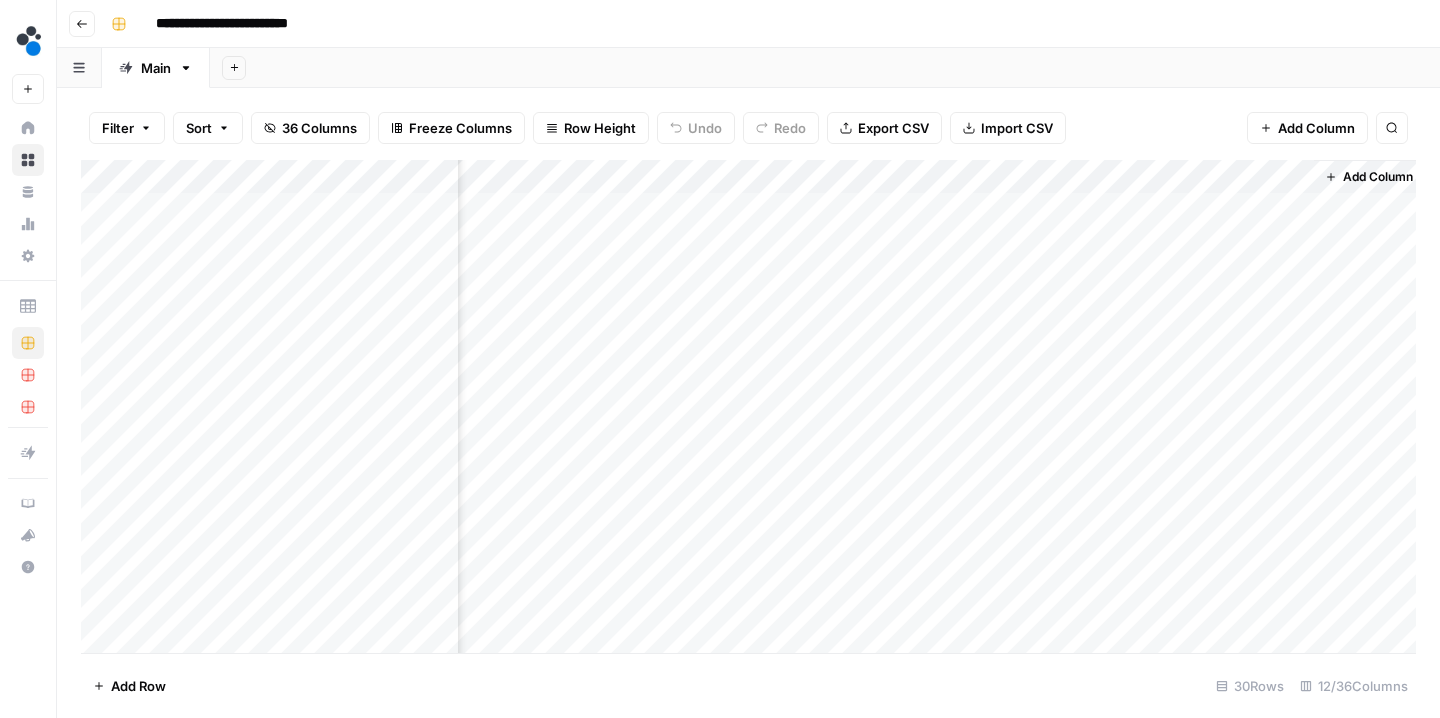 scroll, scrollTop: 0, scrollLeft: 894, axis: horizontal 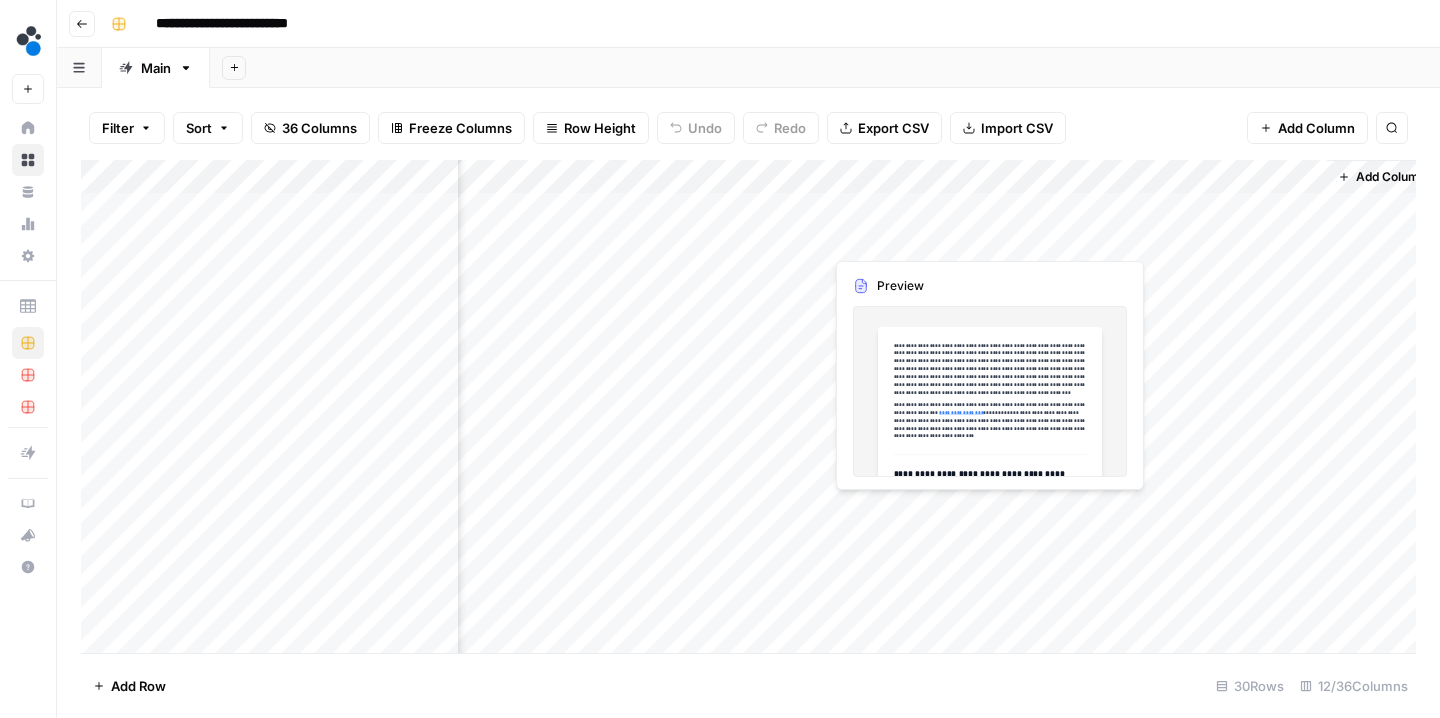 click on "Add Column" at bounding box center [748, 409] 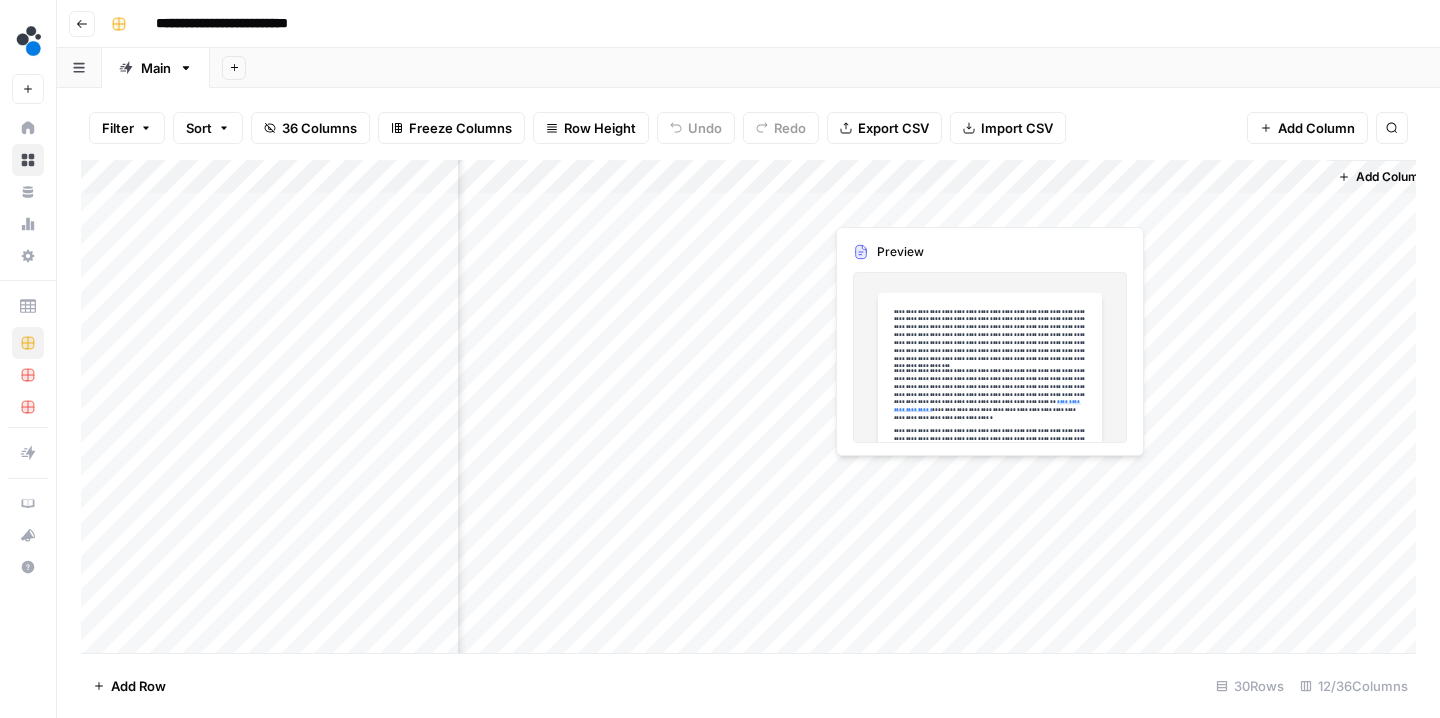 click on "Add Column" at bounding box center [748, 409] 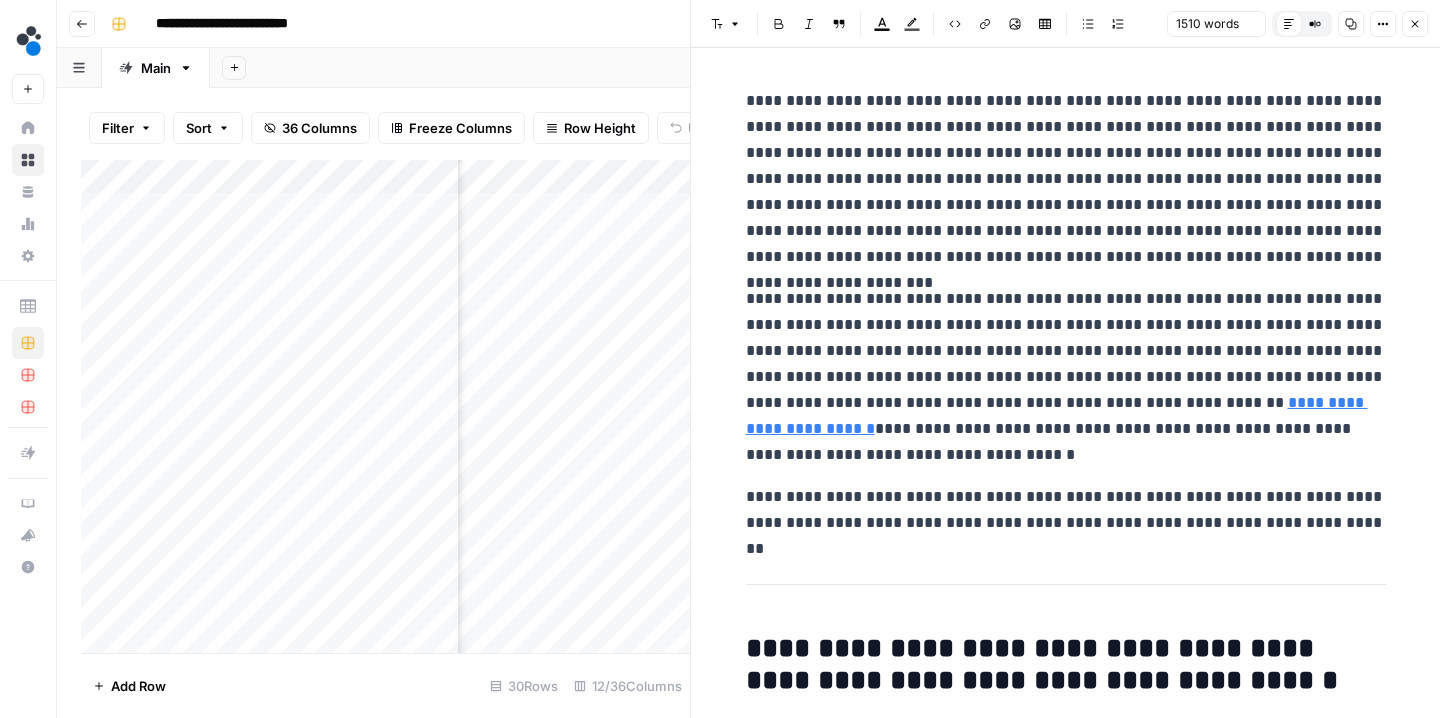 click on "**********" at bounding box center (1066, 3847) 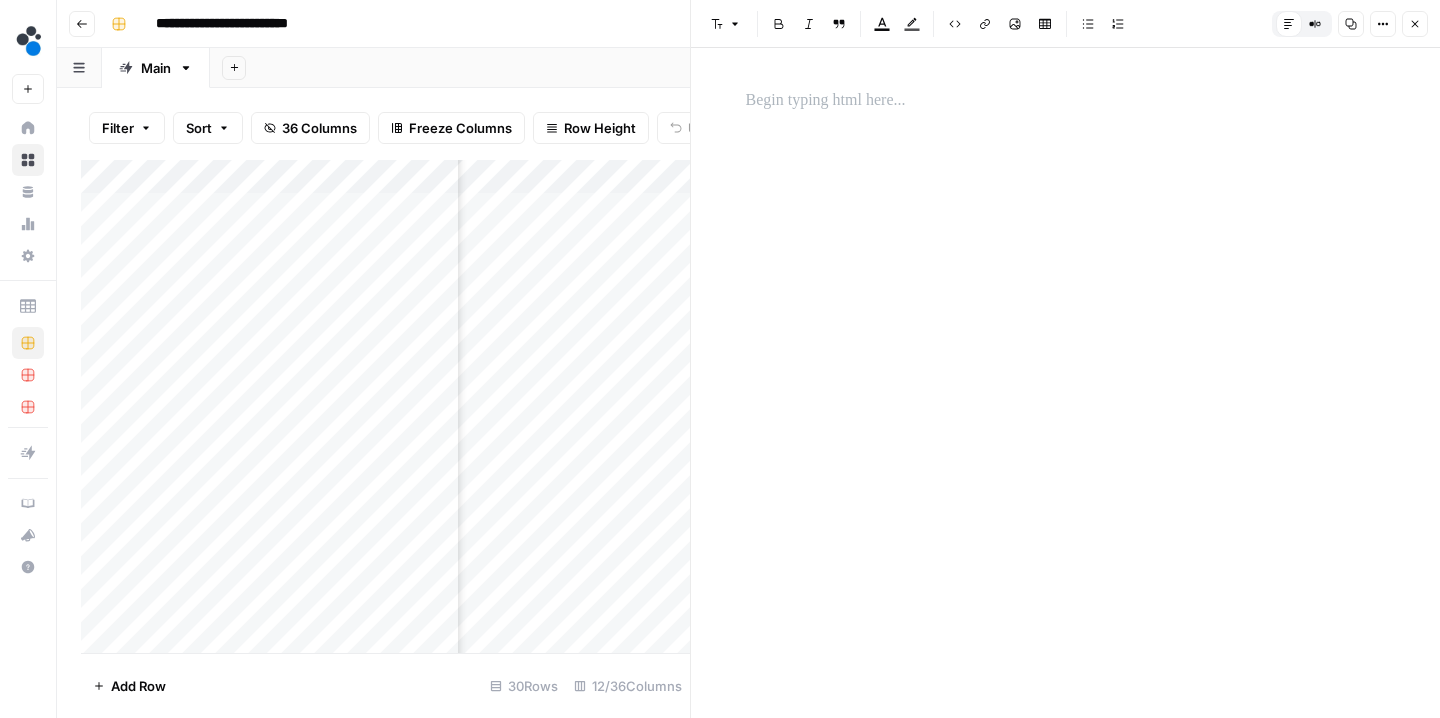 click 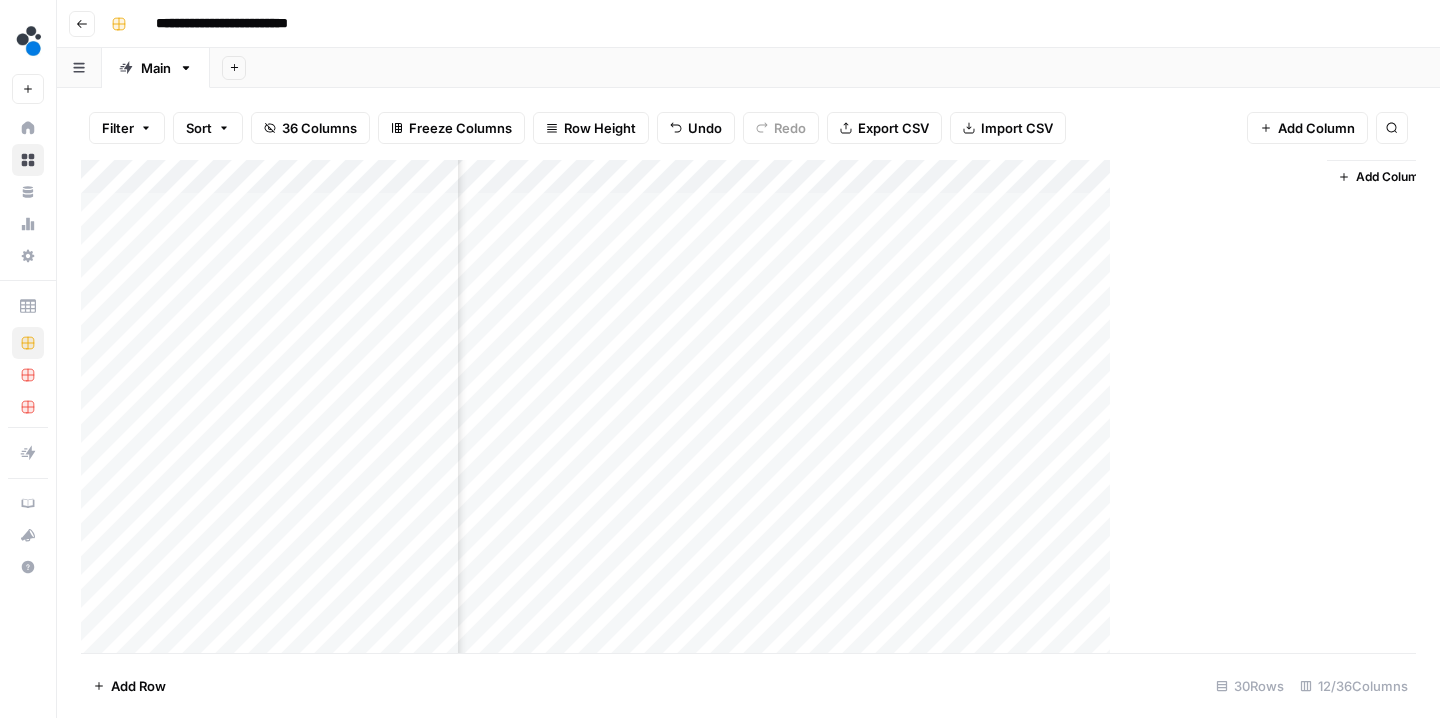 scroll, scrollTop: 0, scrollLeft: 892, axis: horizontal 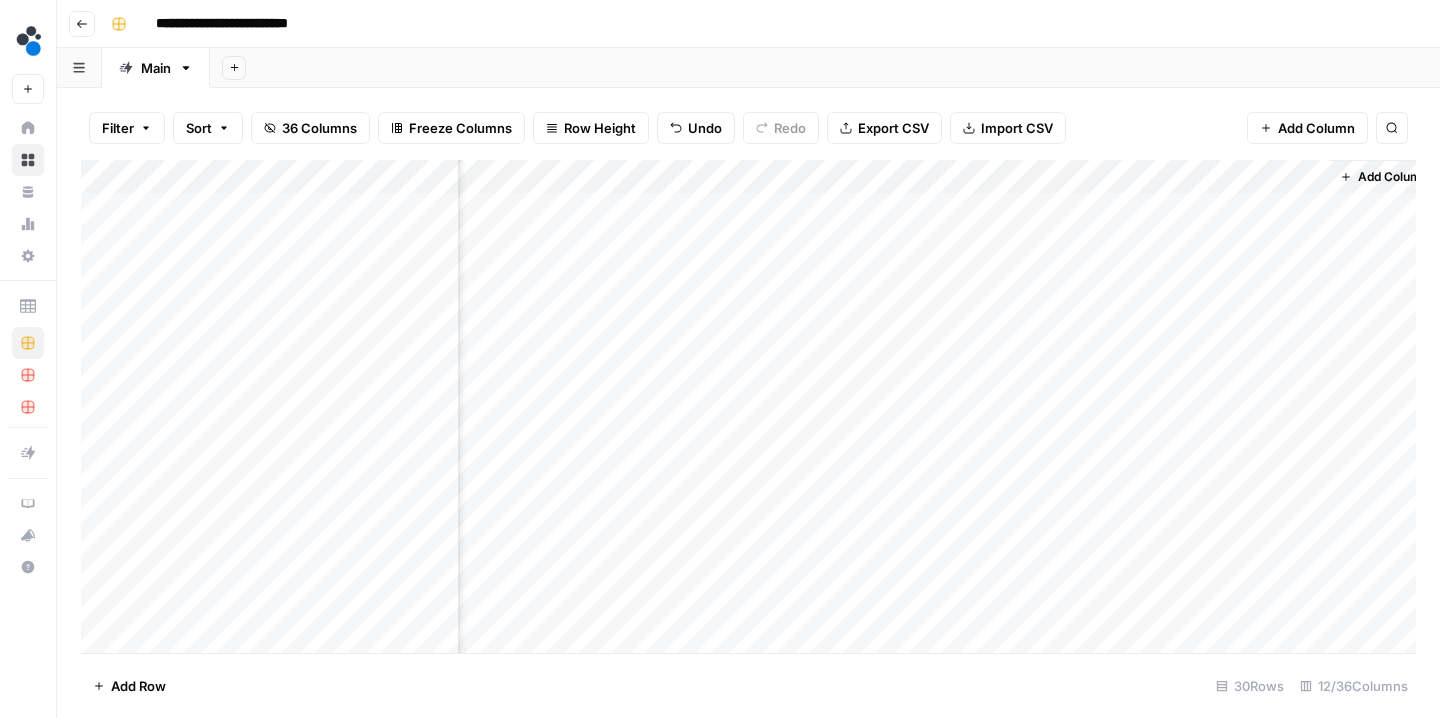 click on "Add Column" at bounding box center [748, 409] 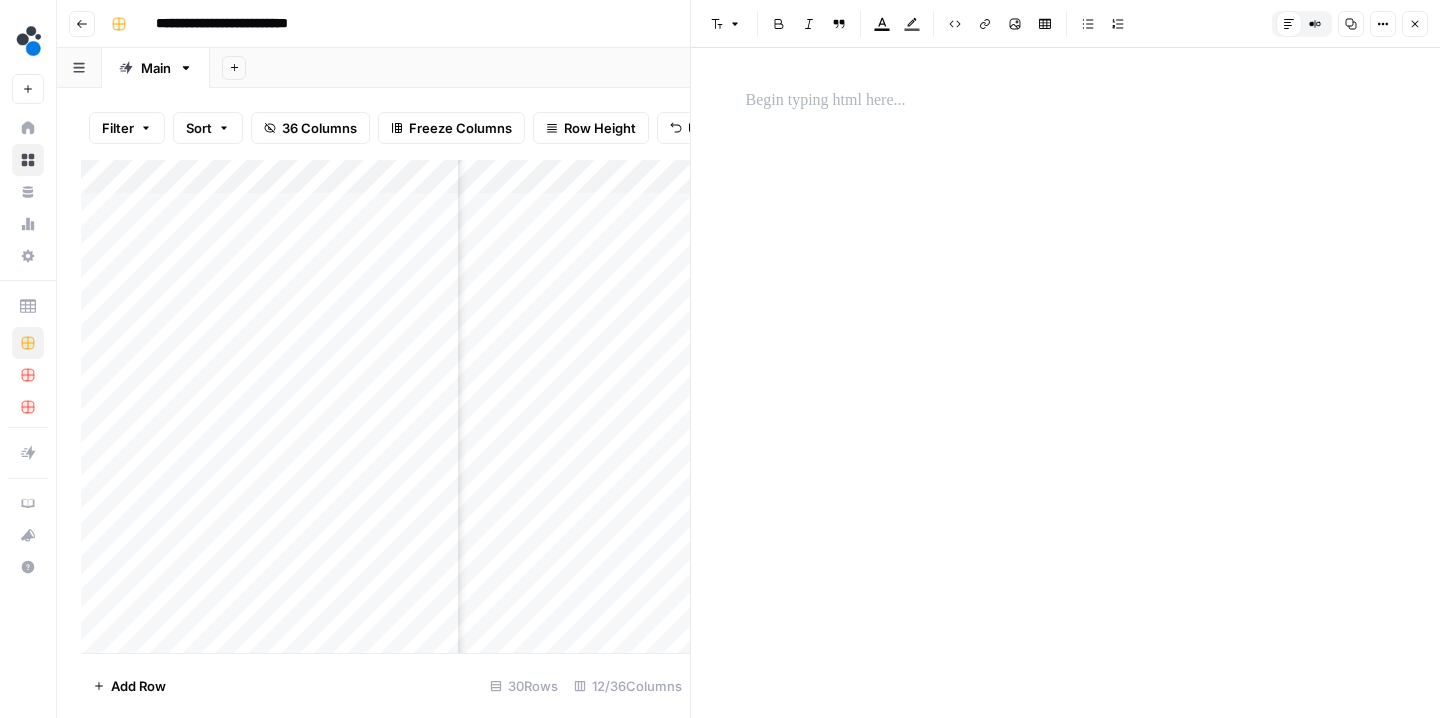 click on "Close" at bounding box center [1415, 24] 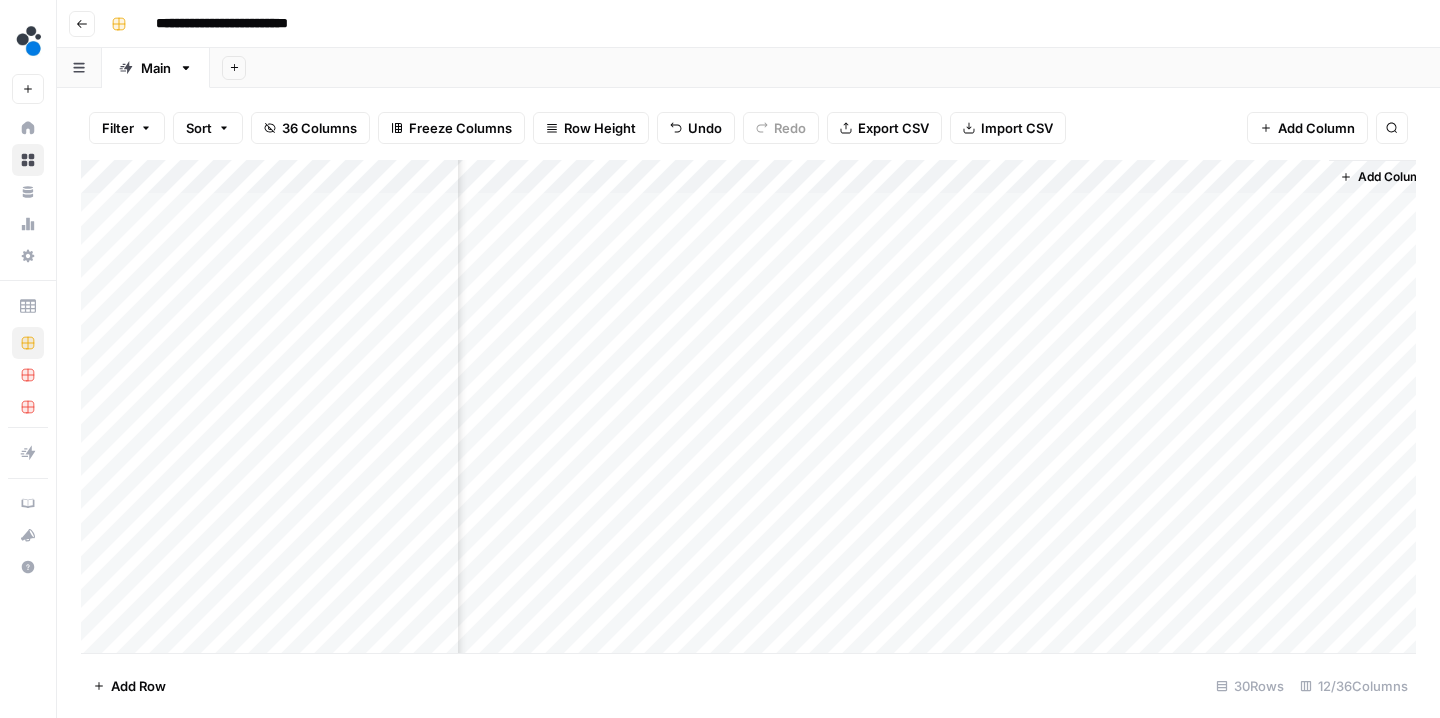click on "Add Column" at bounding box center (748, 409) 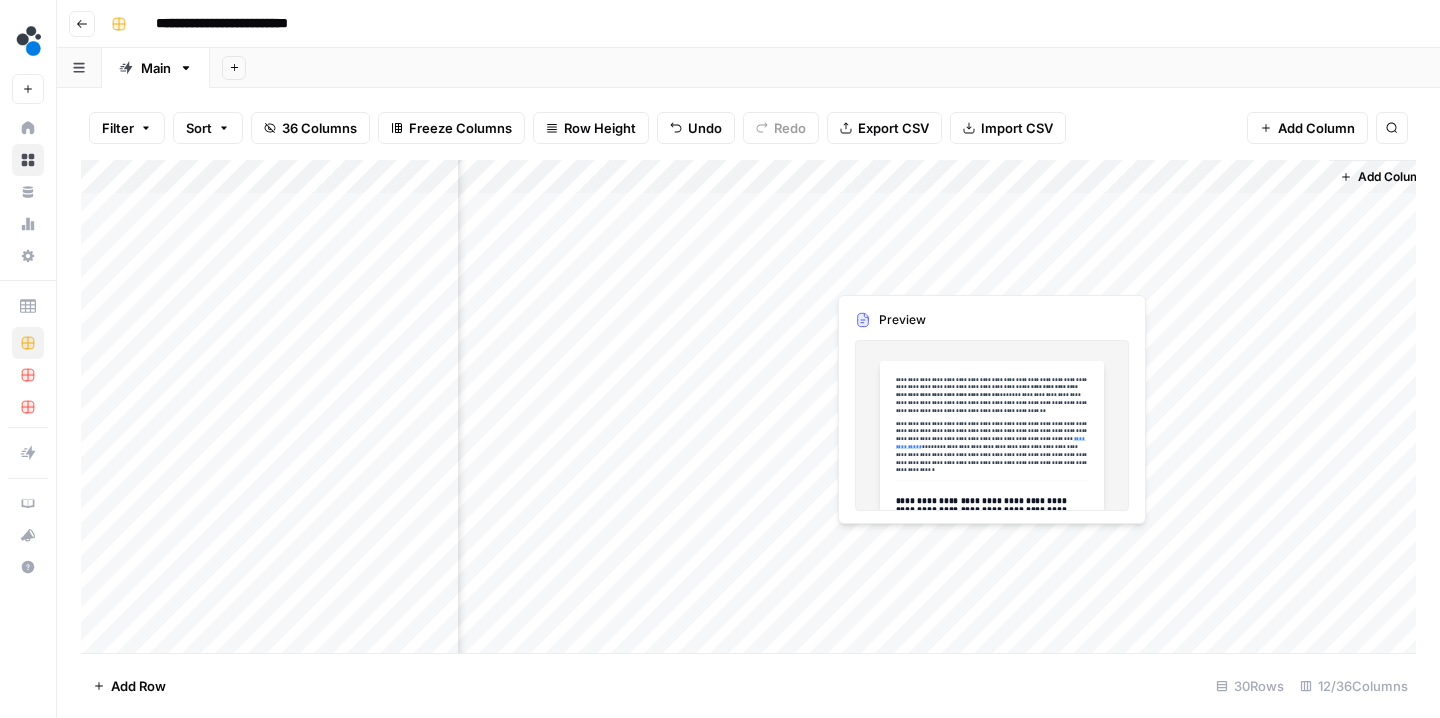 click on "Add Column" at bounding box center (748, 409) 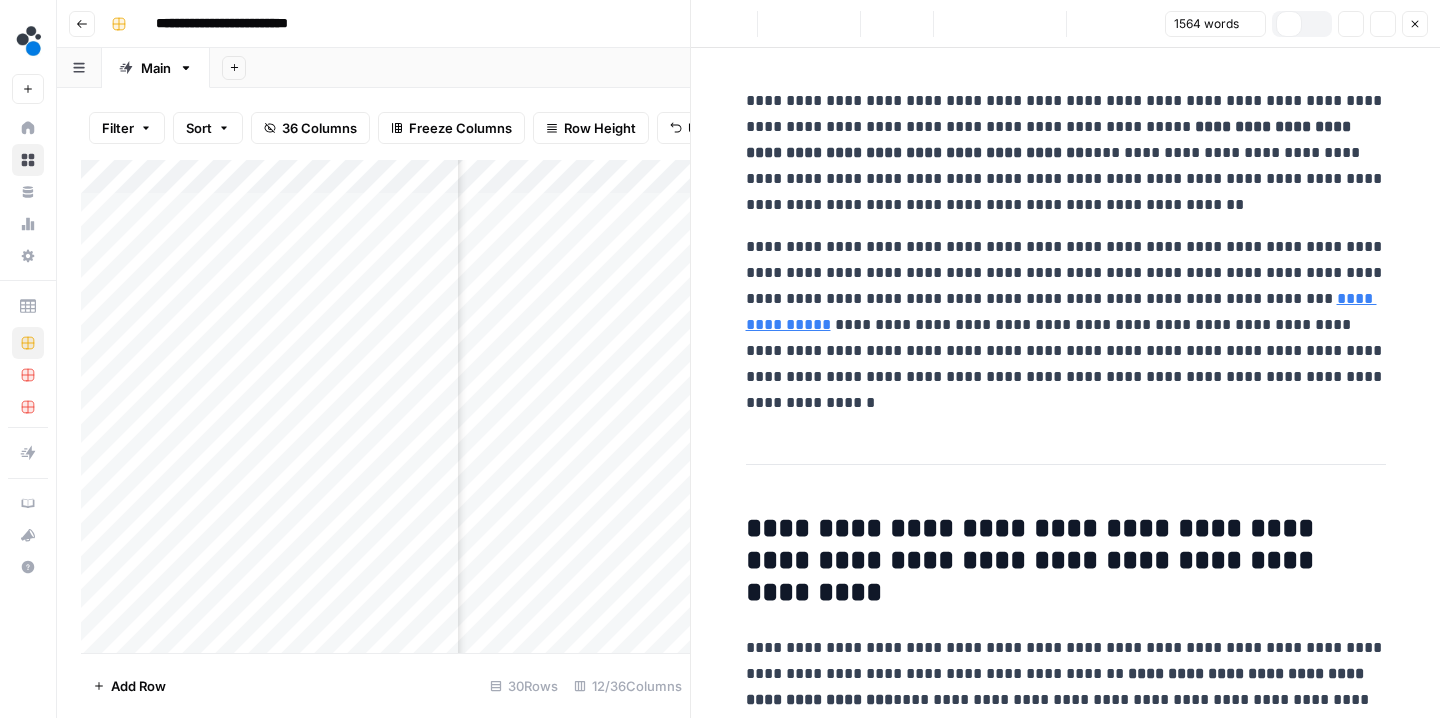 click on "**********" at bounding box center (1066, 325) 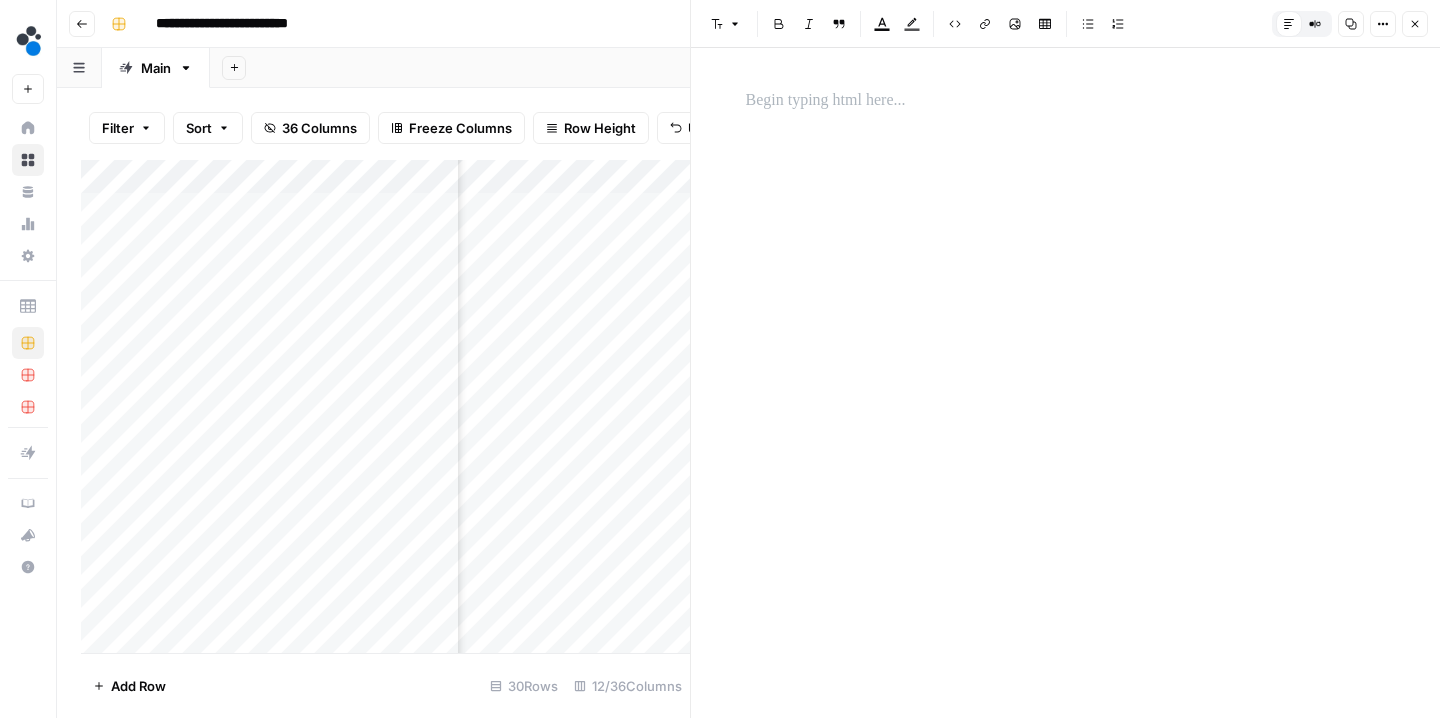 click on "Close" at bounding box center (1415, 24) 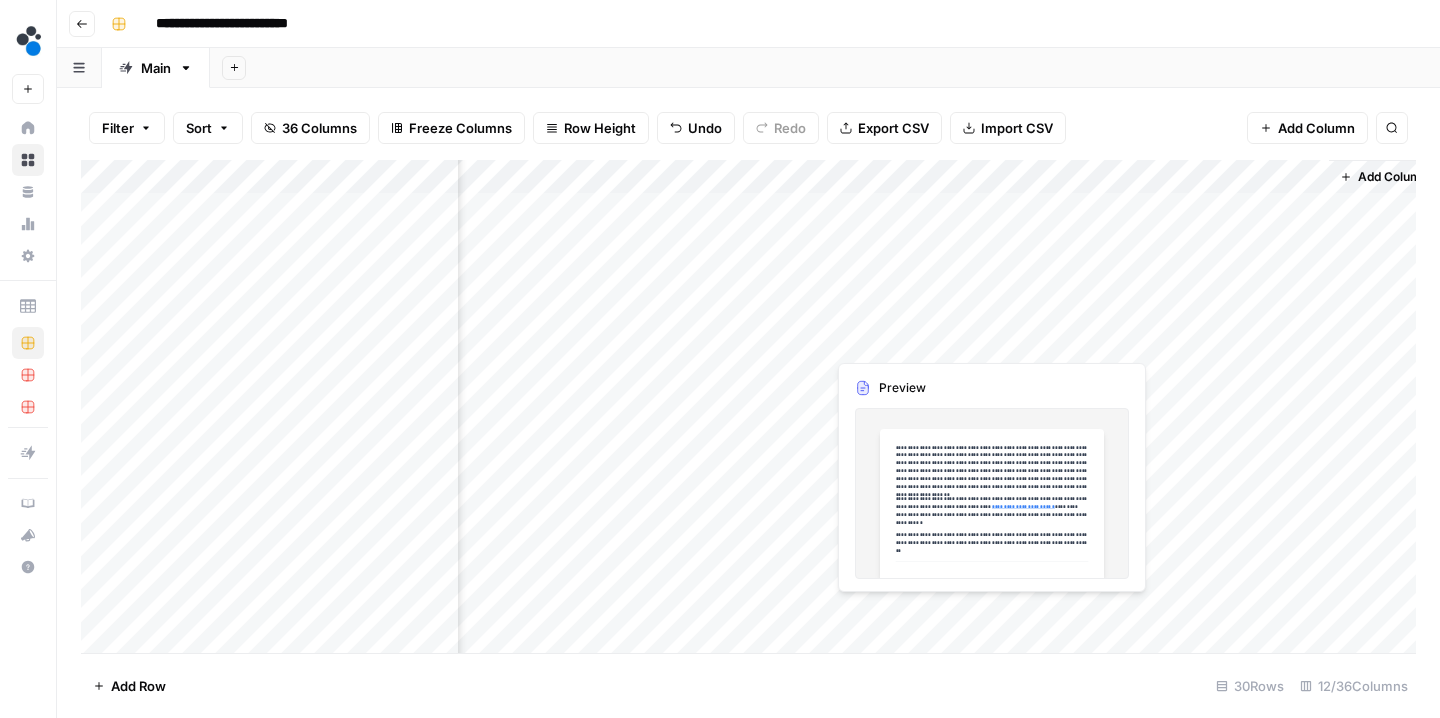 click on "Add Column" at bounding box center (748, 409) 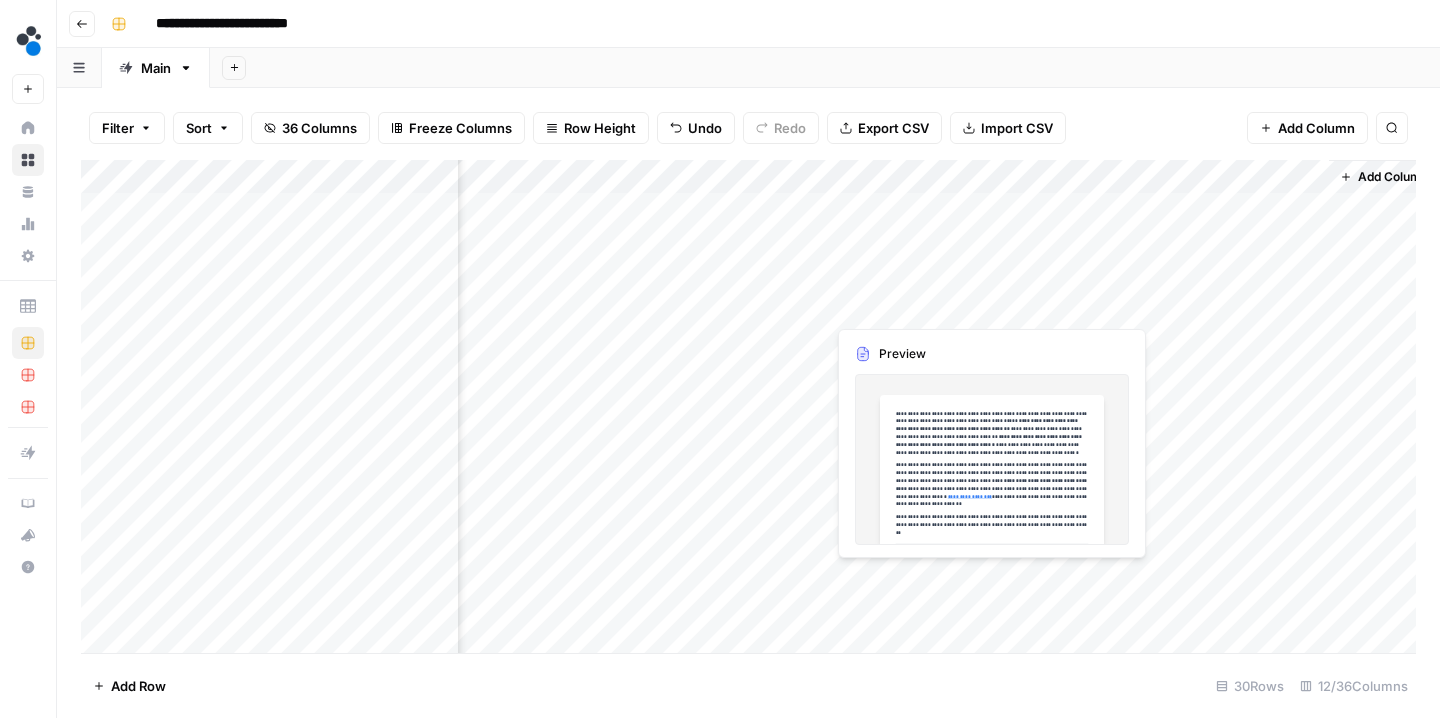 click on "Add Column" at bounding box center (748, 409) 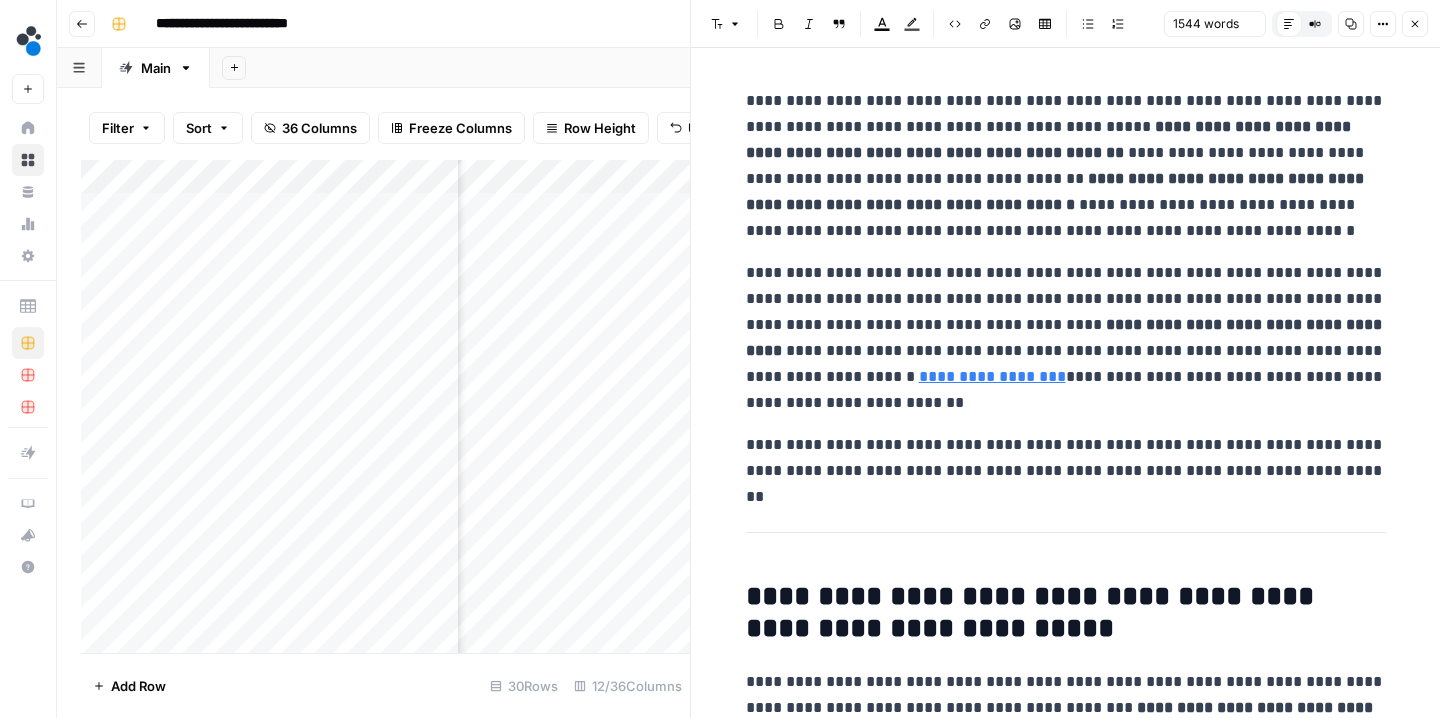click at bounding box center (916, 305) 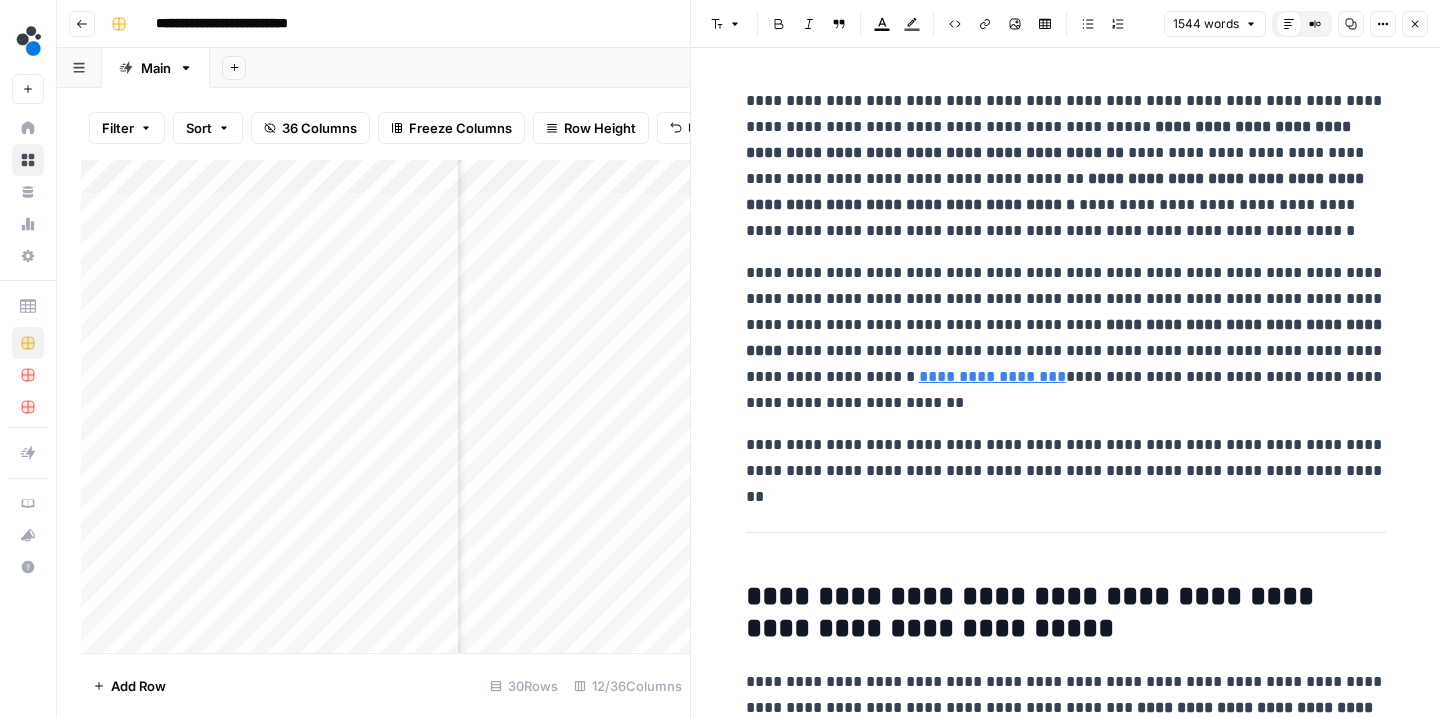 click on "**********" at bounding box center (1066, 338) 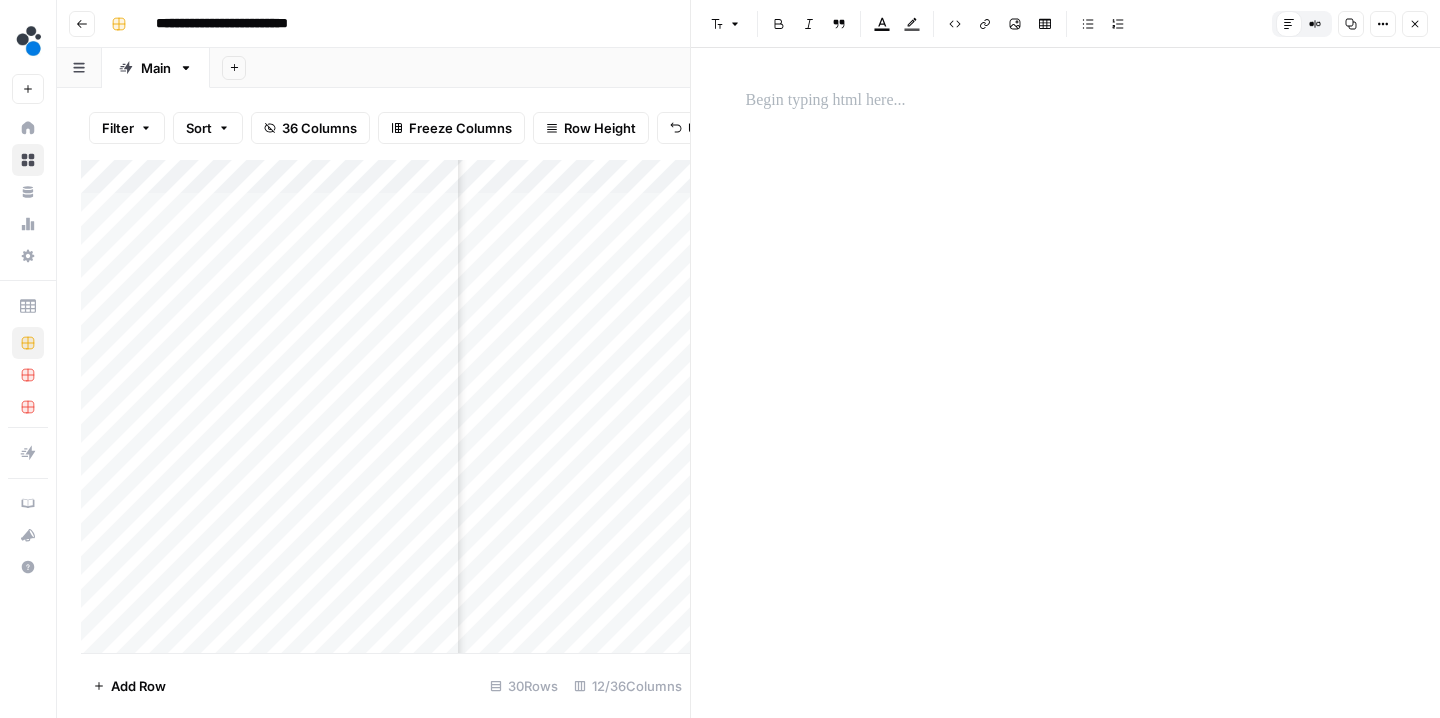 click 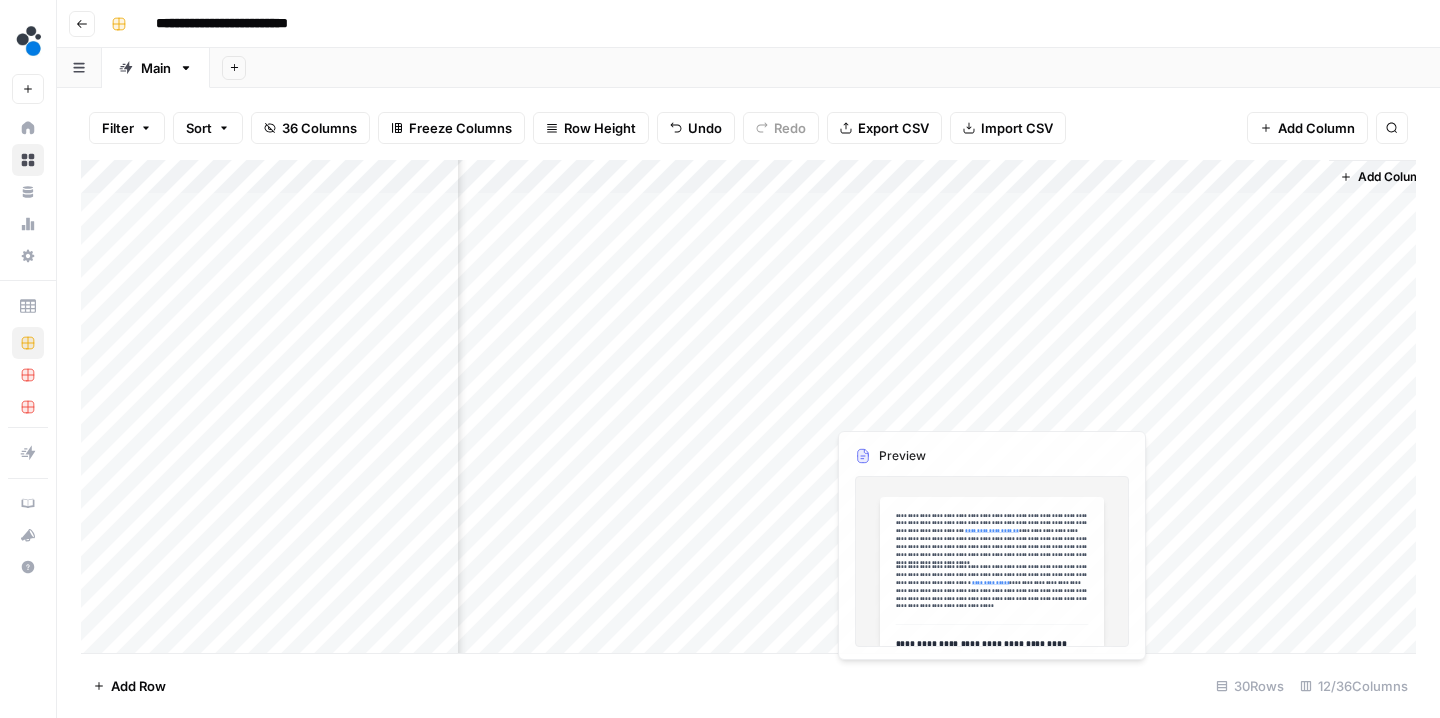 click on "Add Column" at bounding box center [748, 409] 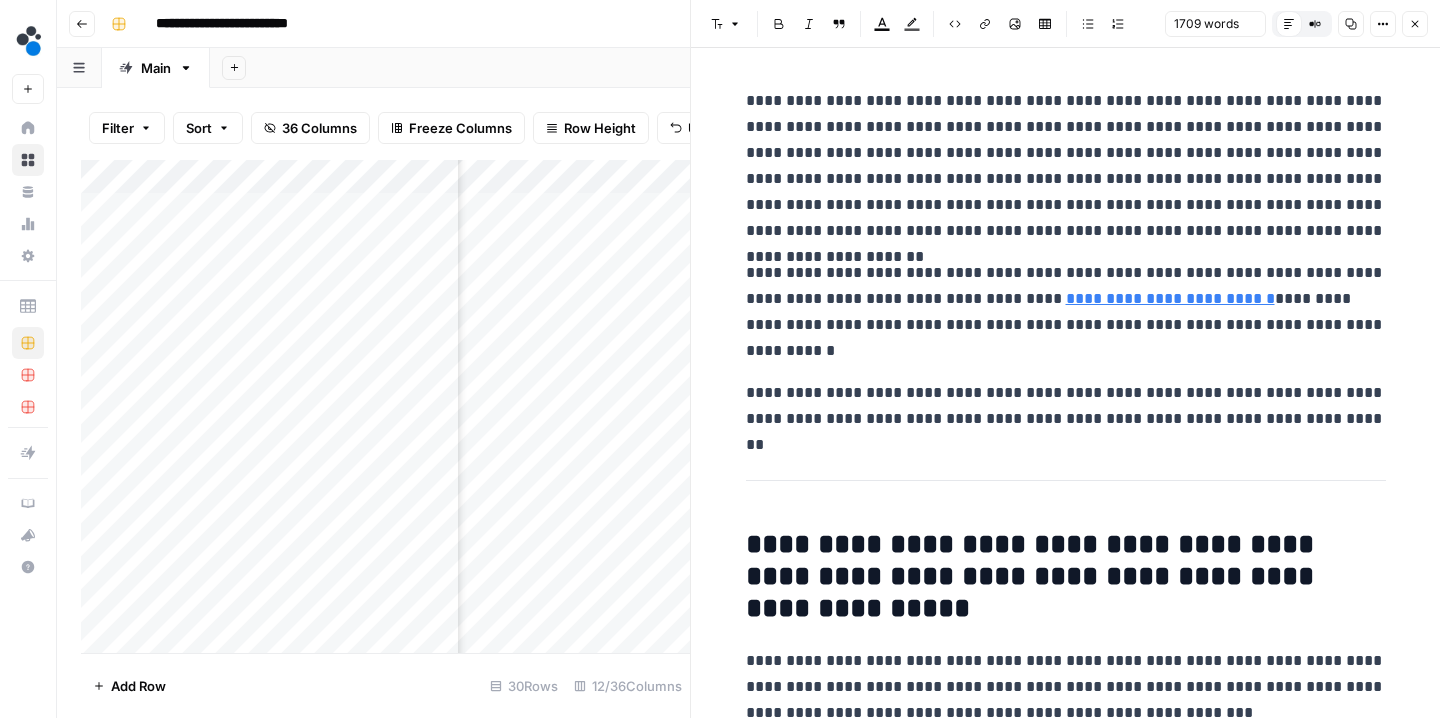 click on "**********" at bounding box center (1066, 312) 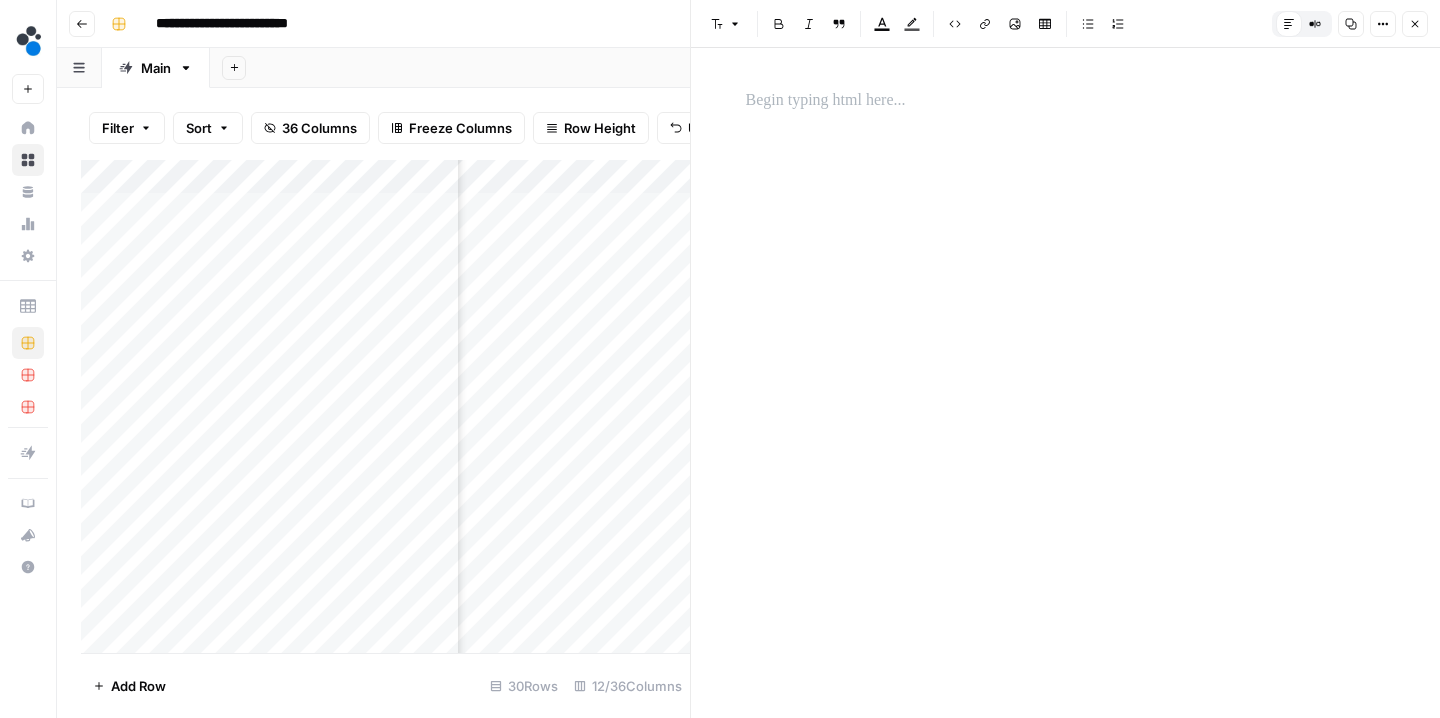 click 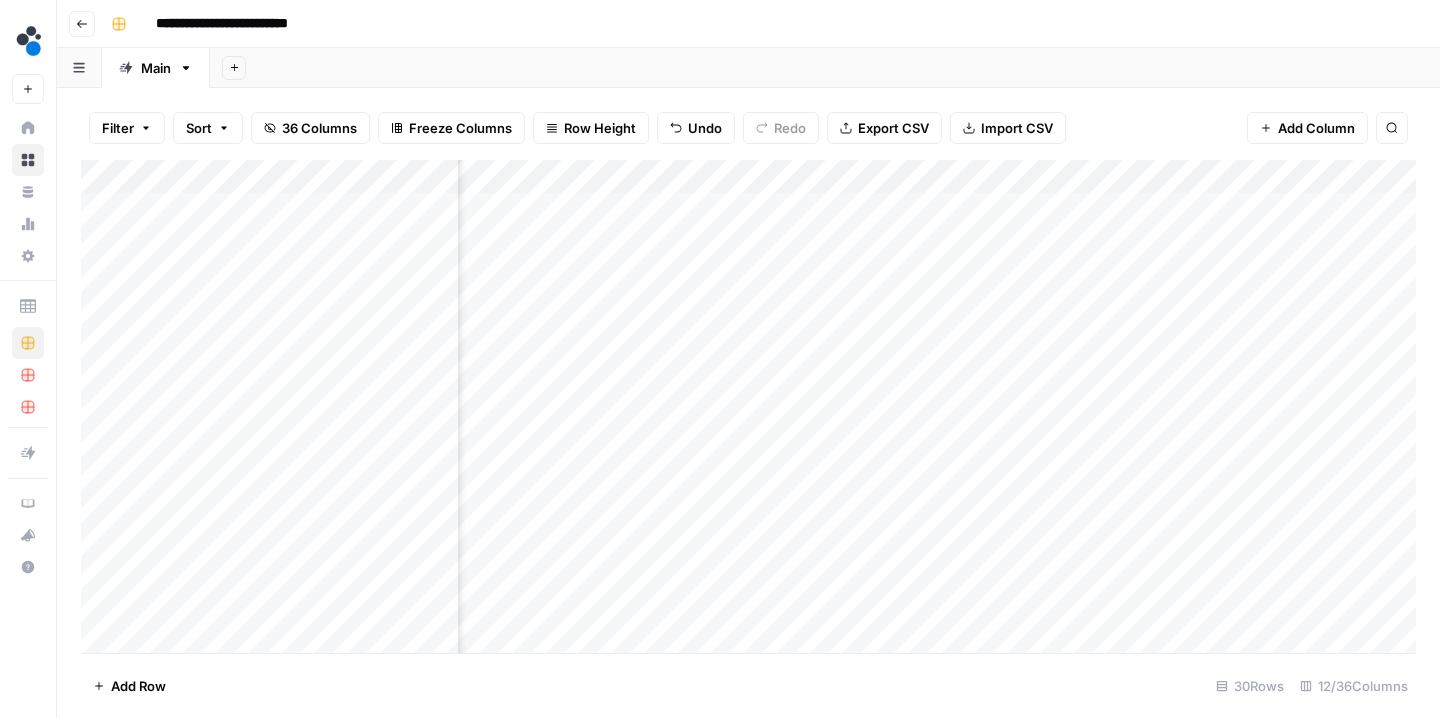 scroll, scrollTop: 0, scrollLeft: 696, axis: horizontal 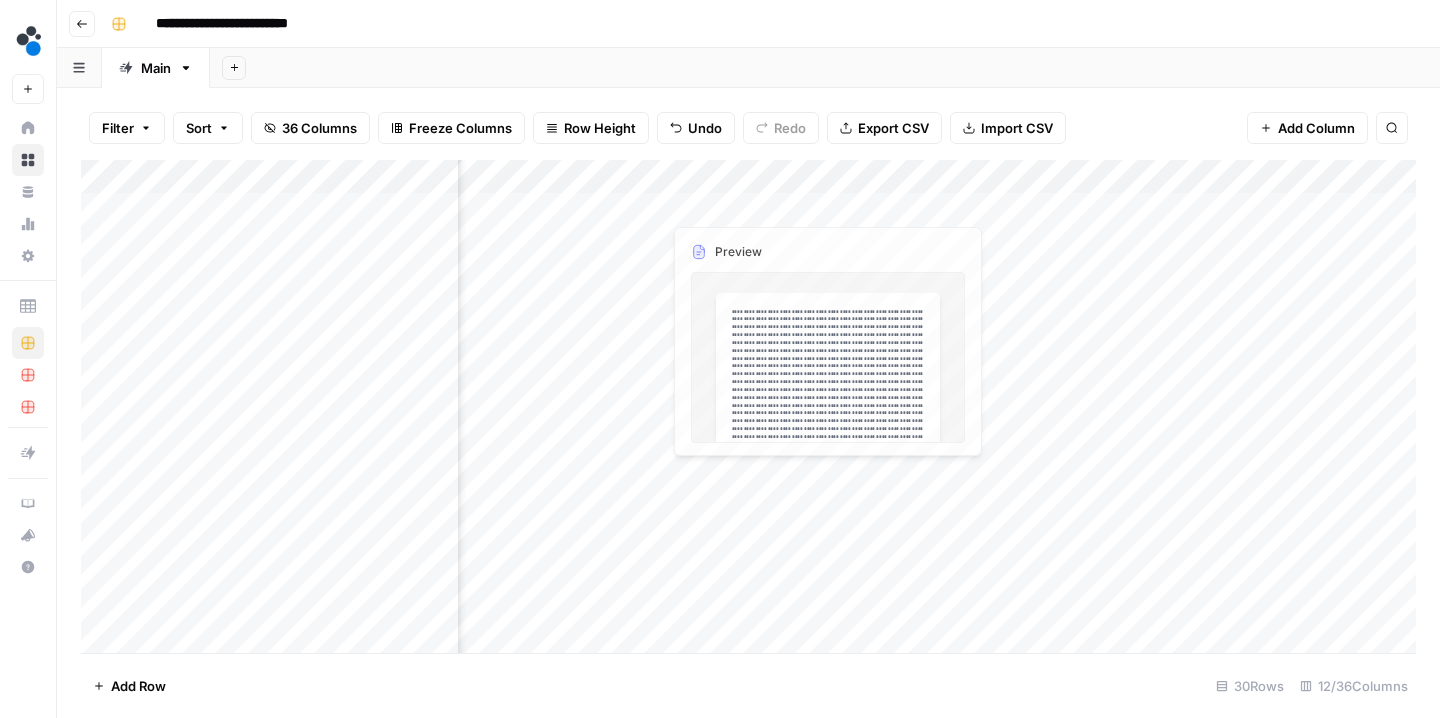 click on "Add Column" at bounding box center [748, 409] 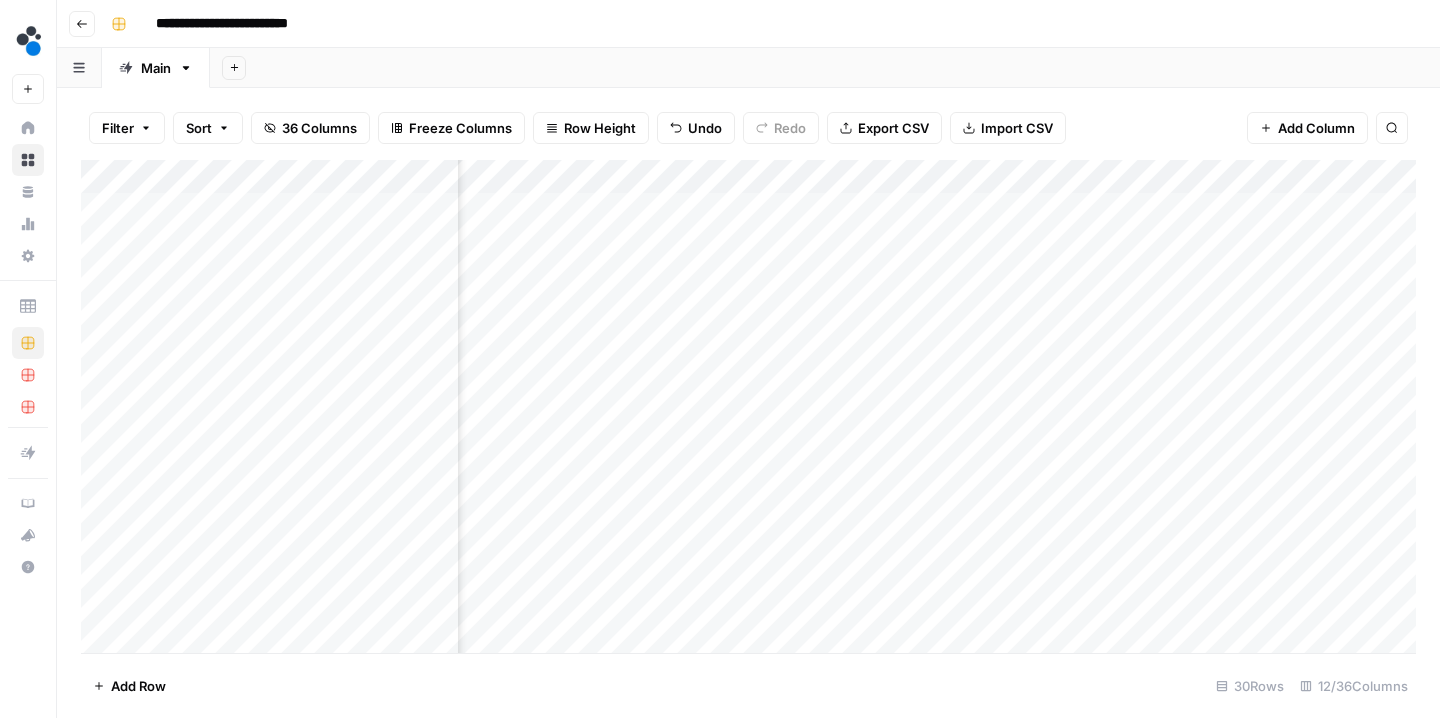 click on "Add Column" at bounding box center (748, 409) 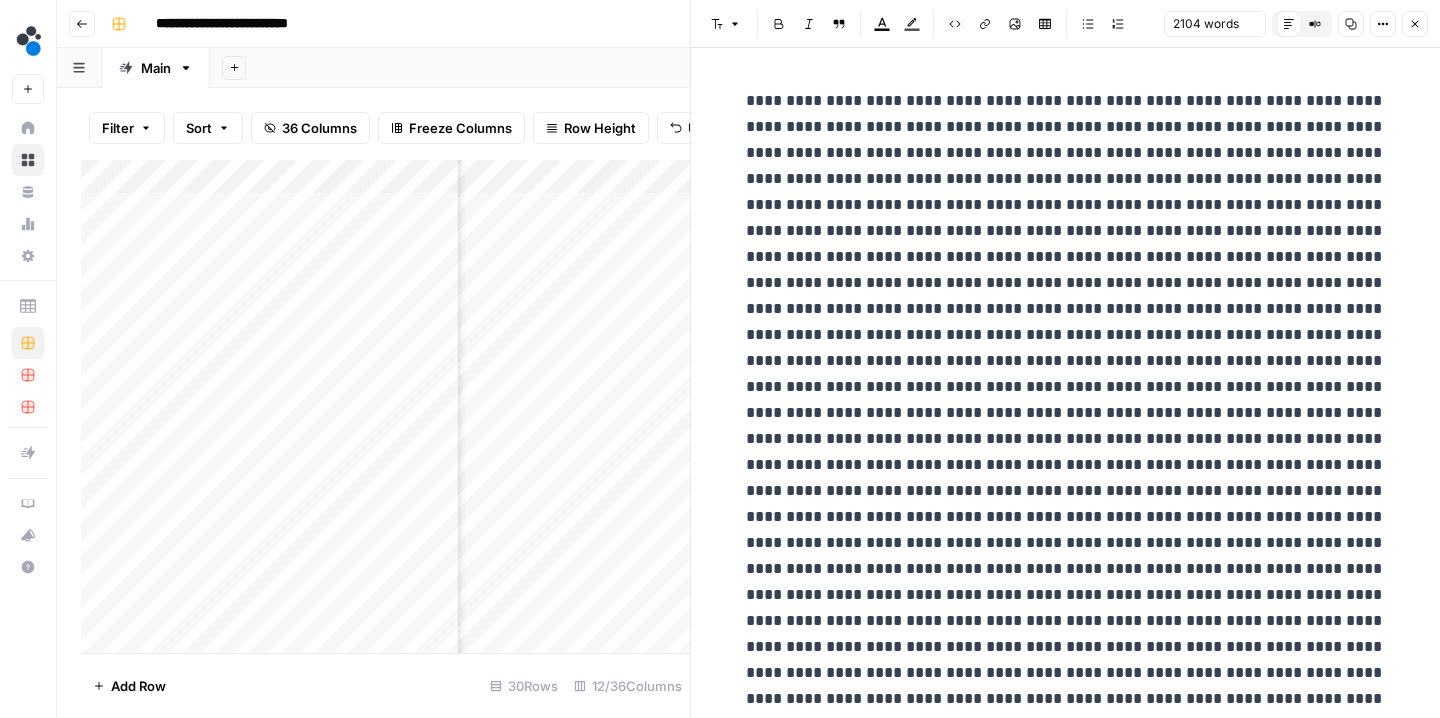 click on "**********" at bounding box center (1066, 3357) 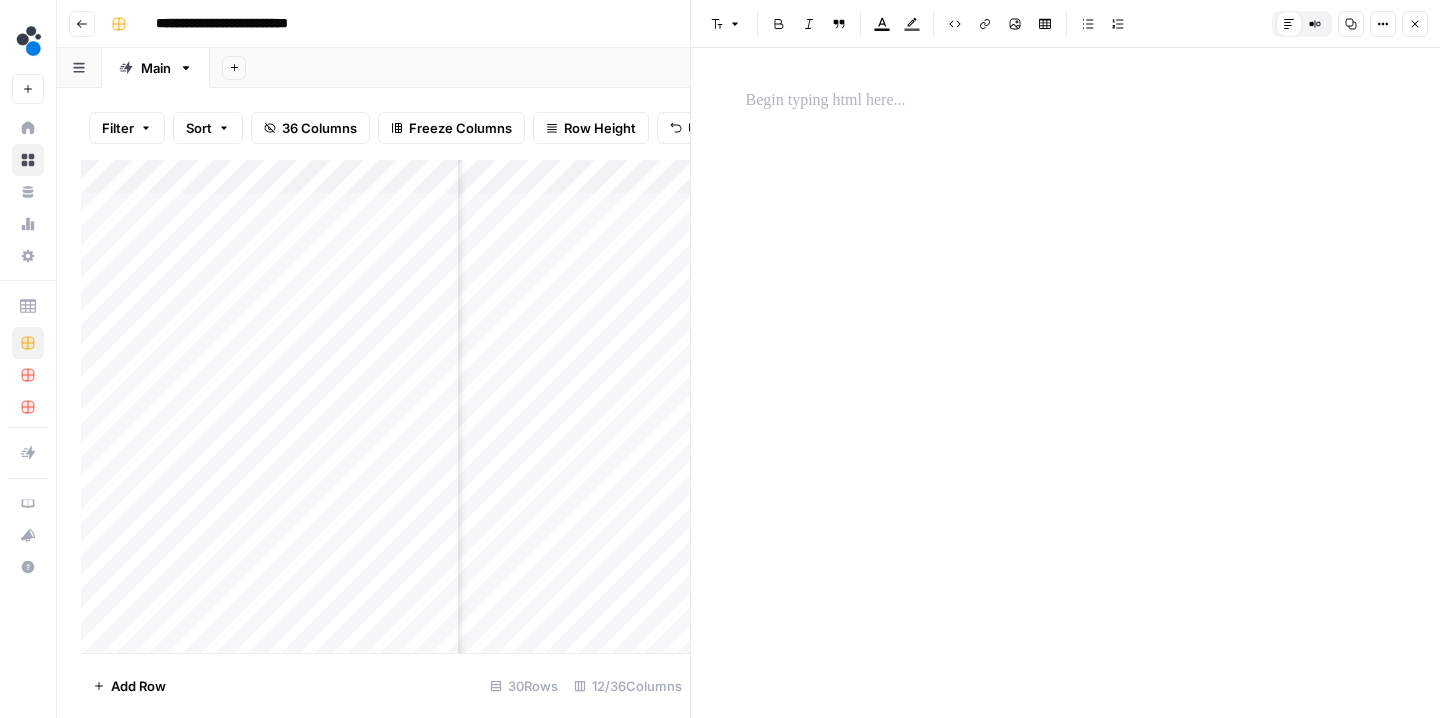 click on "Close" at bounding box center [1415, 24] 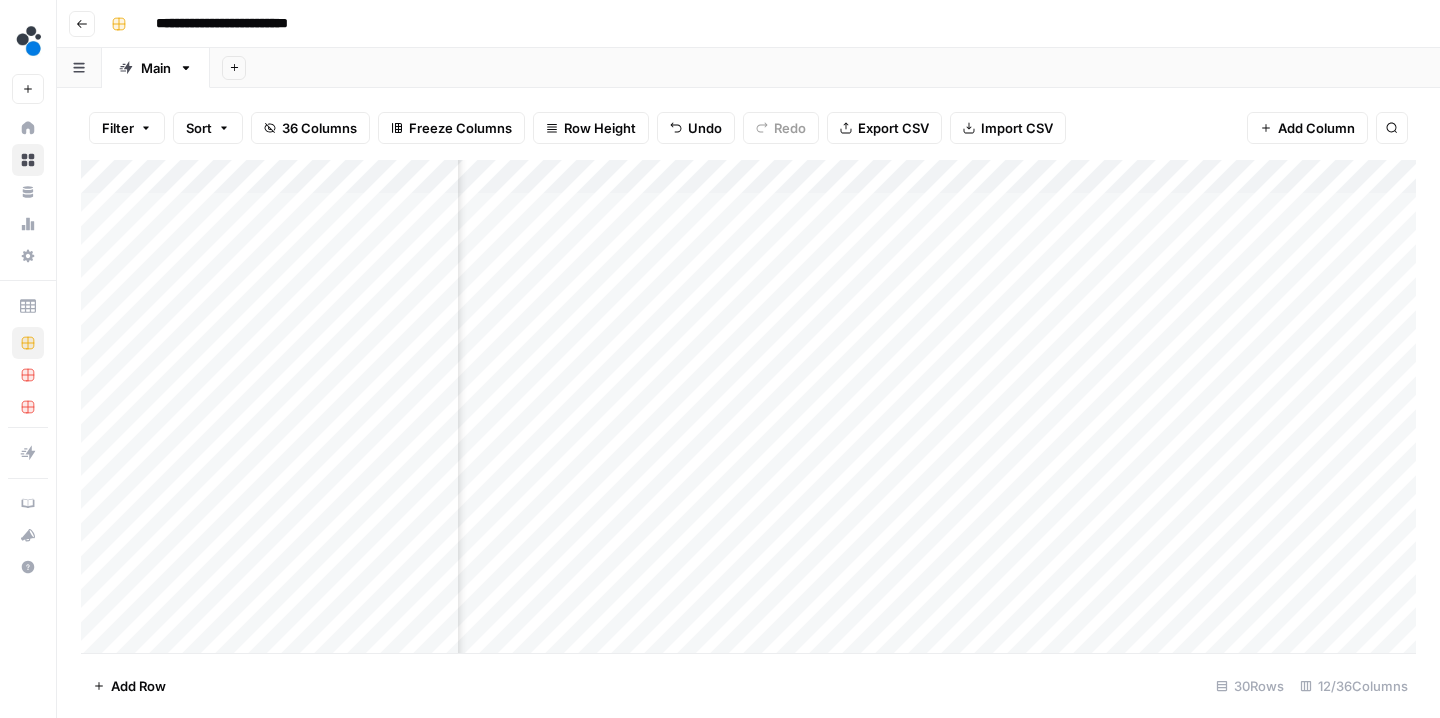 click on "Add Column" at bounding box center (748, 409) 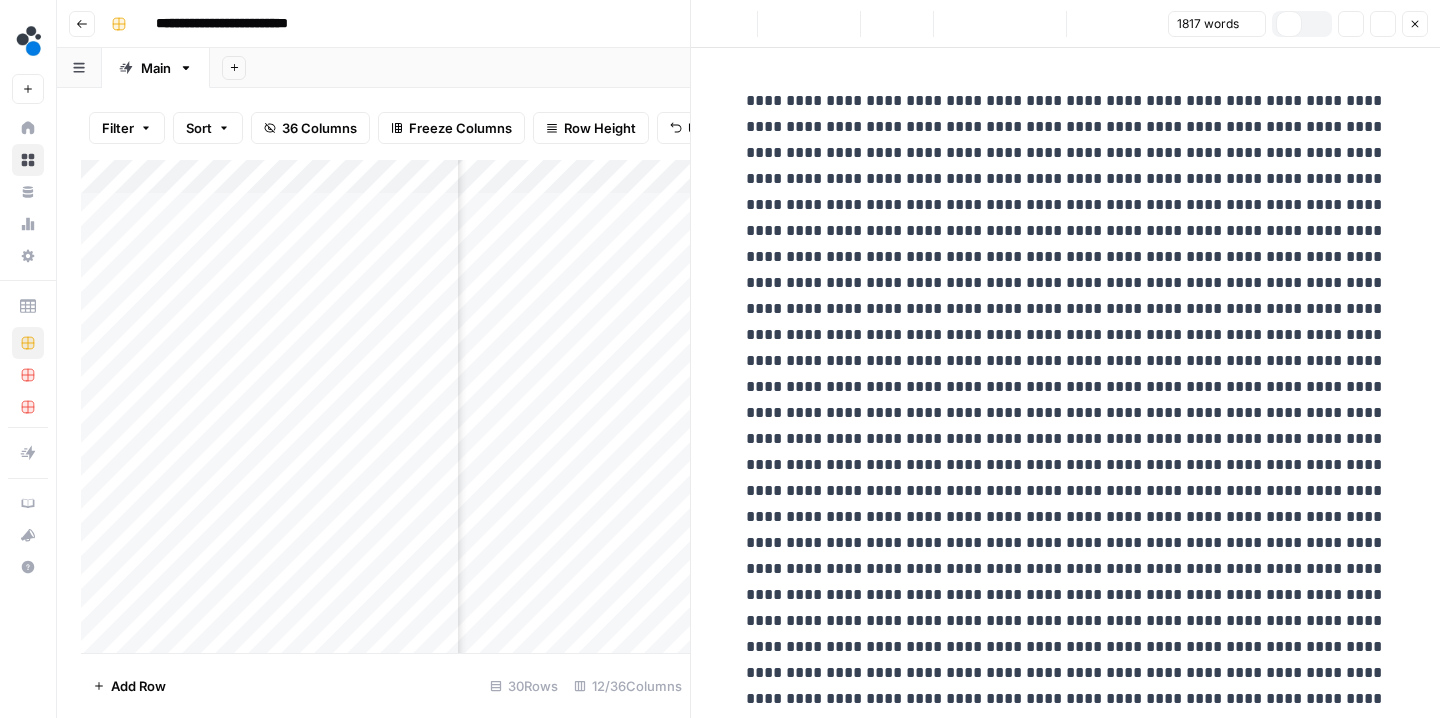 click on "**********" at bounding box center [1066, 3136] 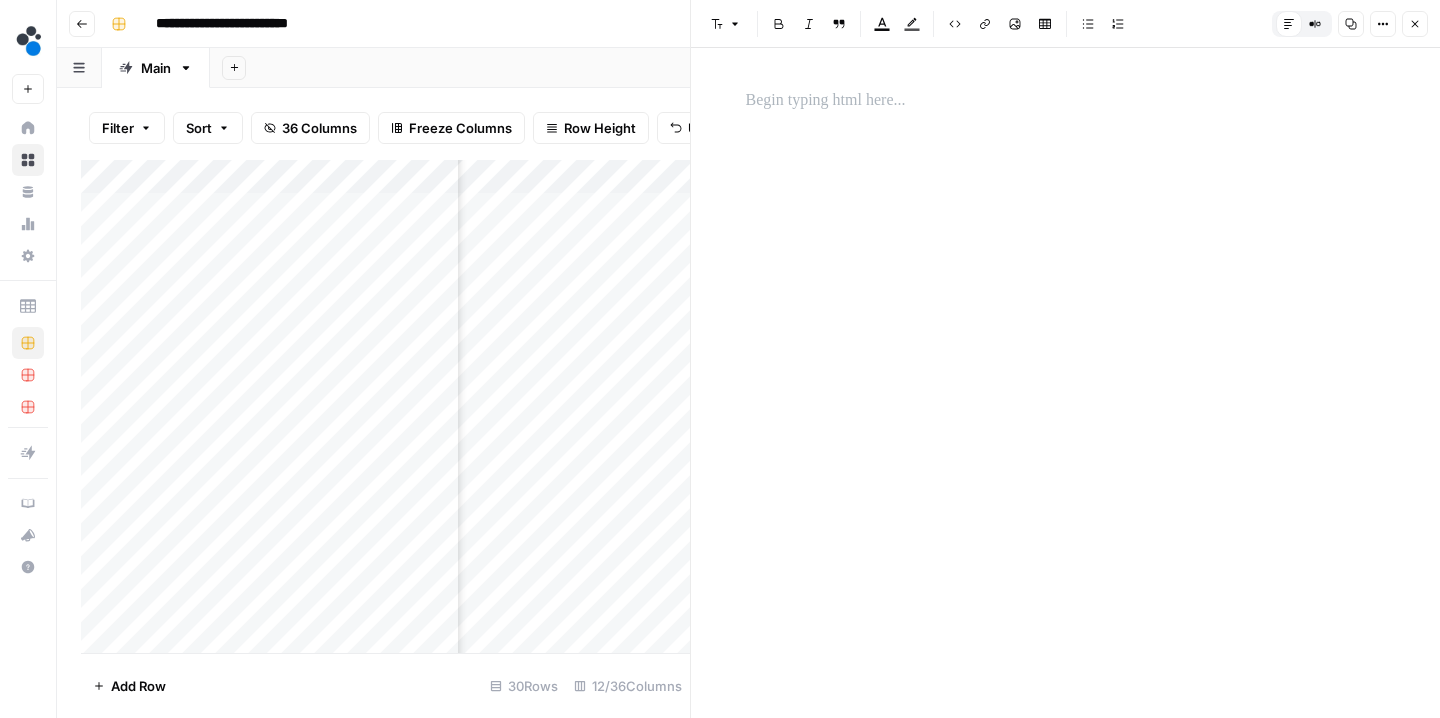 click 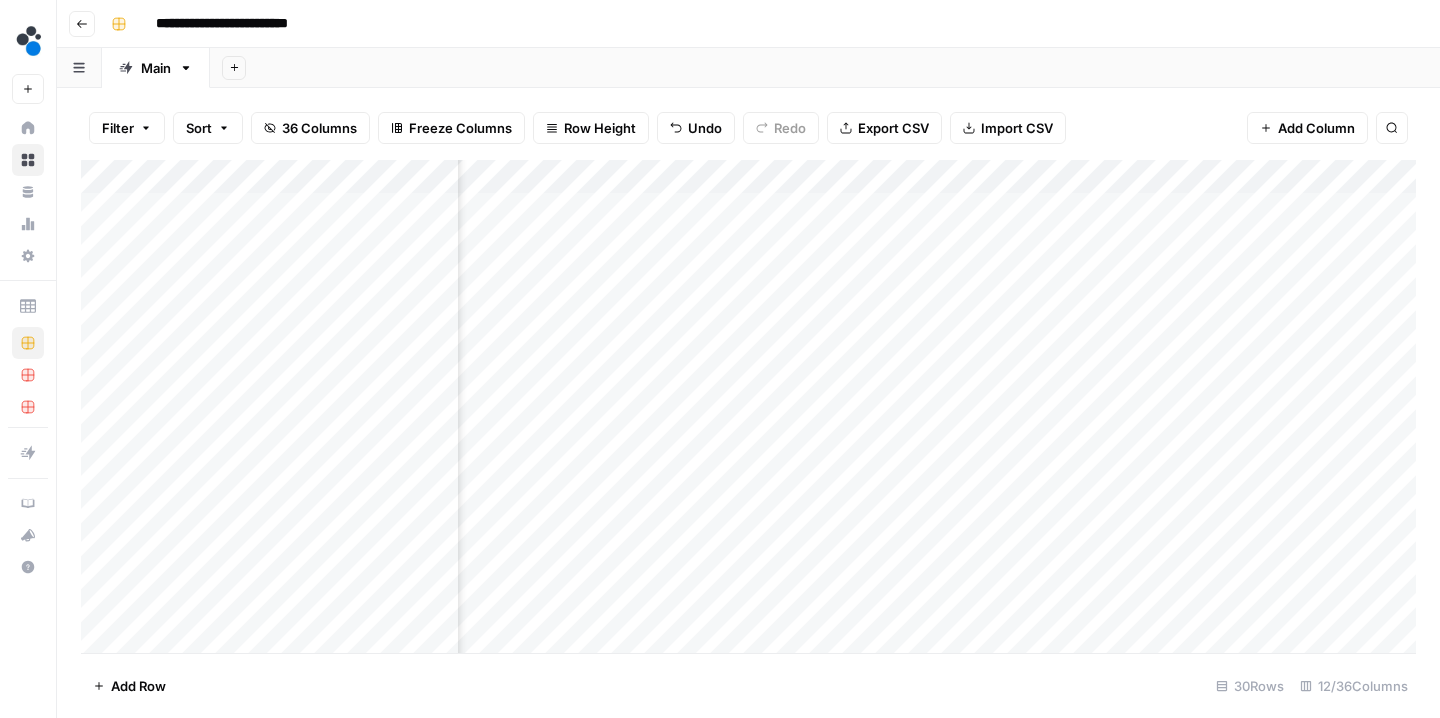 click on "Add Column" at bounding box center (748, 409) 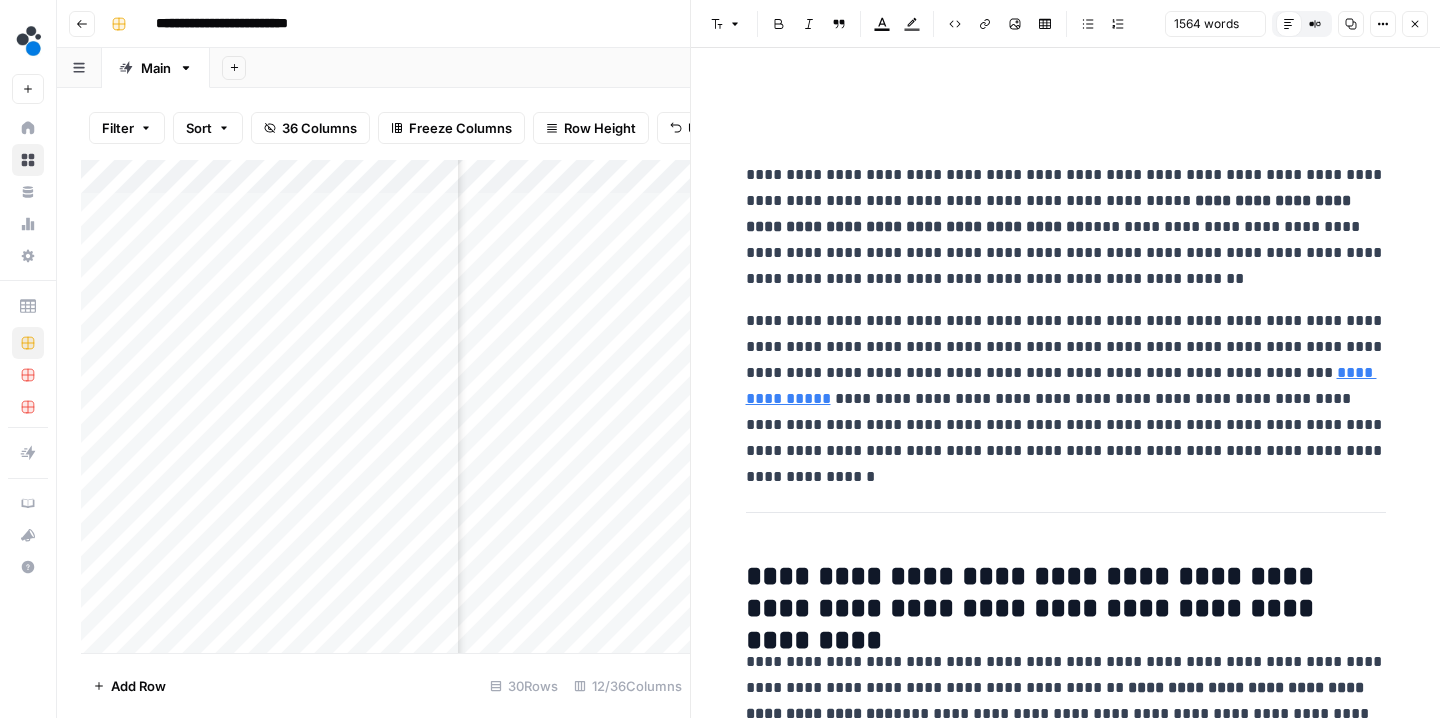 click on "**********" at bounding box center (1066, 253) 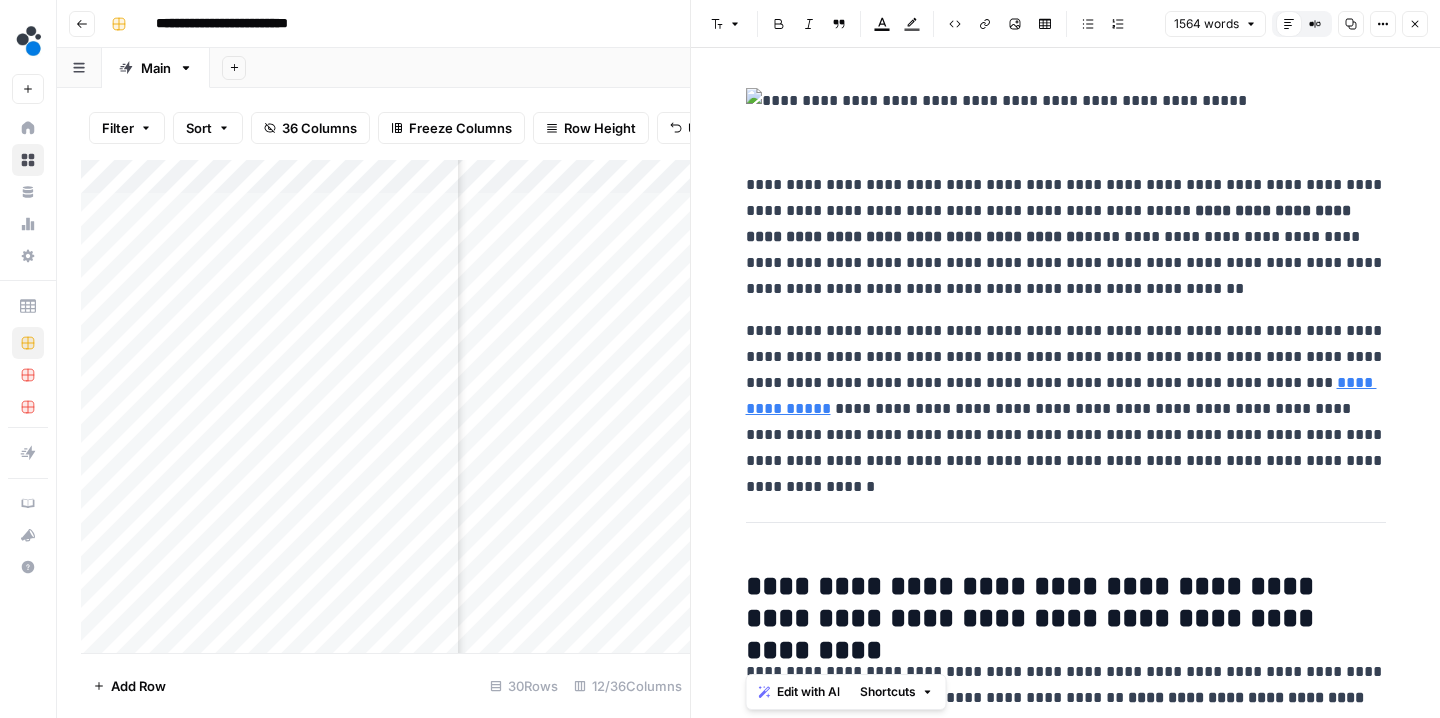 scroll, scrollTop: 0, scrollLeft: 0, axis: both 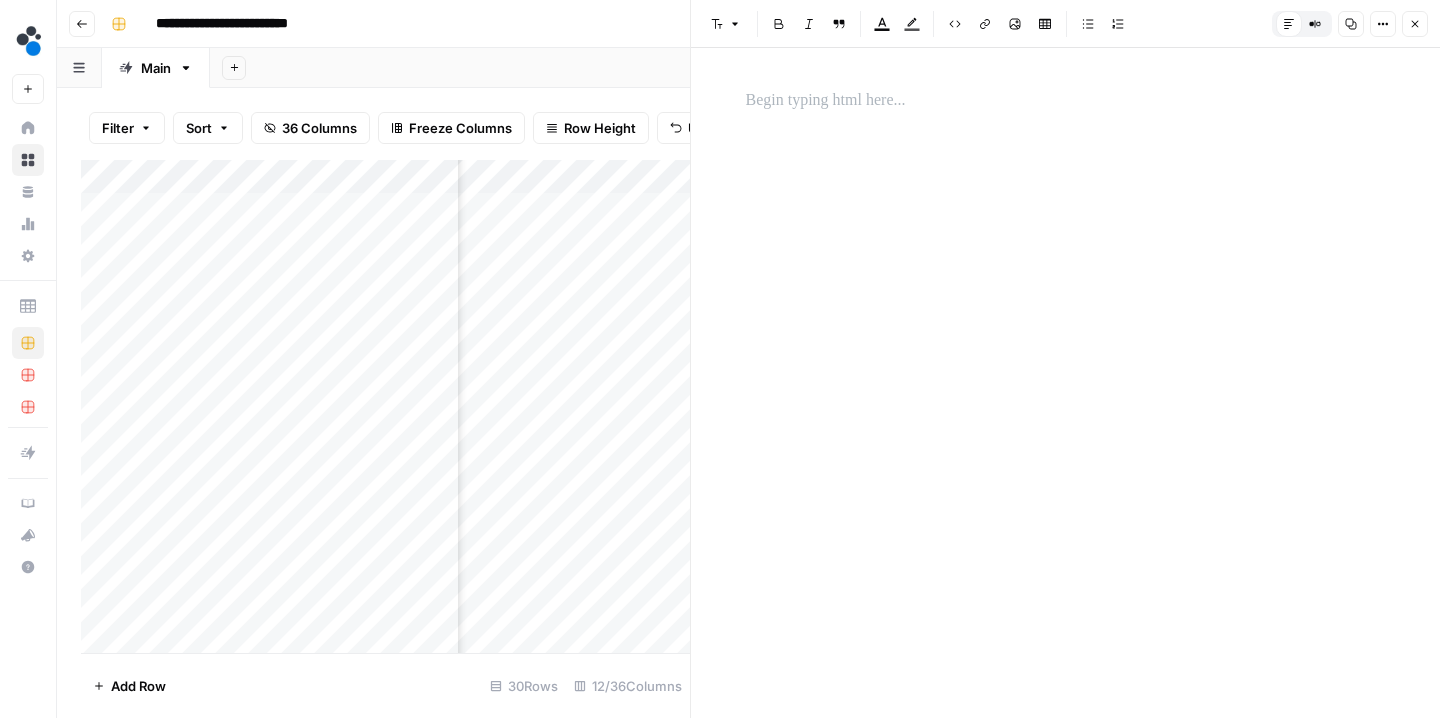 click 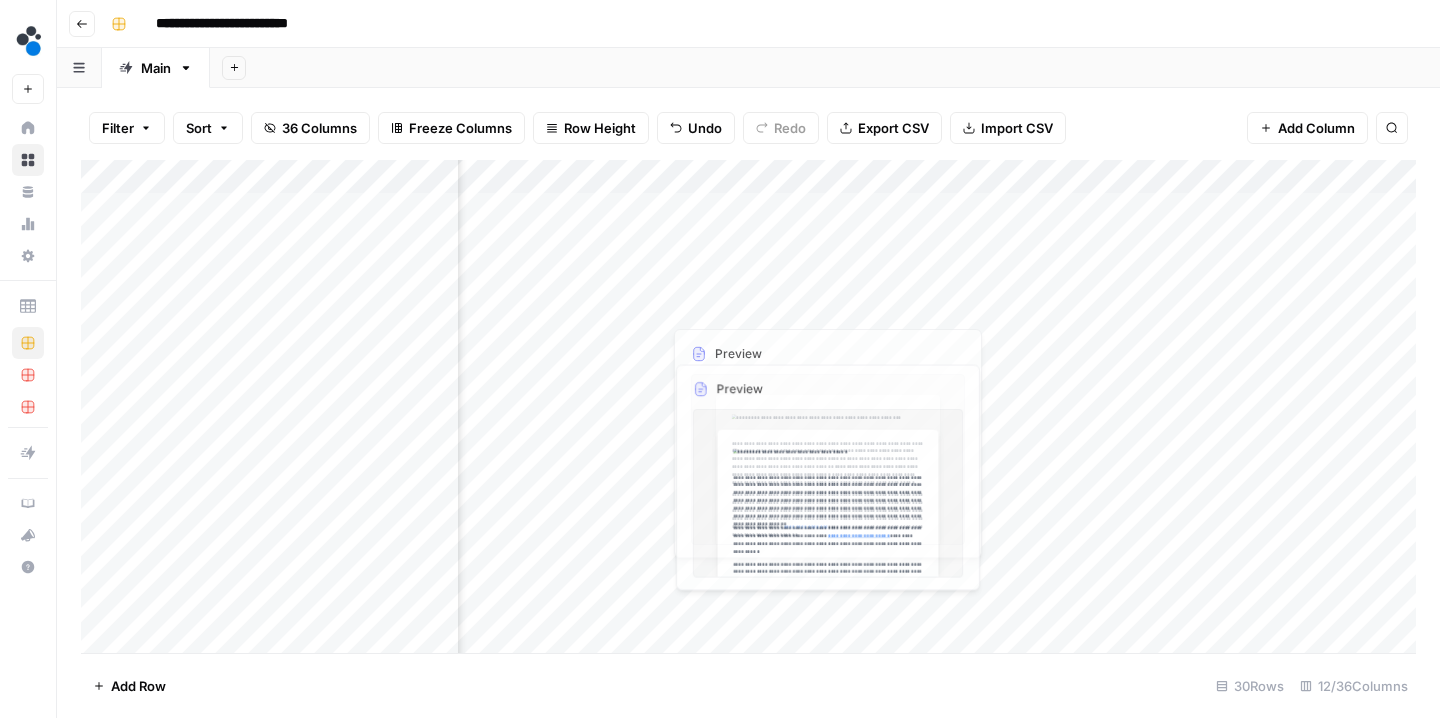 click on "Add Column" at bounding box center [748, 409] 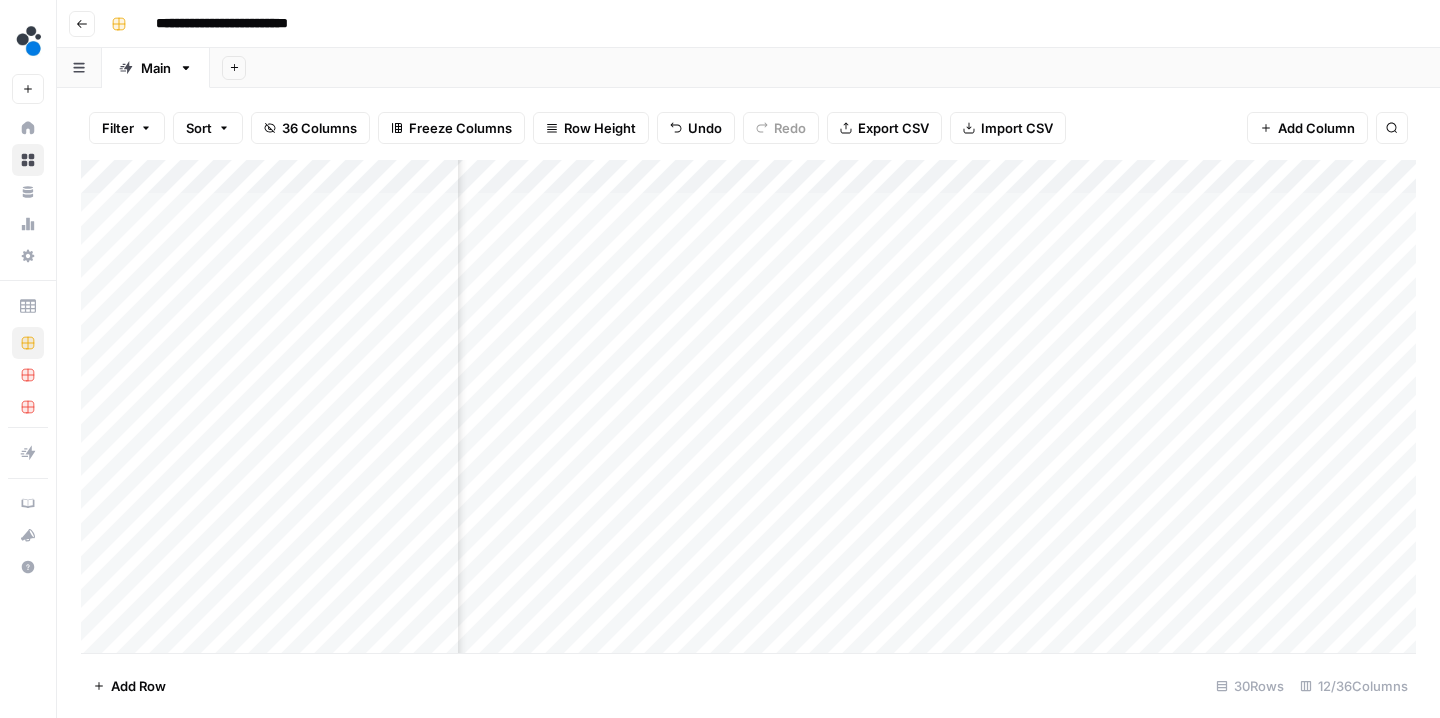 click on "Add Column" at bounding box center [748, 409] 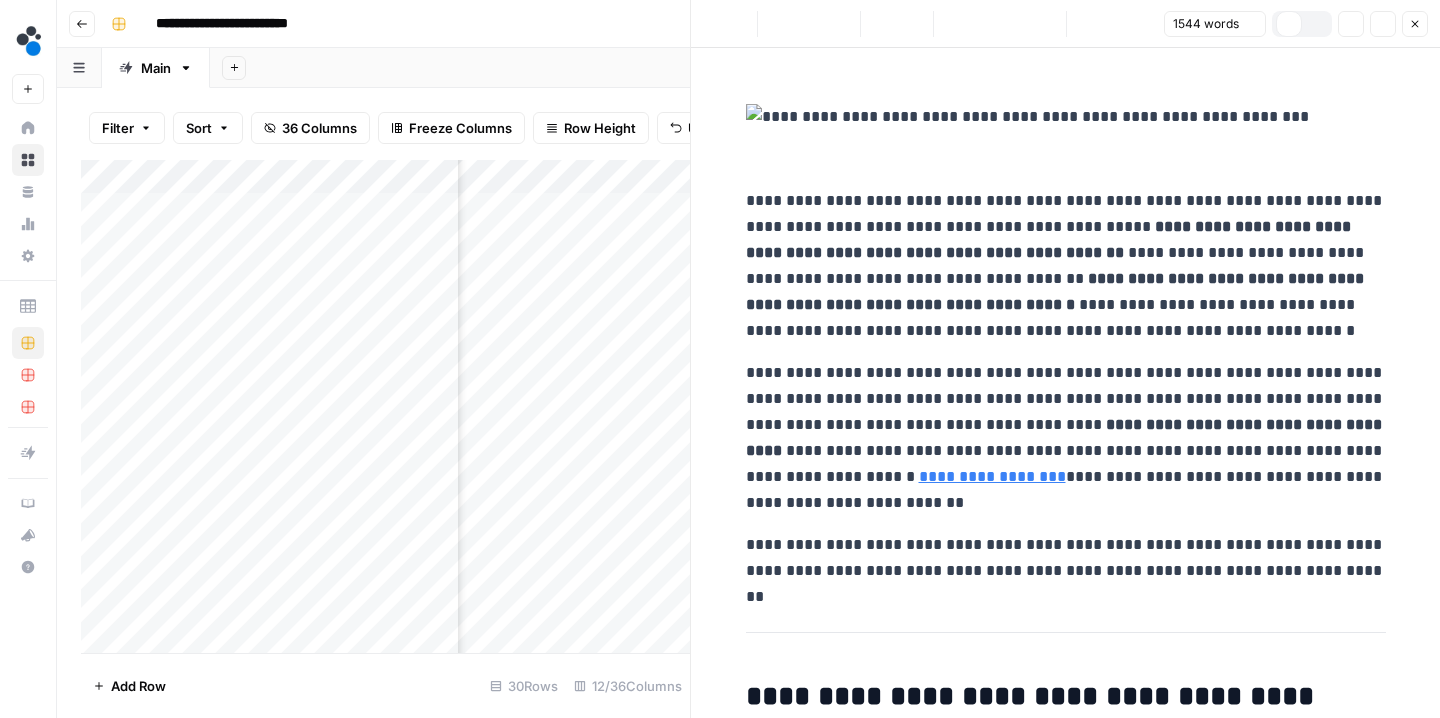 scroll, scrollTop: 16, scrollLeft: 0, axis: vertical 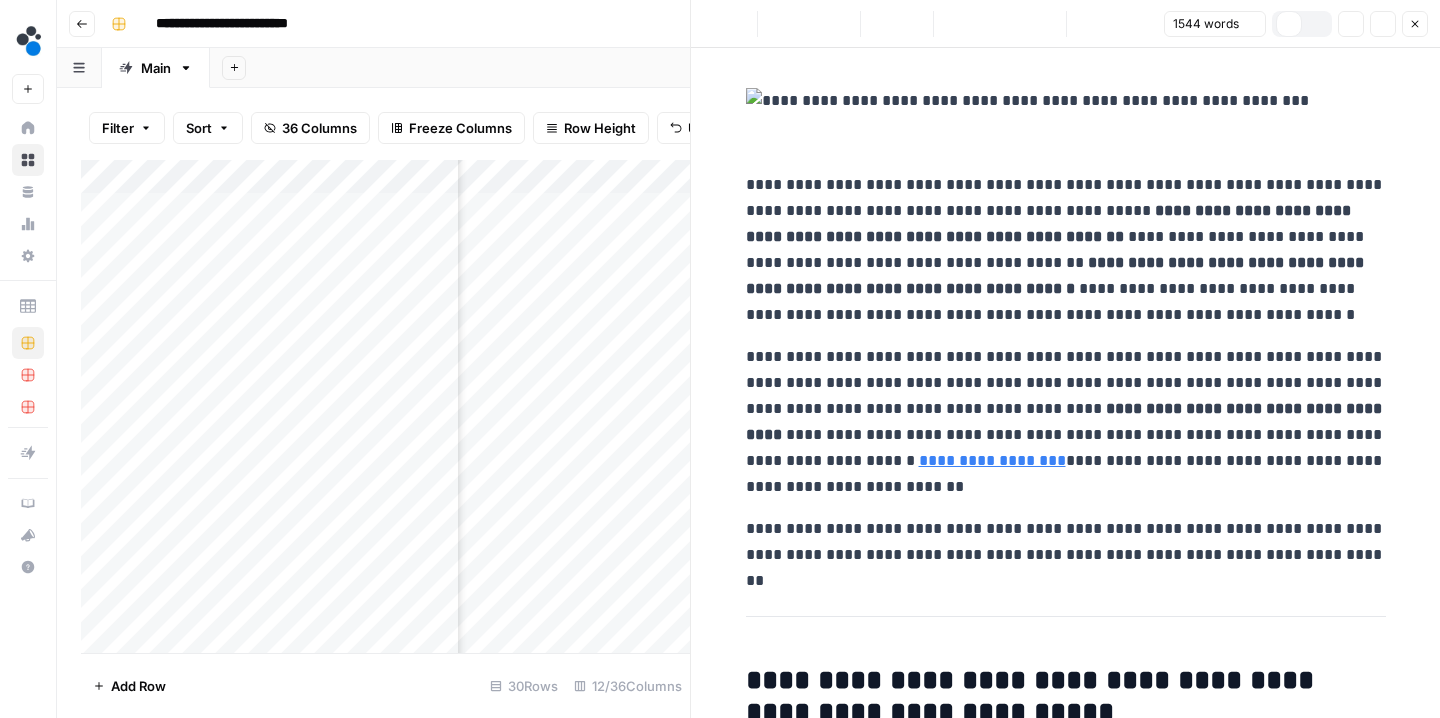 click on "**********" at bounding box center (1066, 250) 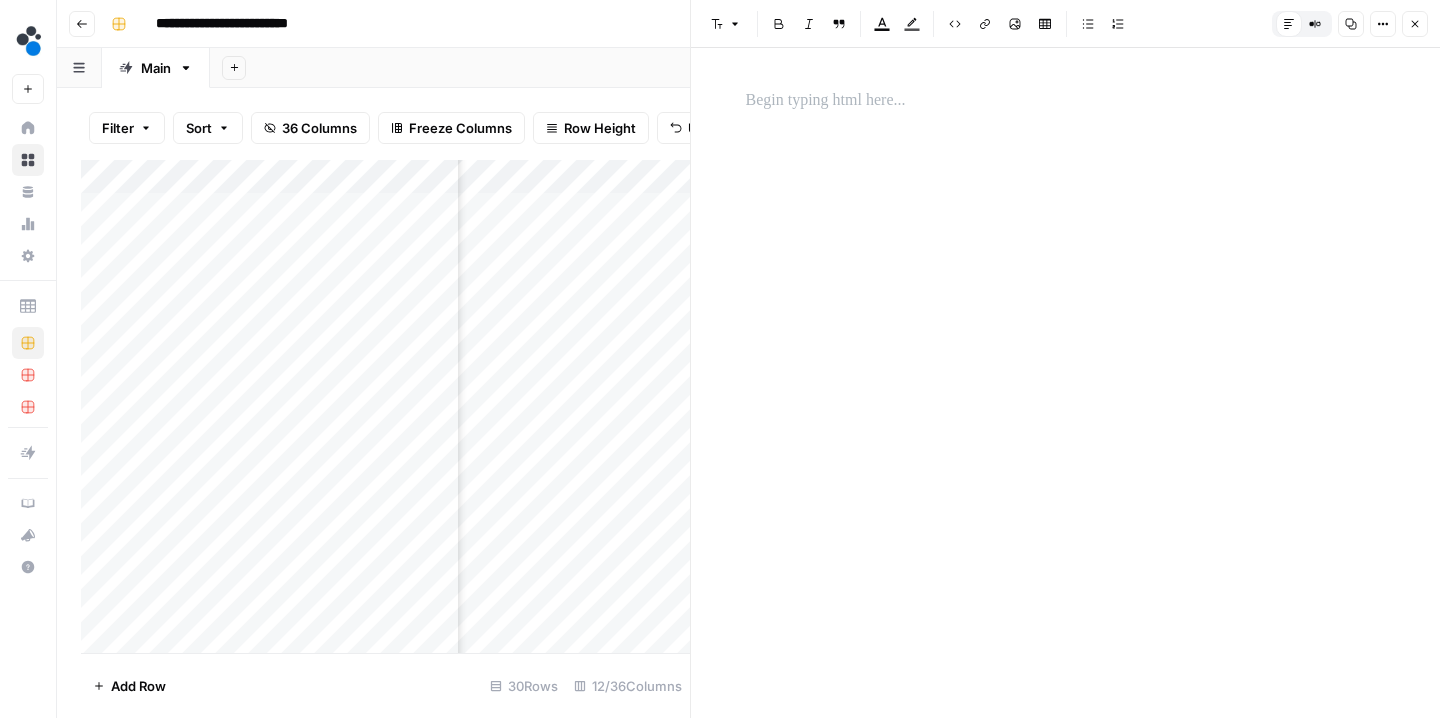 scroll, scrollTop: 0, scrollLeft: 0, axis: both 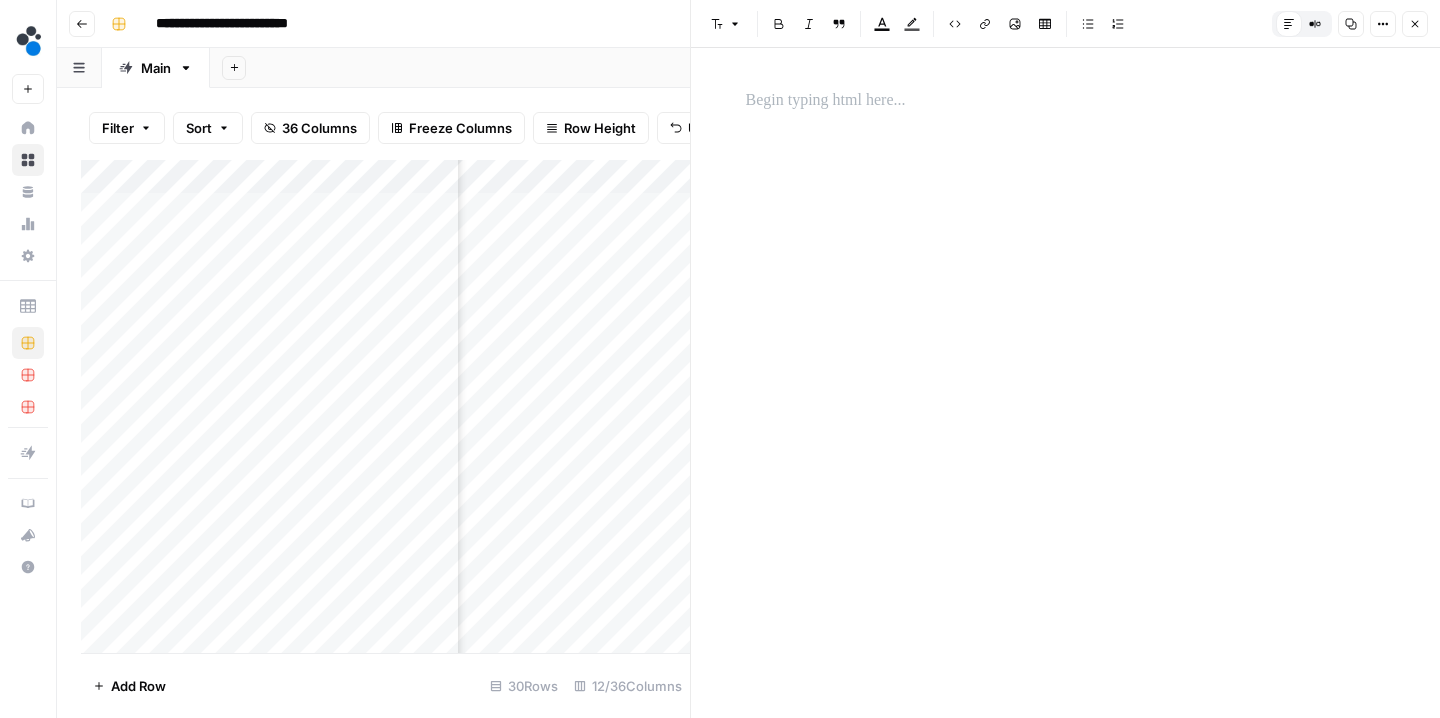 click 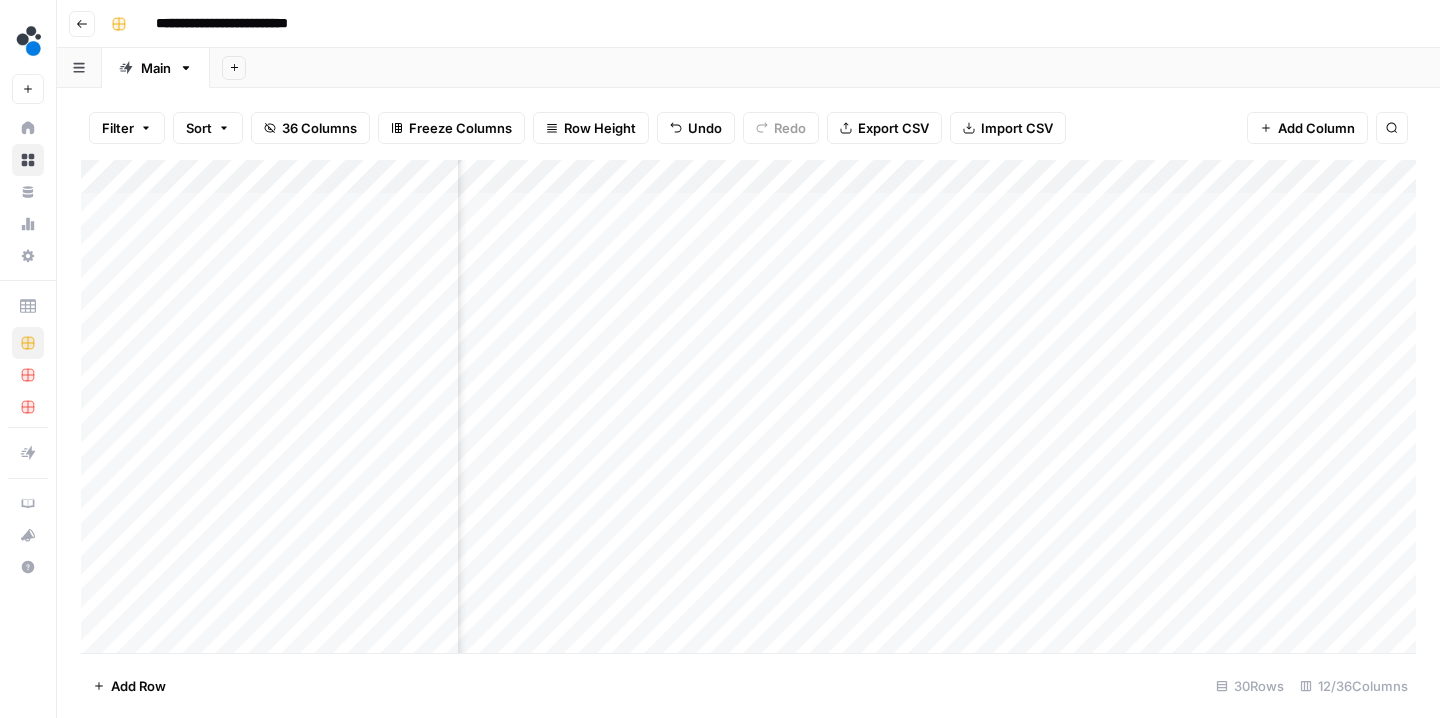 click on "Add Column" at bounding box center (748, 409) 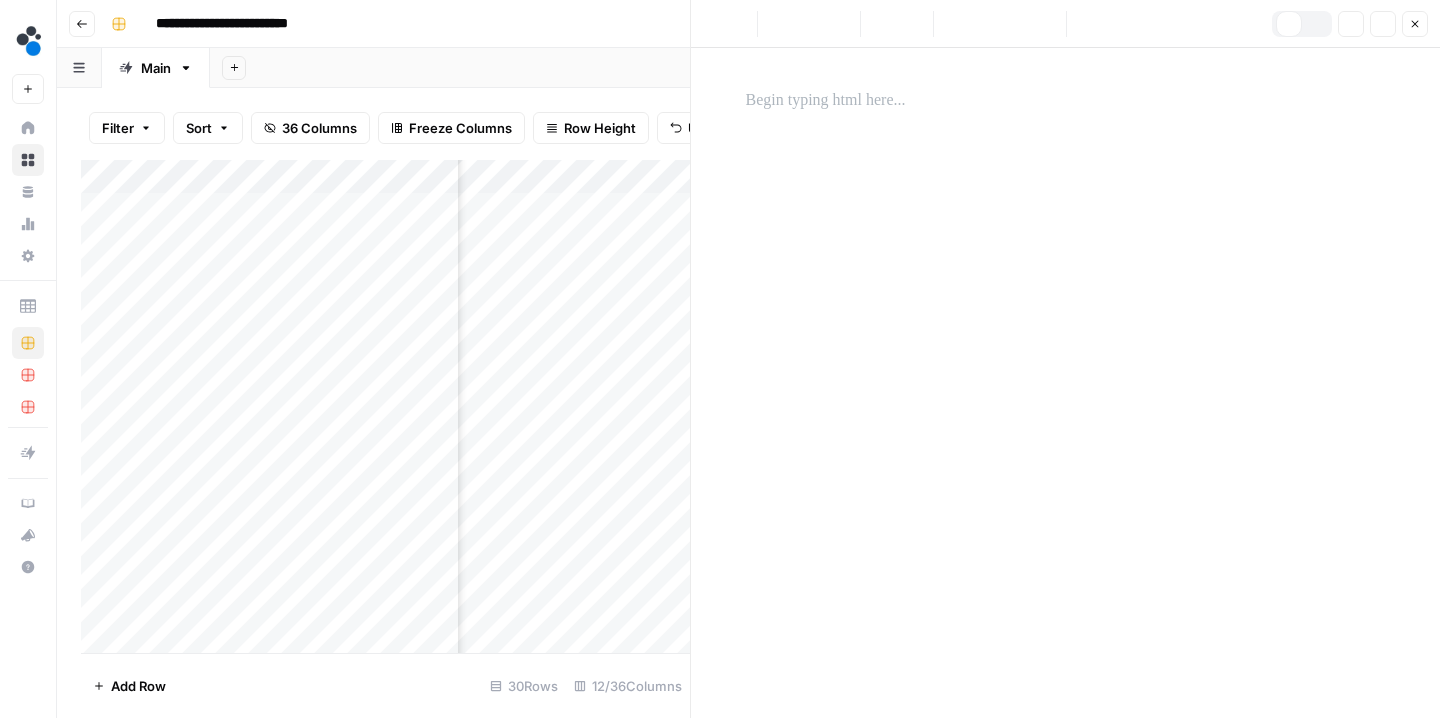 scroll, scrollTop: 16, scrollLeft: 0, axis: vertical 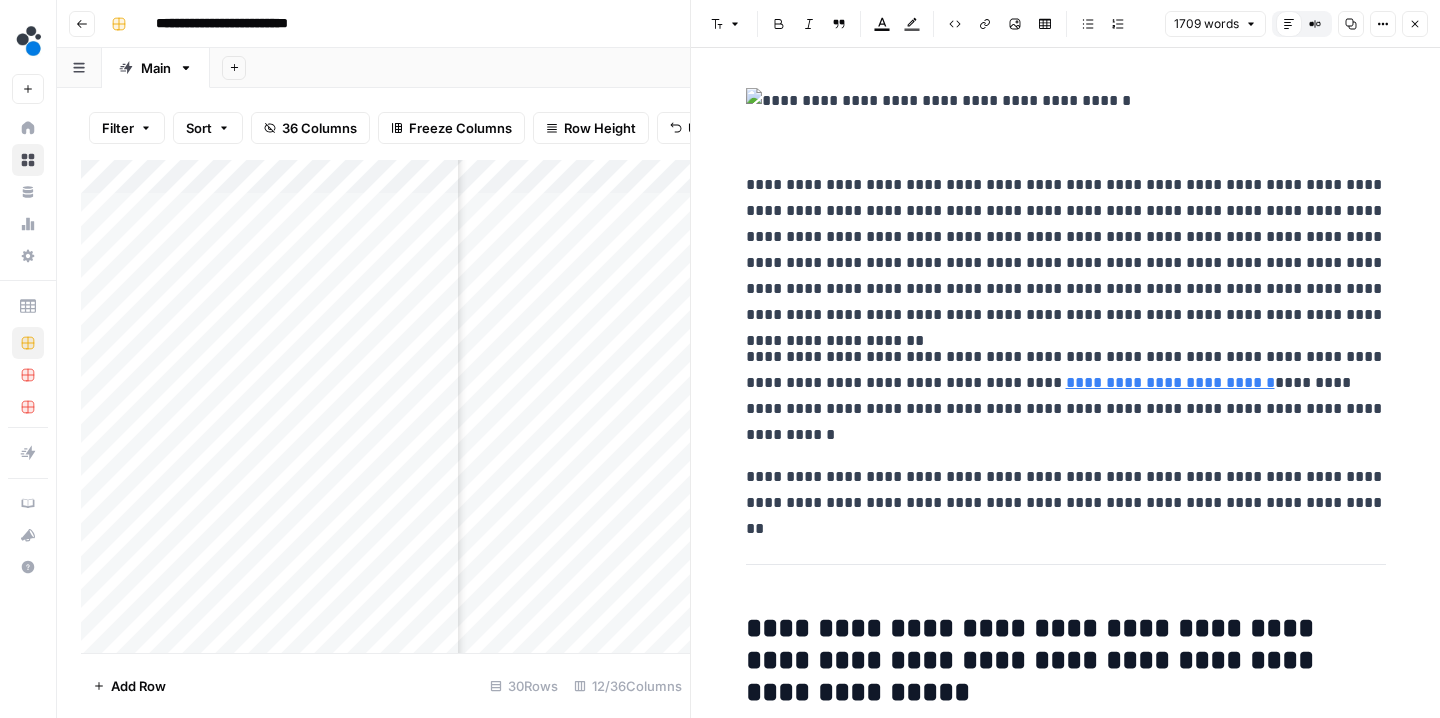 click on "**********" at bounding box center [1066, 250] 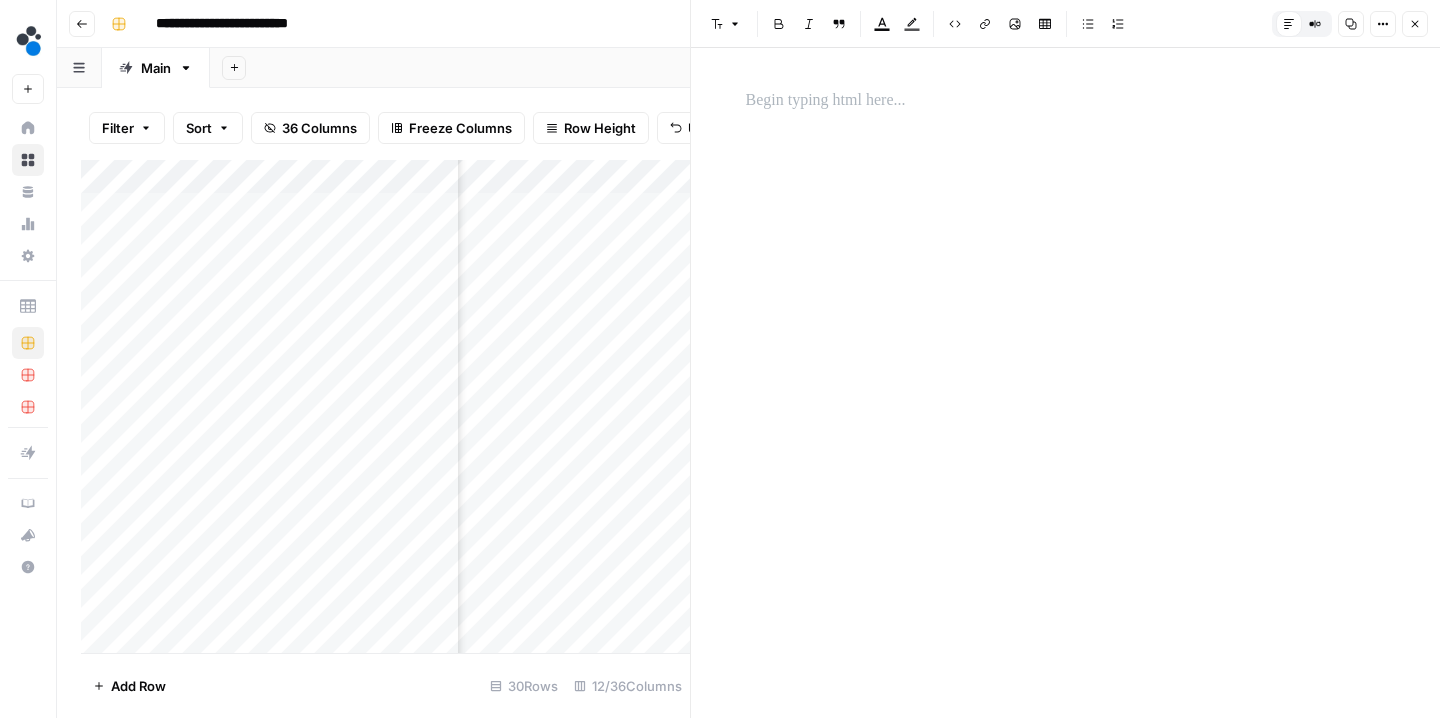 scroll, scrollTop: 0, scrollLeft: 0, axis: both 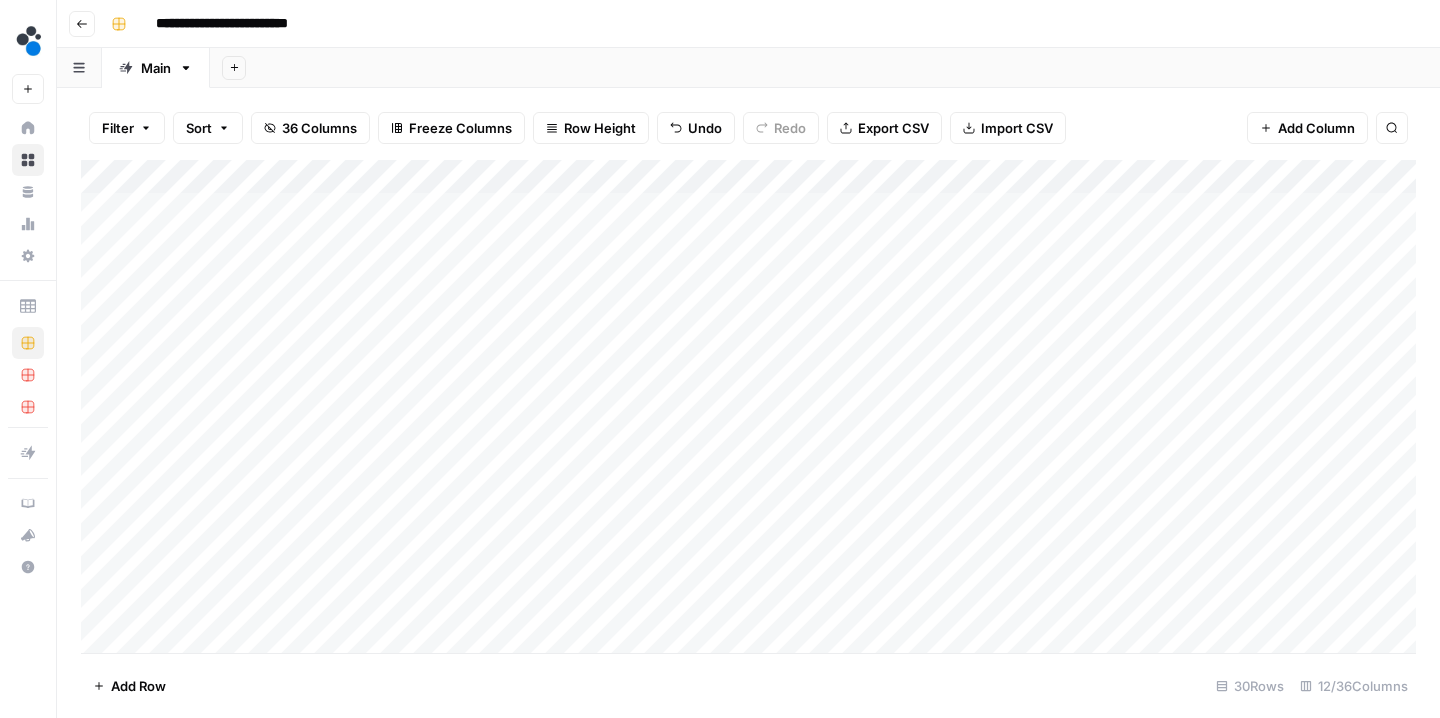 click on "Add Column" at bounding box center [748, 409] 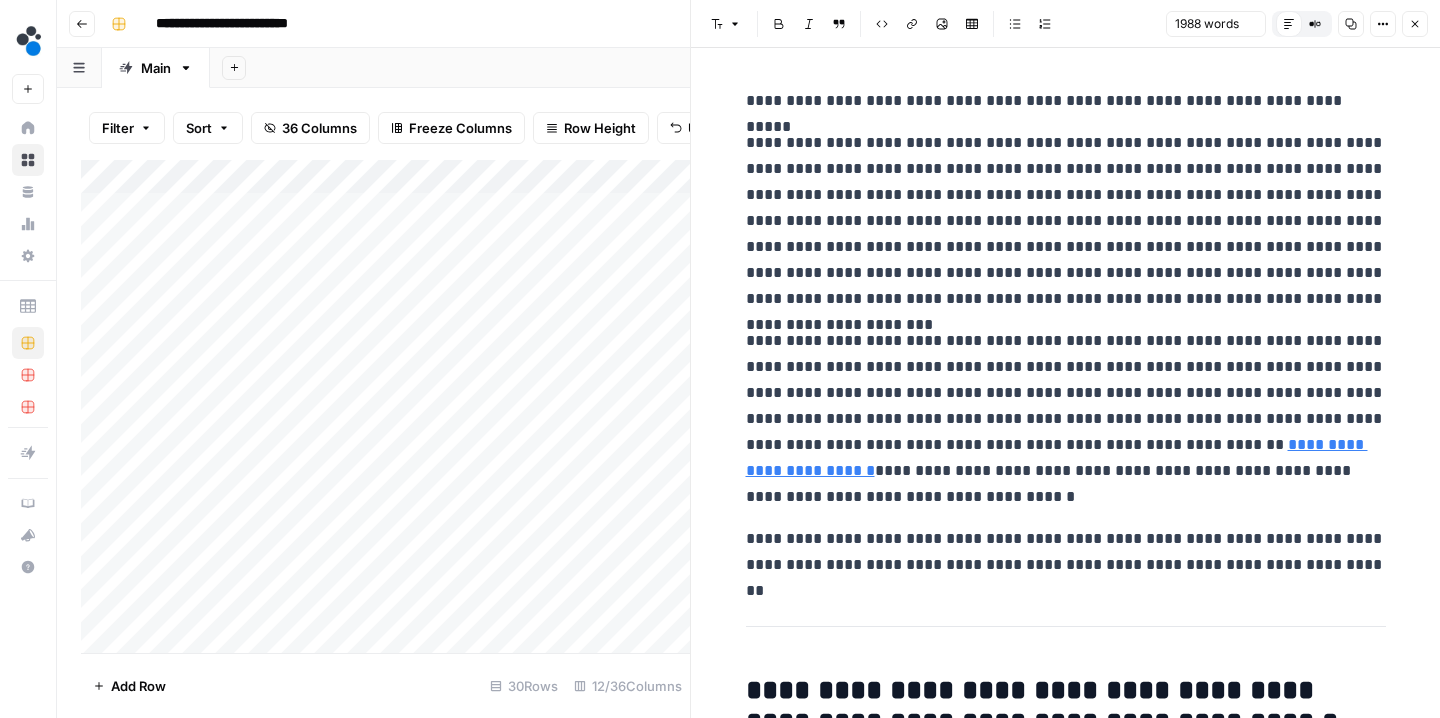 click on "**********" at bounding box center (1066, 221) 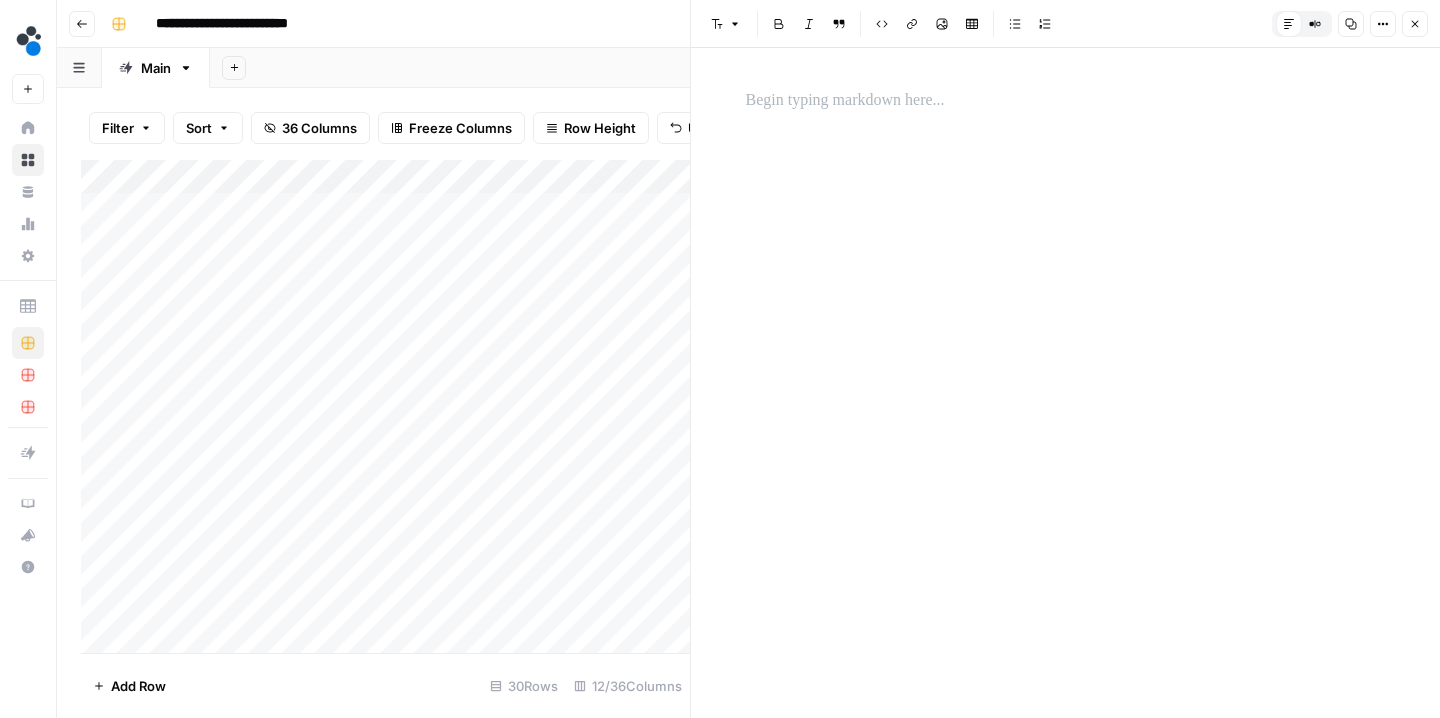 click 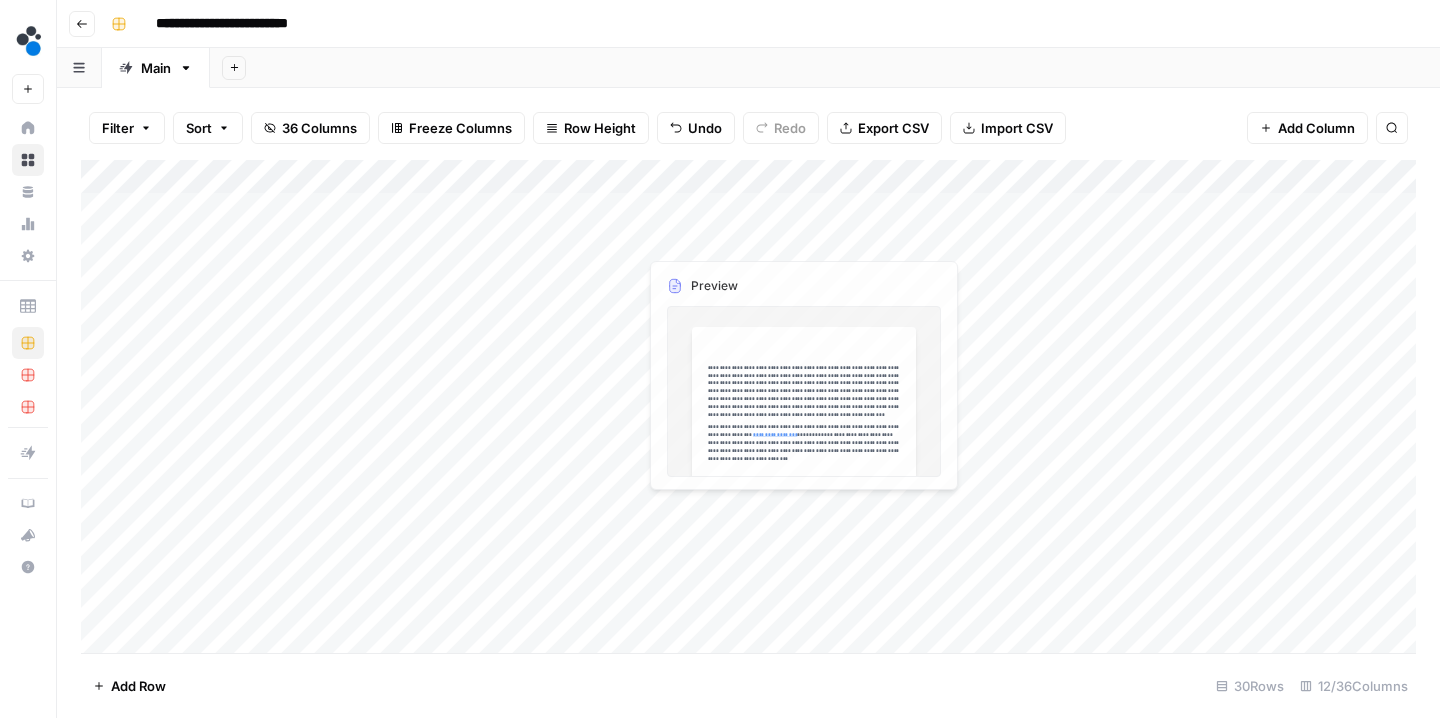 click on "Add Column" at bounding box center (748, 409) 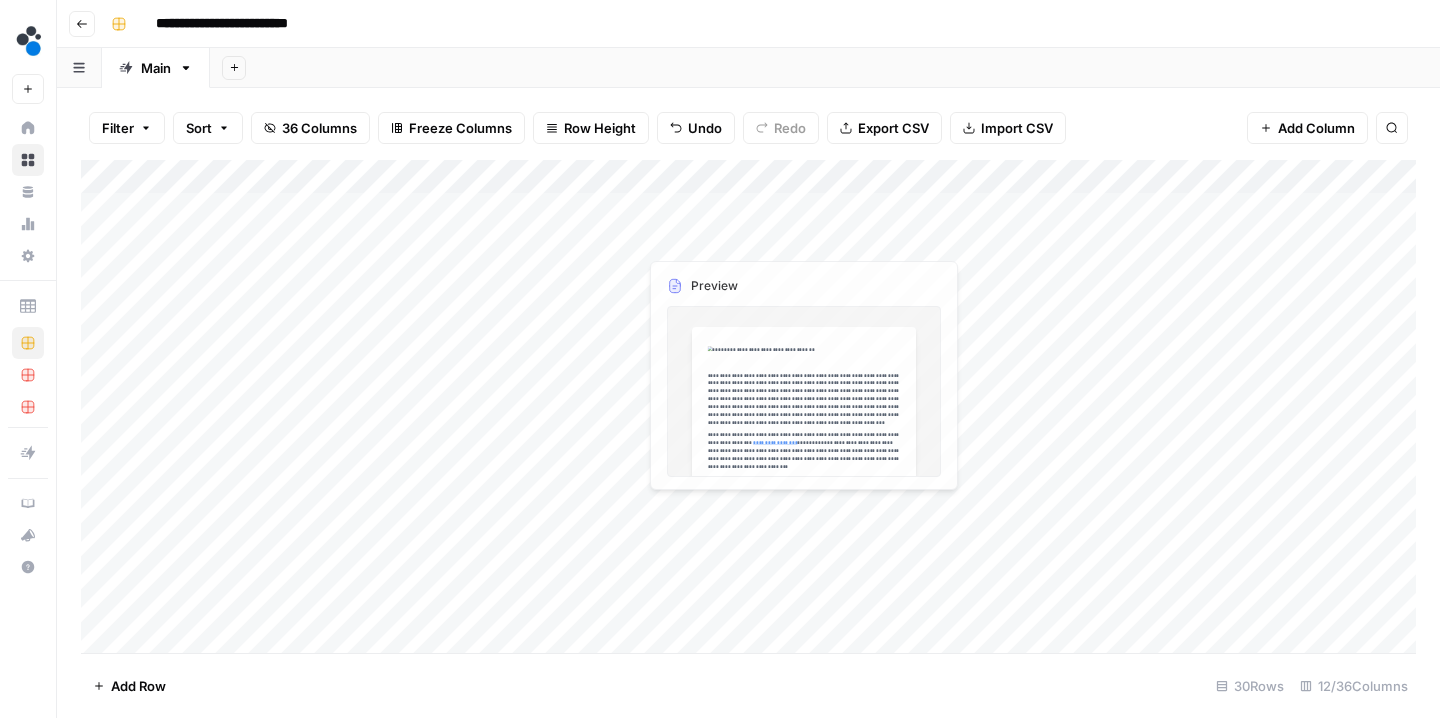 click on "Add Column" at bounding box center [748, 409] 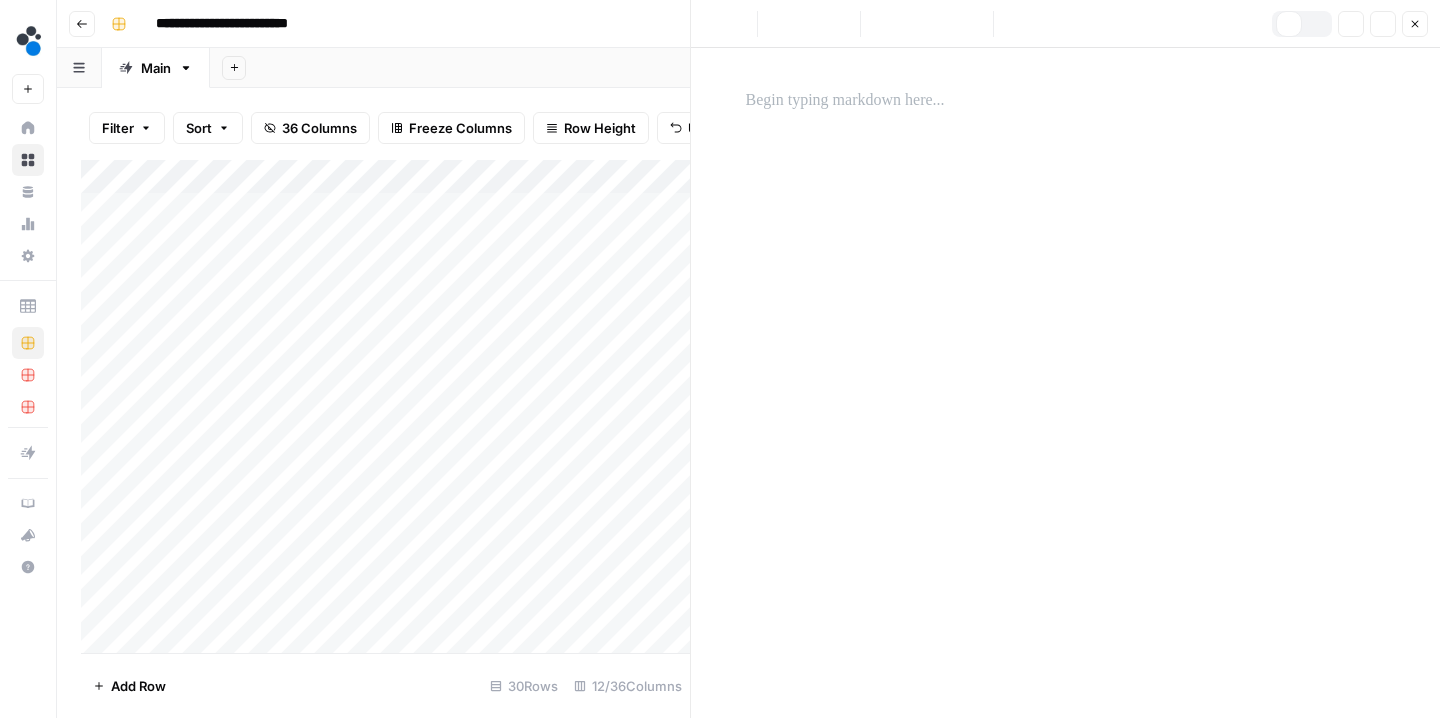 click at bounding box center (1066, 383) 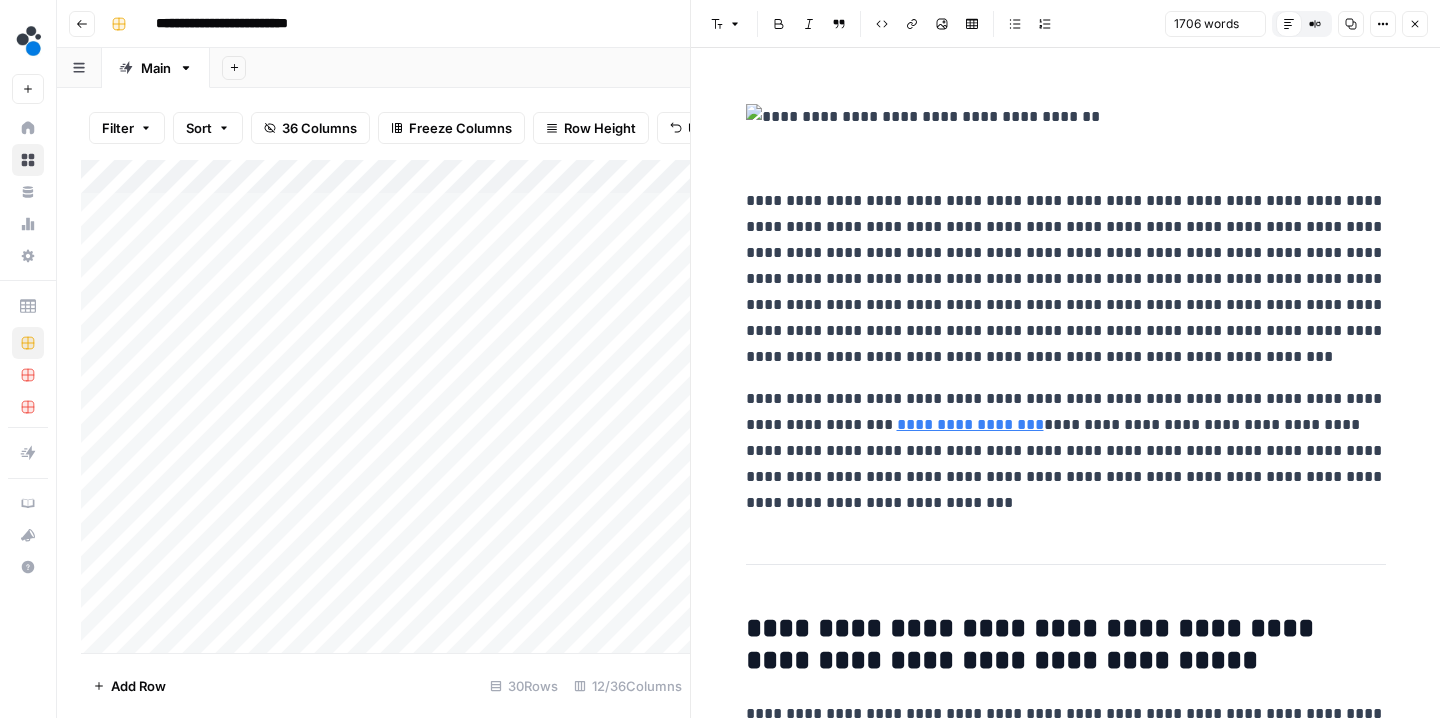 scroll, scrollTop: 16, scrollLeft: 0, axis: vertical 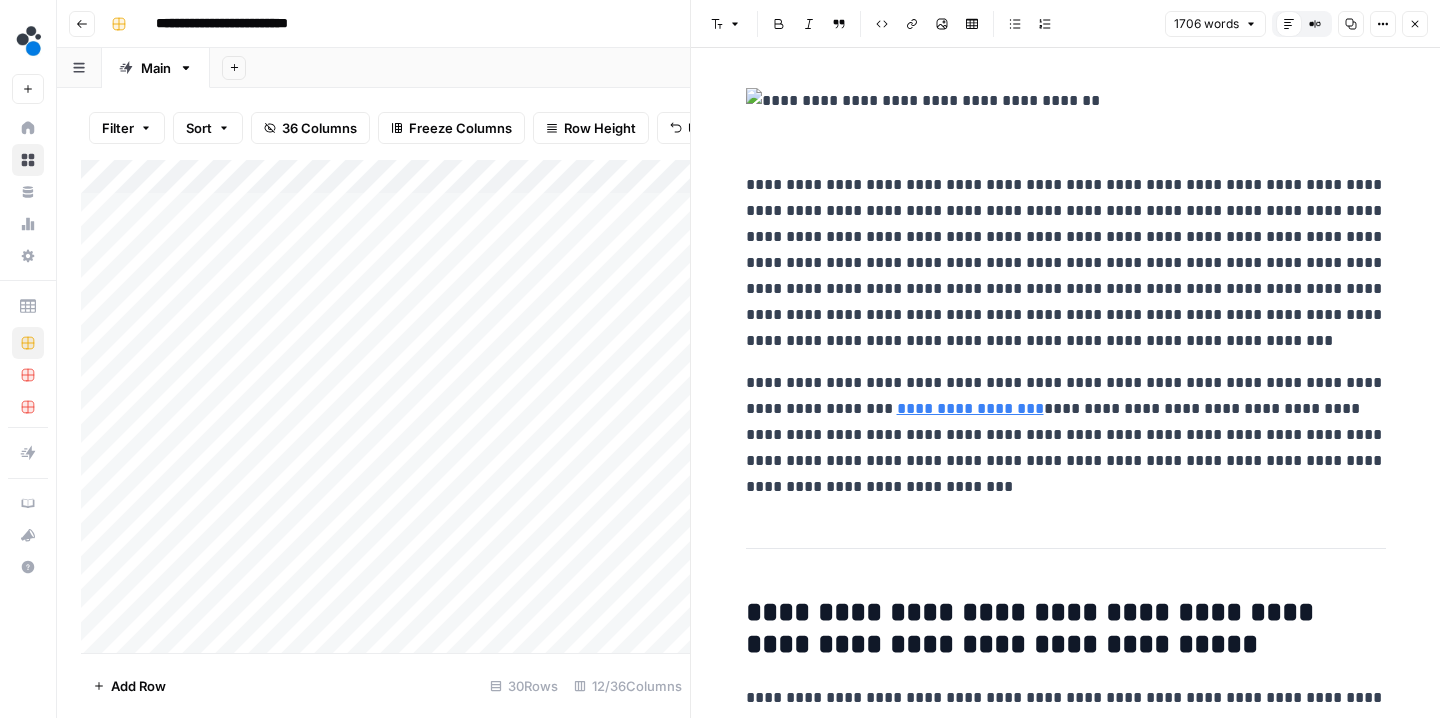 click on "**********" at bounding box center (1066, 263) 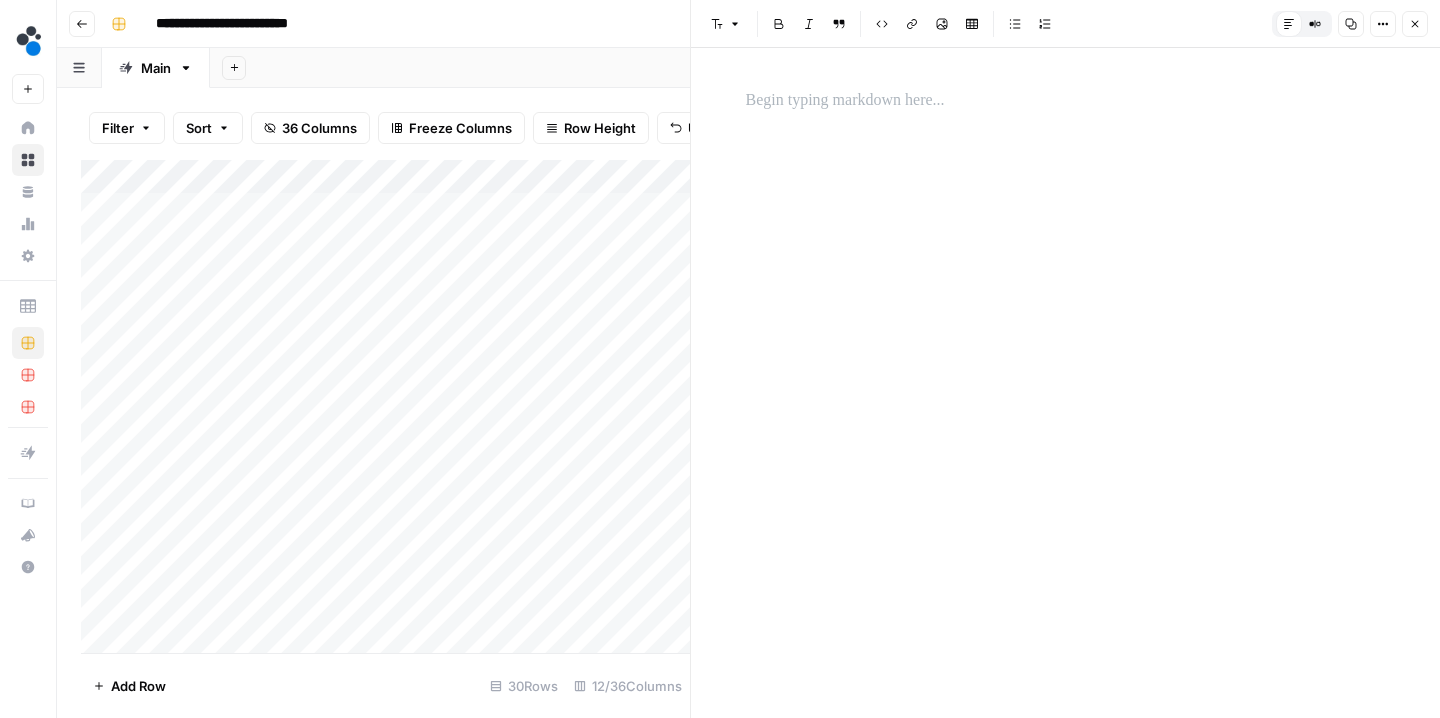 scroll, scrollTop: 0, scrollLeft: 0, axis: both 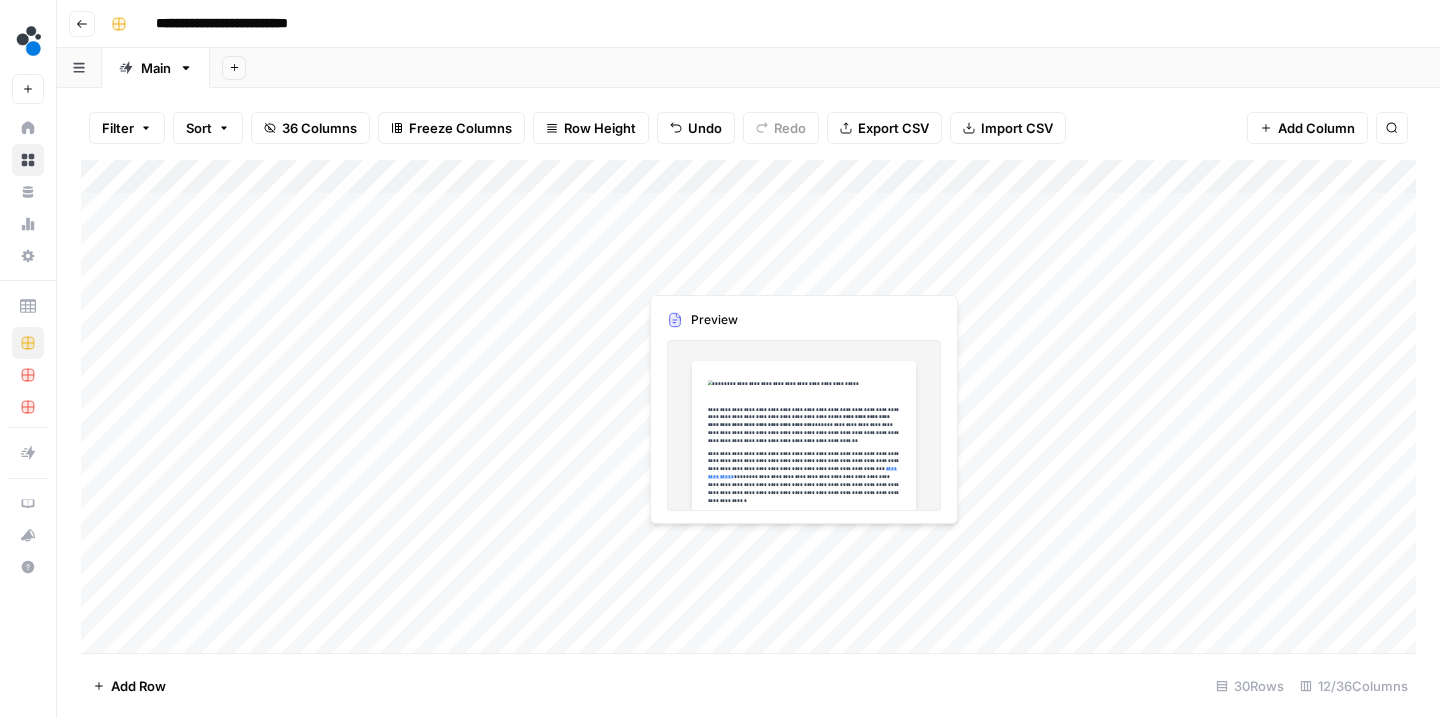 click on "Add Column" at bounding box center [748, 409] 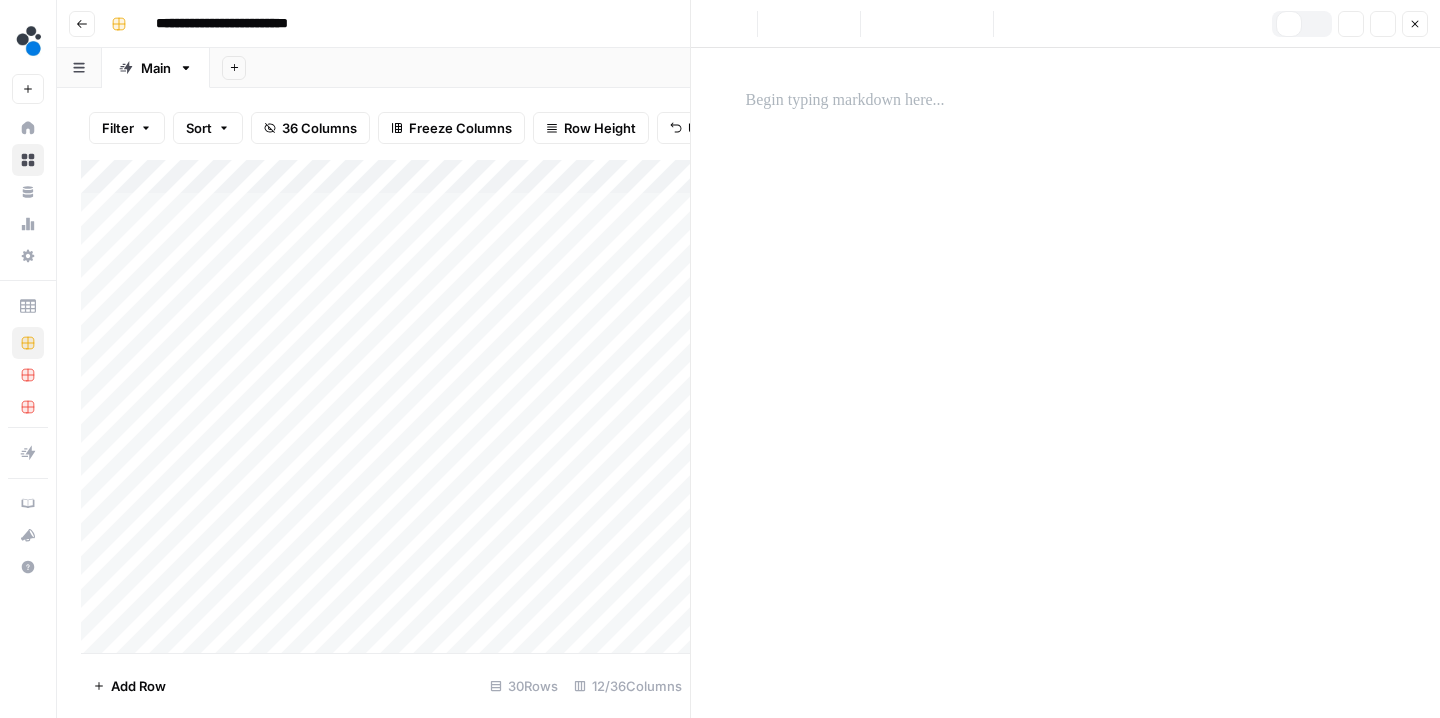 scroll, scrollTop: 16, scrollLeft: 0, axis: vertical 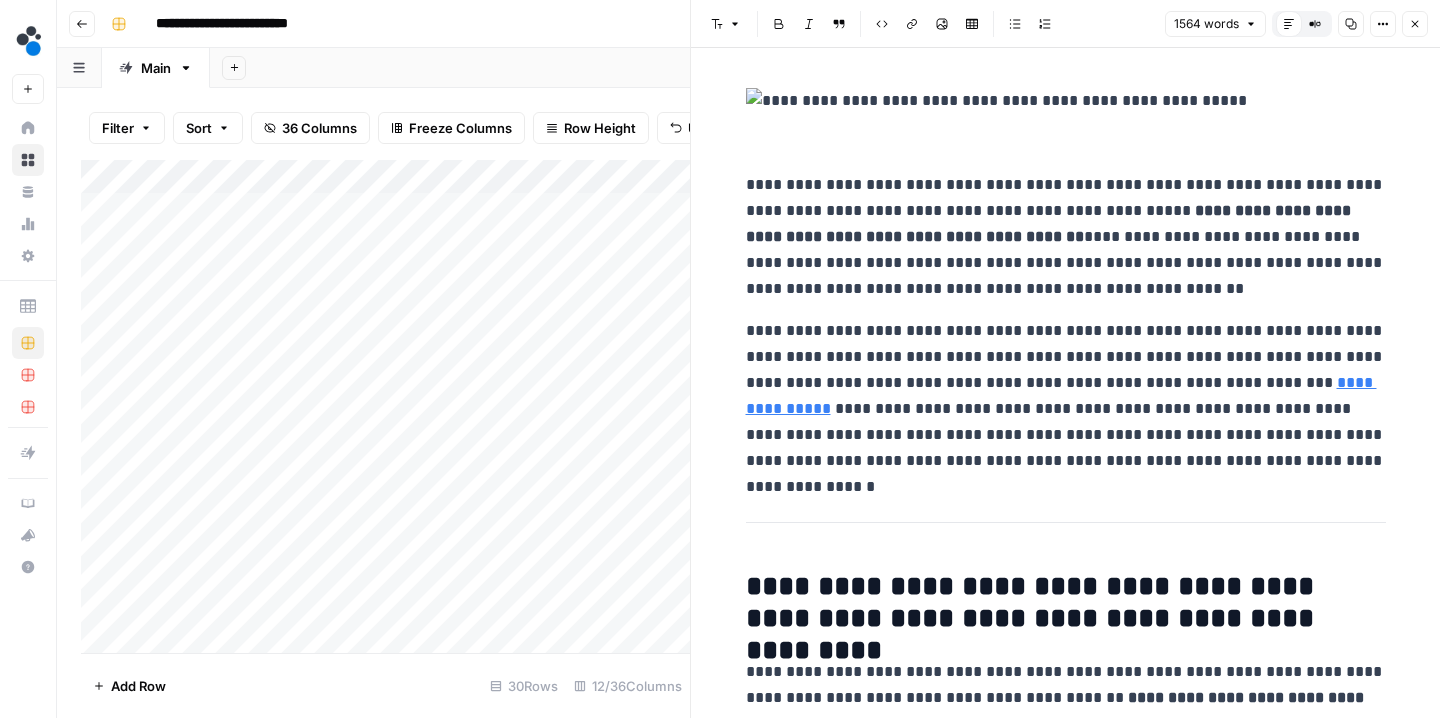 click on "**********" at bounding box center (1066, 237) 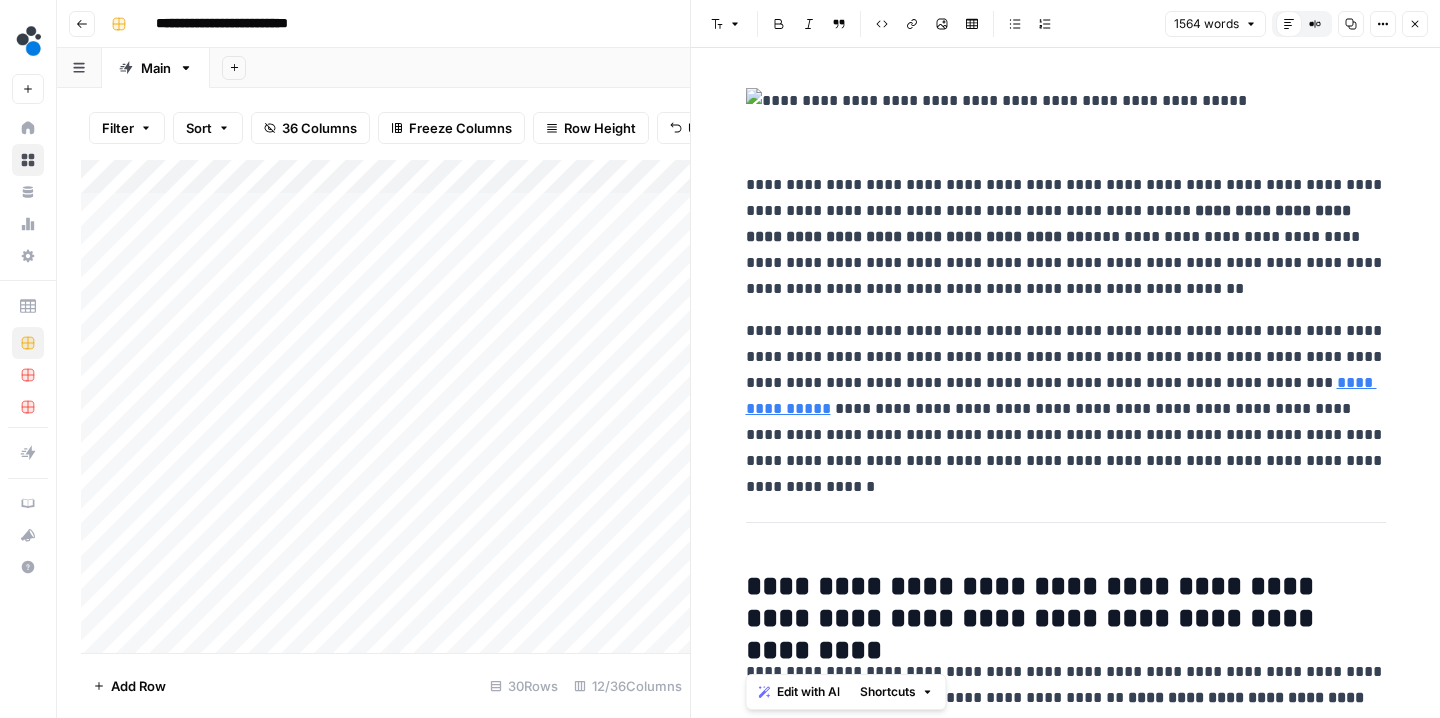 scroll, scrollTop: 0, scrollLeft: 0, axis: both 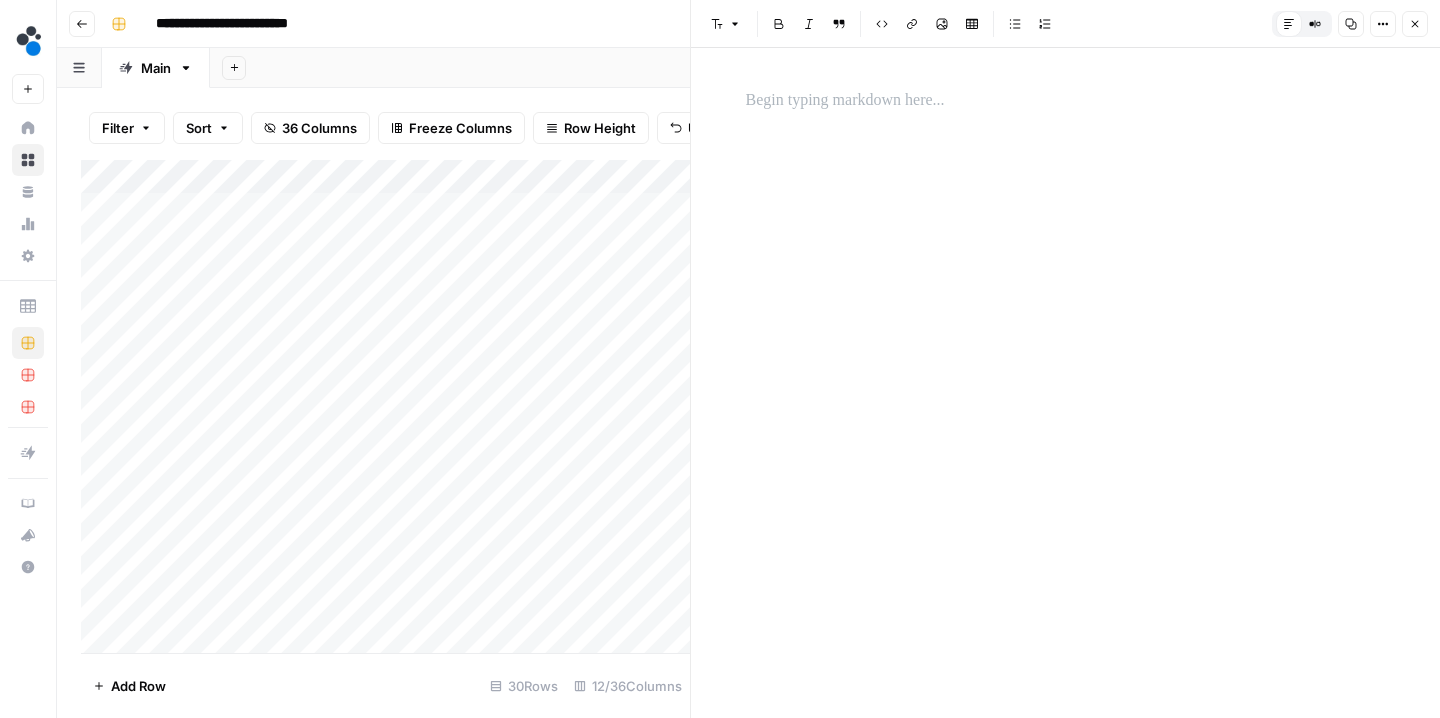 click 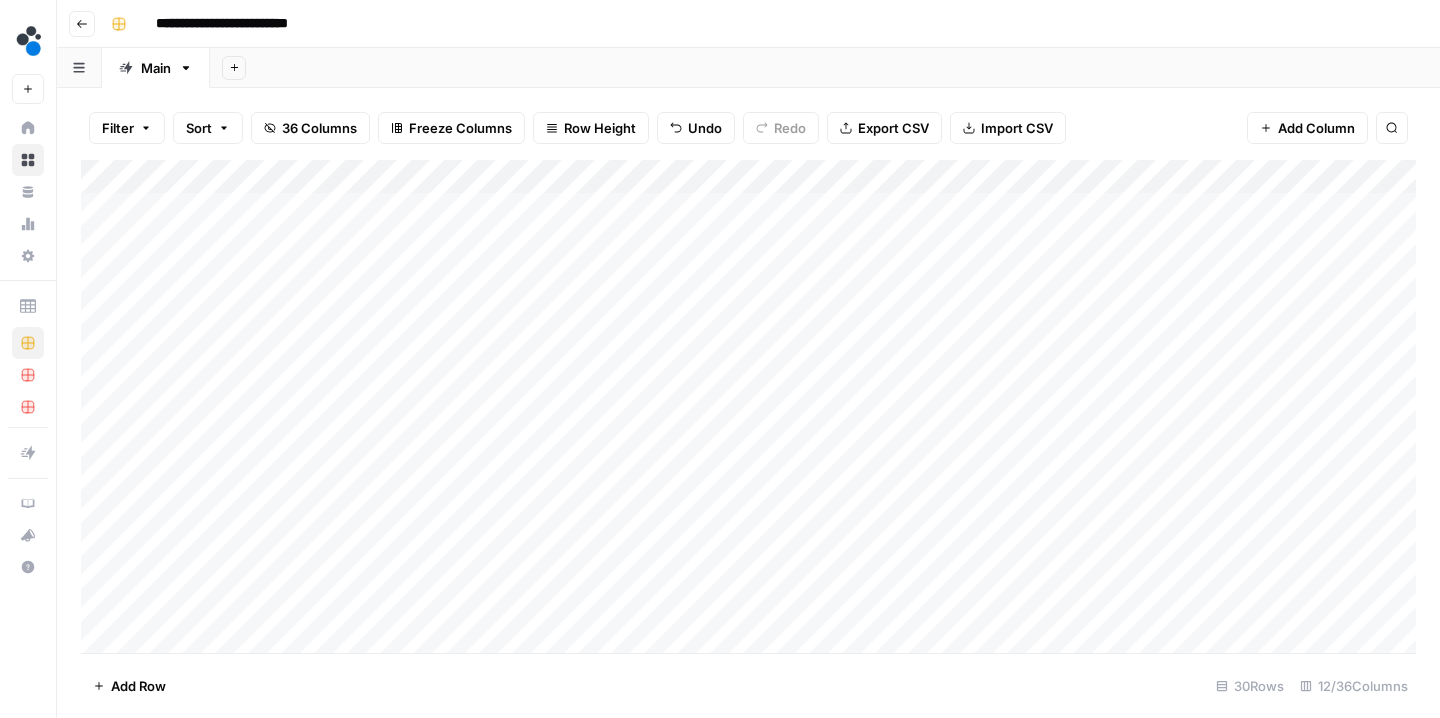 click on "Add Column" at bounding box center (748, 409) 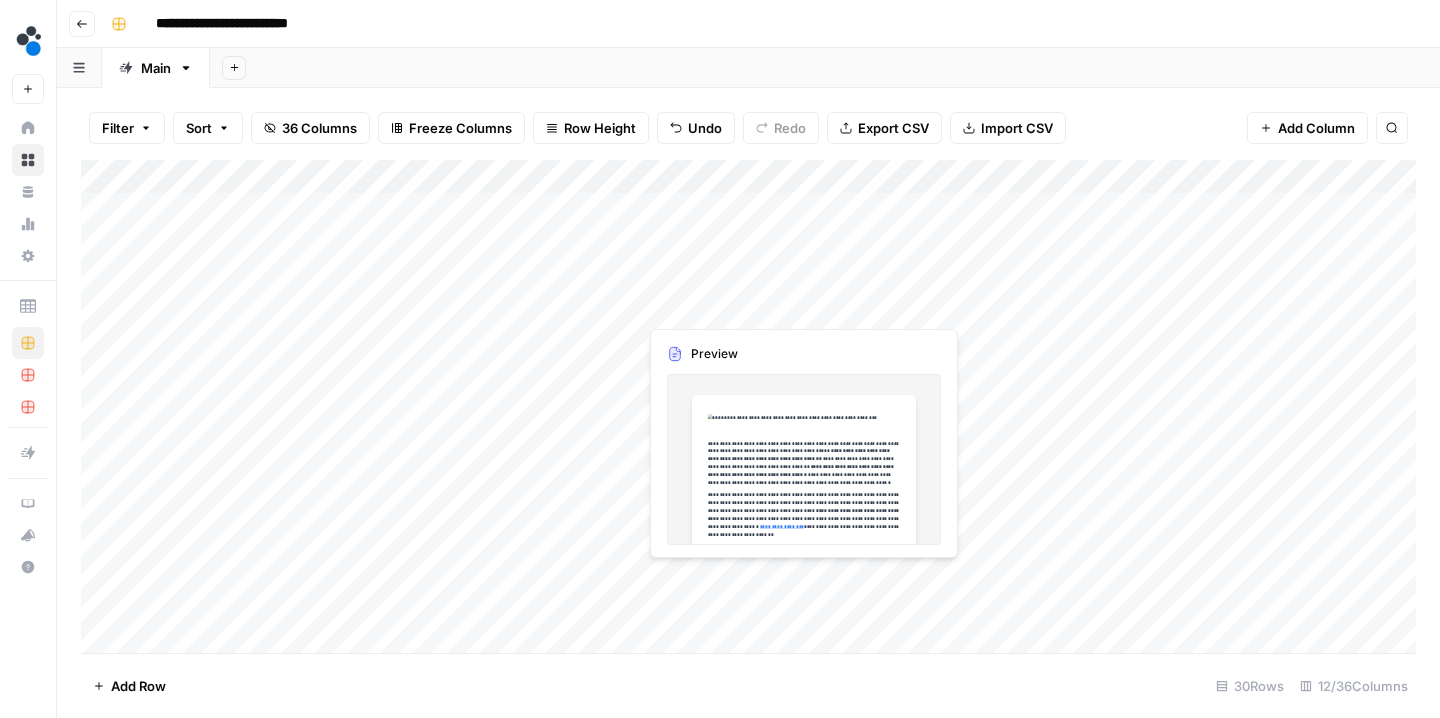 click on "Add Column" at bounding box center [748, 409] 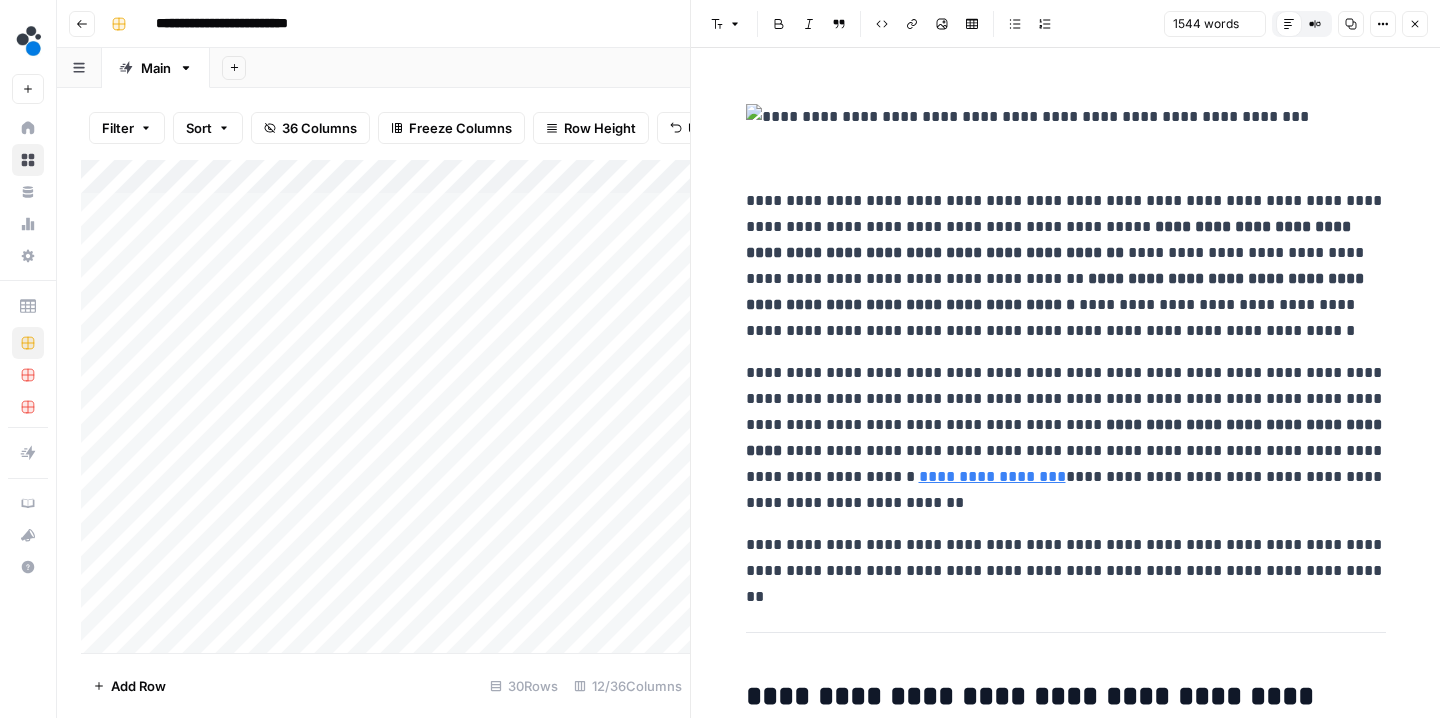 scroll, scrollTop: 16, scrollLeft: 0, axis: vertical 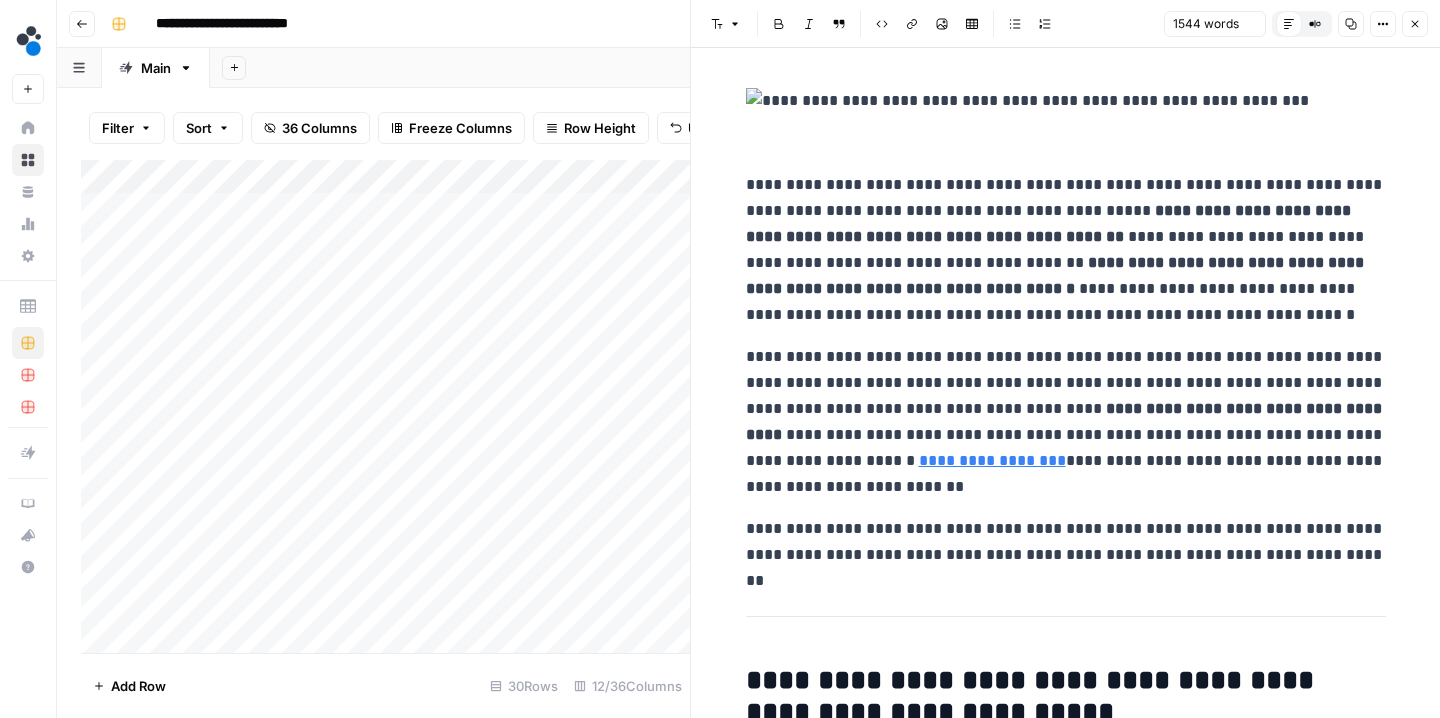 click on "**********" at bounding box center (1057, 275) 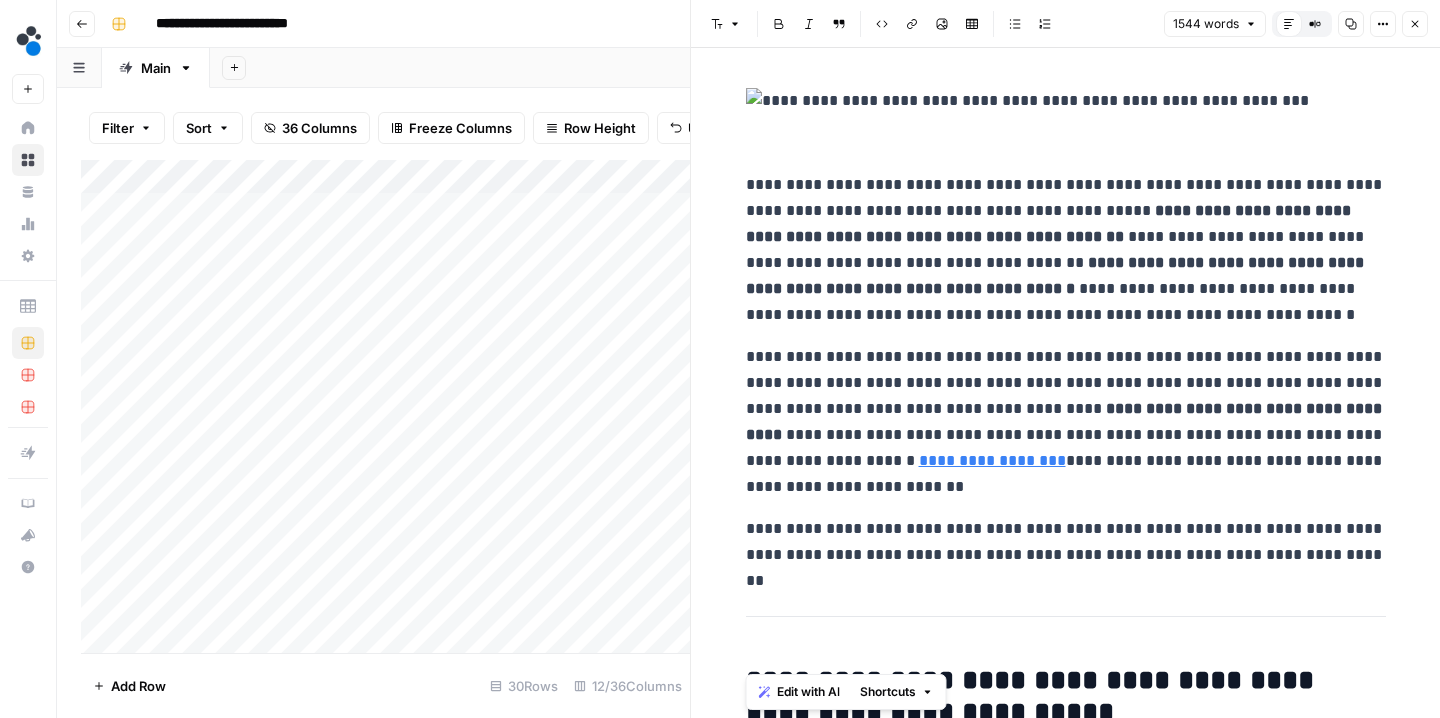 scroll, scrollTop: 0, scrollLeft: 0, axis: both 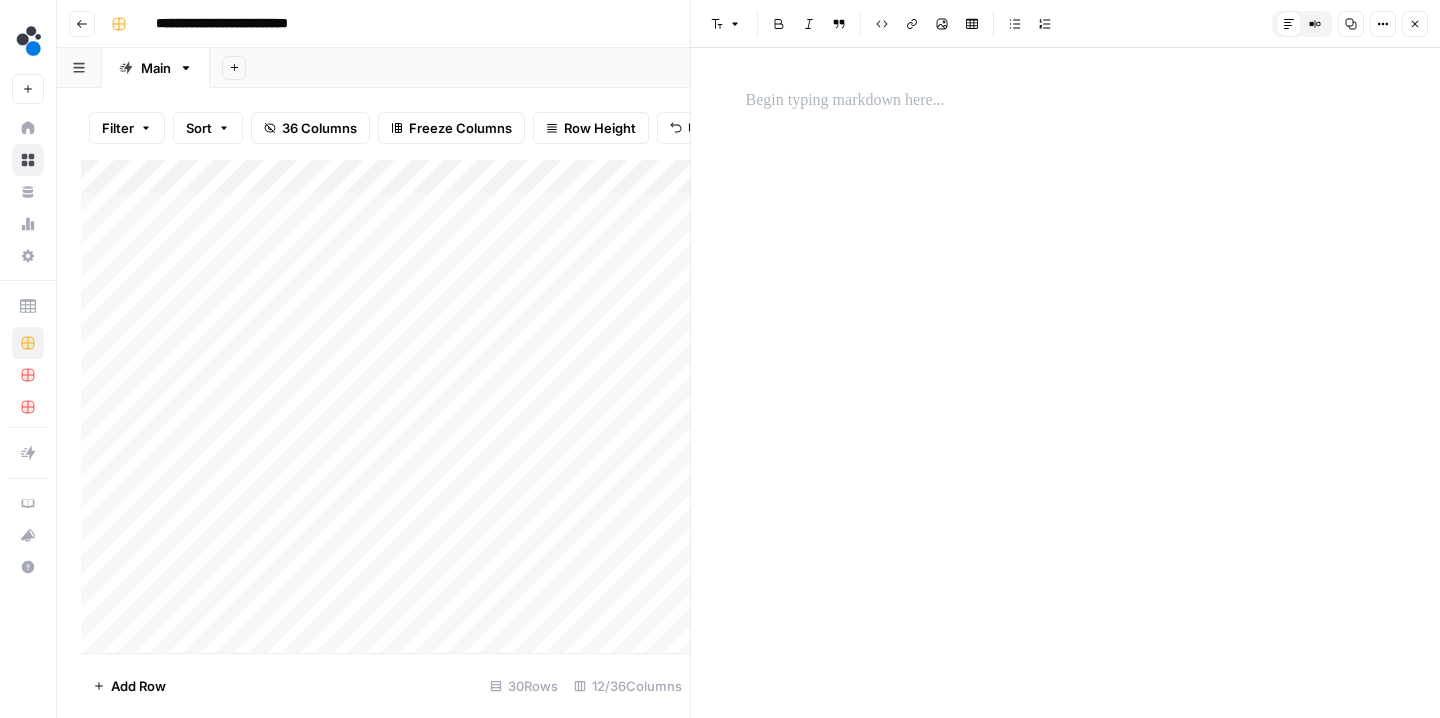 click on "Close" at bounding box center [1415, 24] 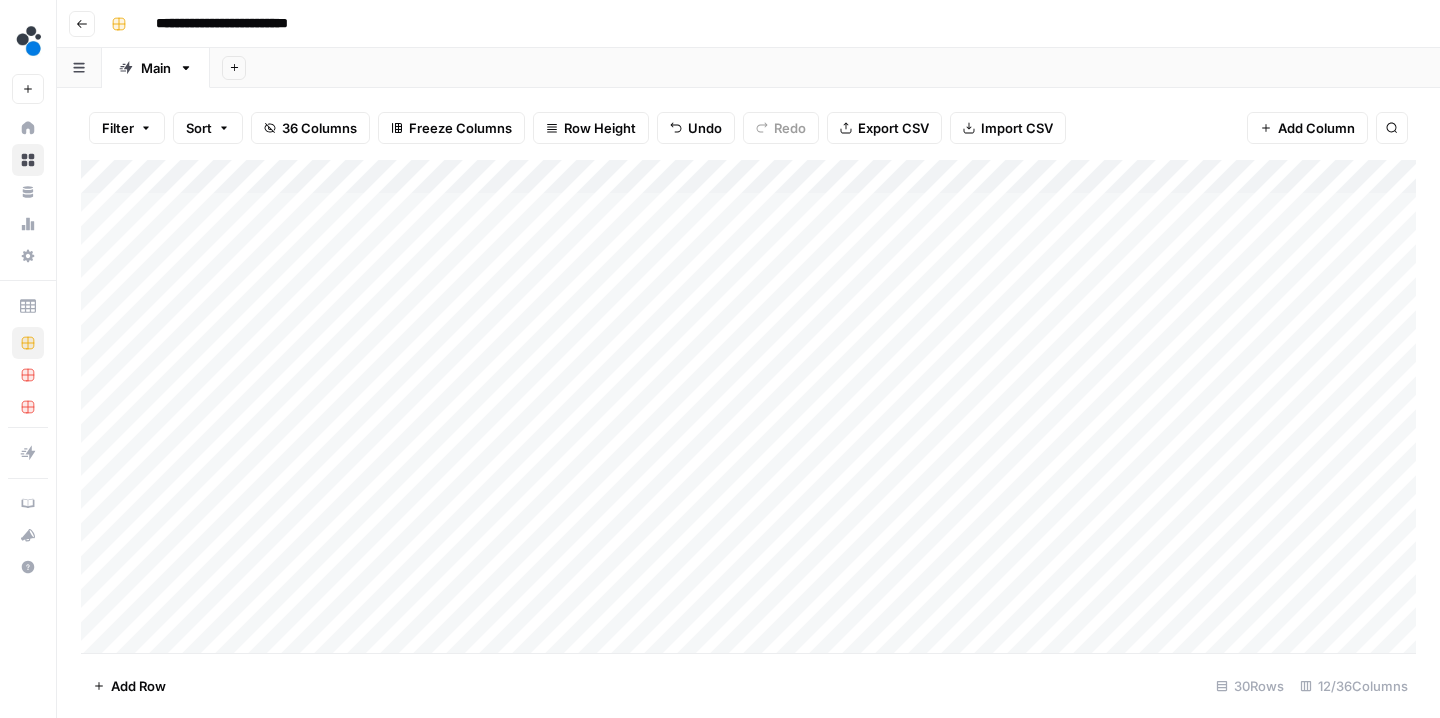 click on "Add Column" at bounding box center (748, 409) 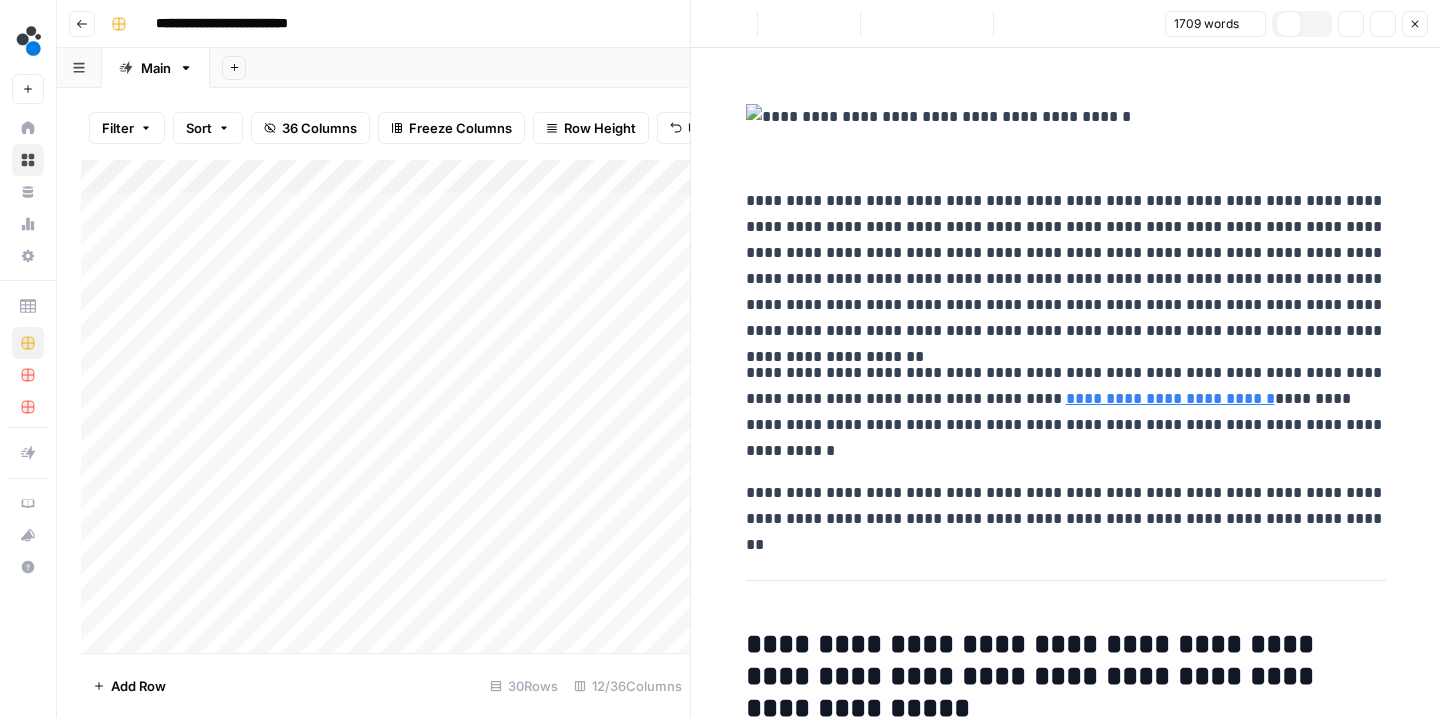 click on "**********" at bounding box center (1066, 412) 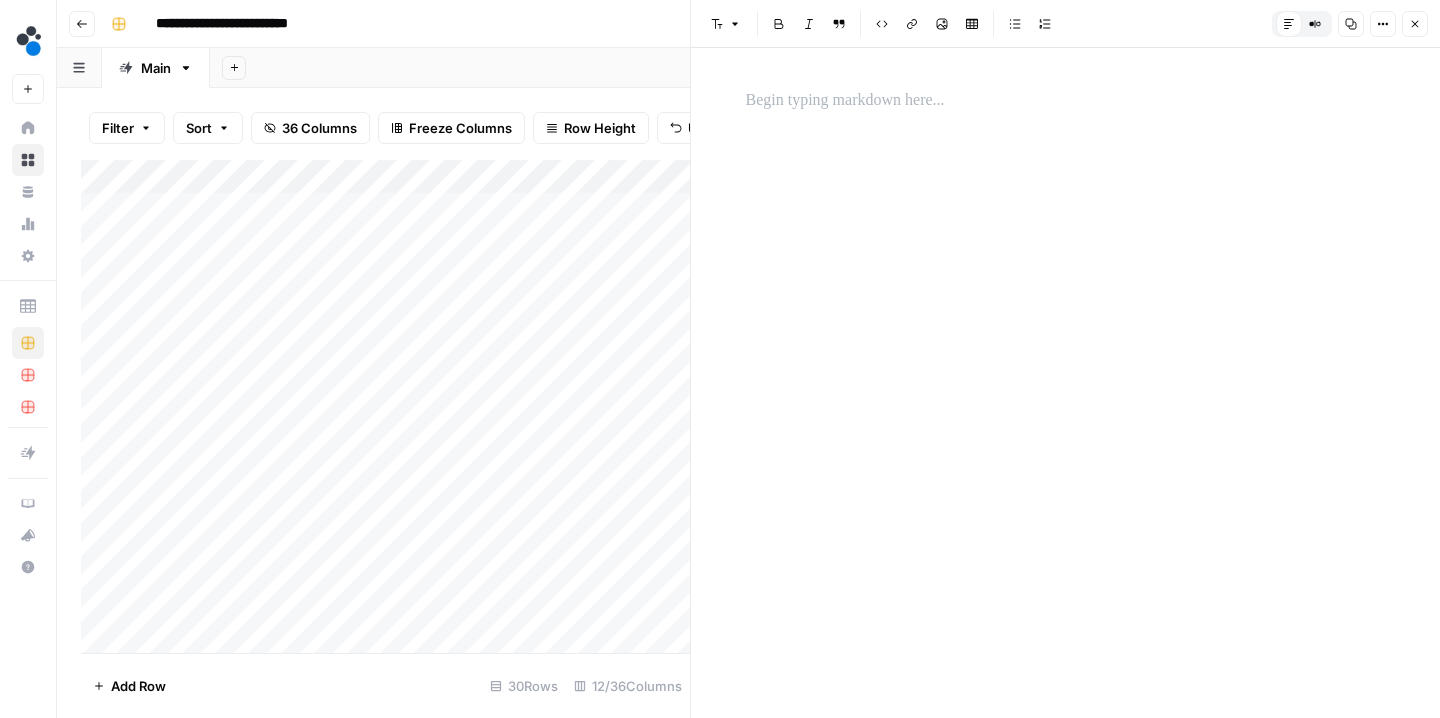 scroll, scrollTop: 0, scrollLeft: 0, axis: both 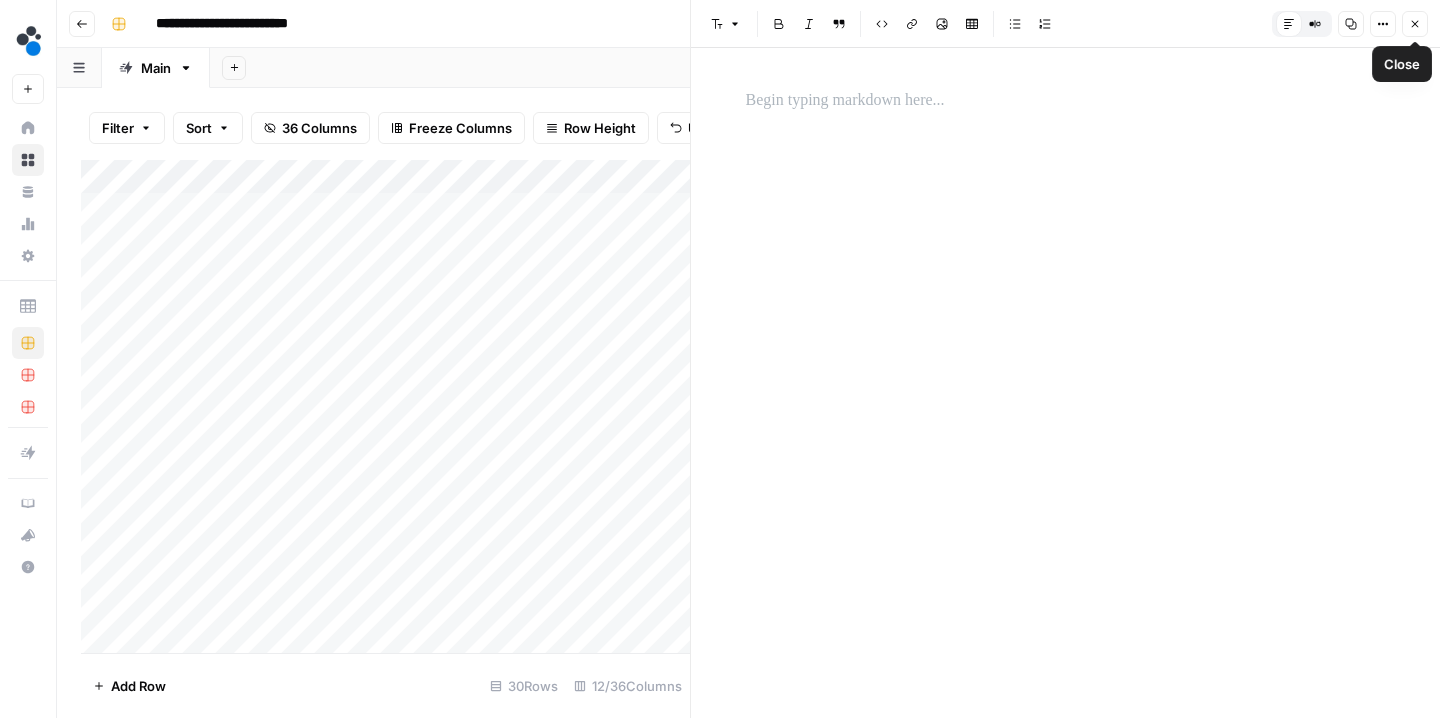 click 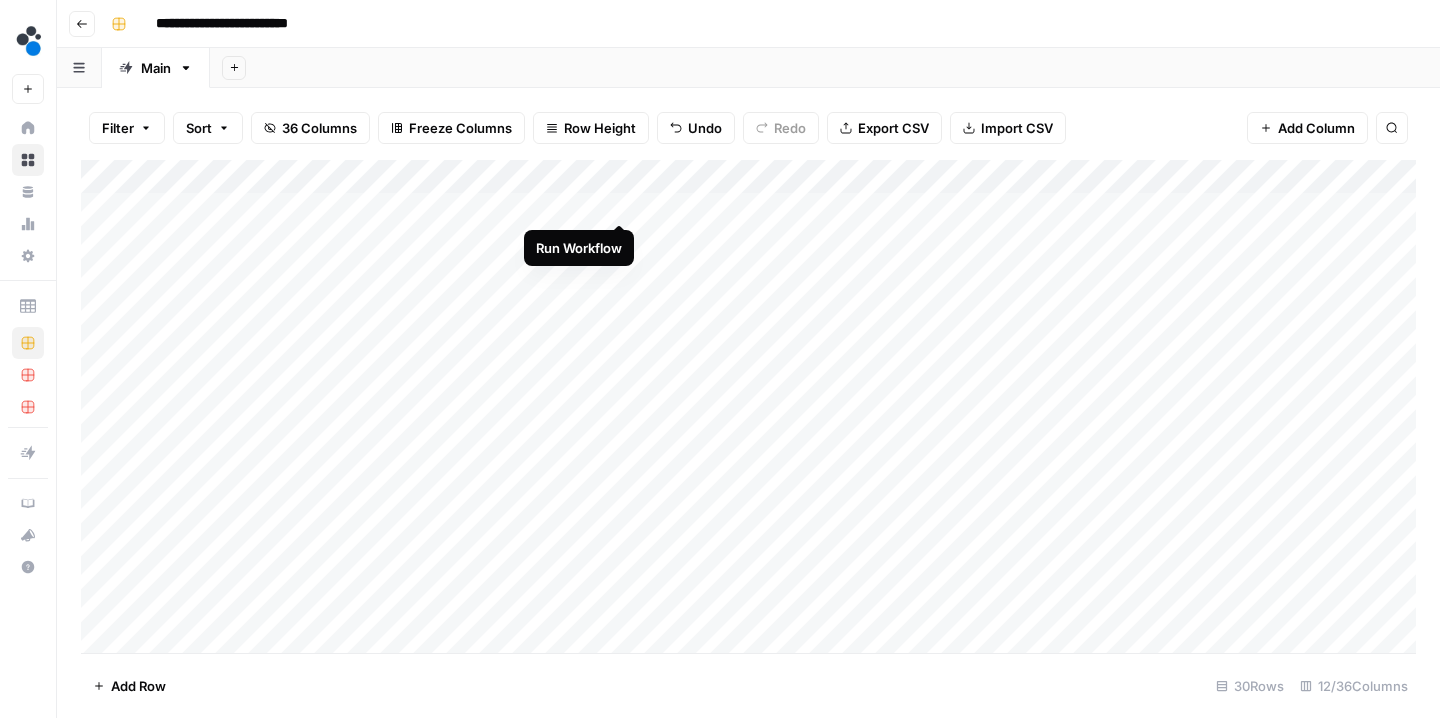 click on "Add Column" at bounding box center [748, 409] 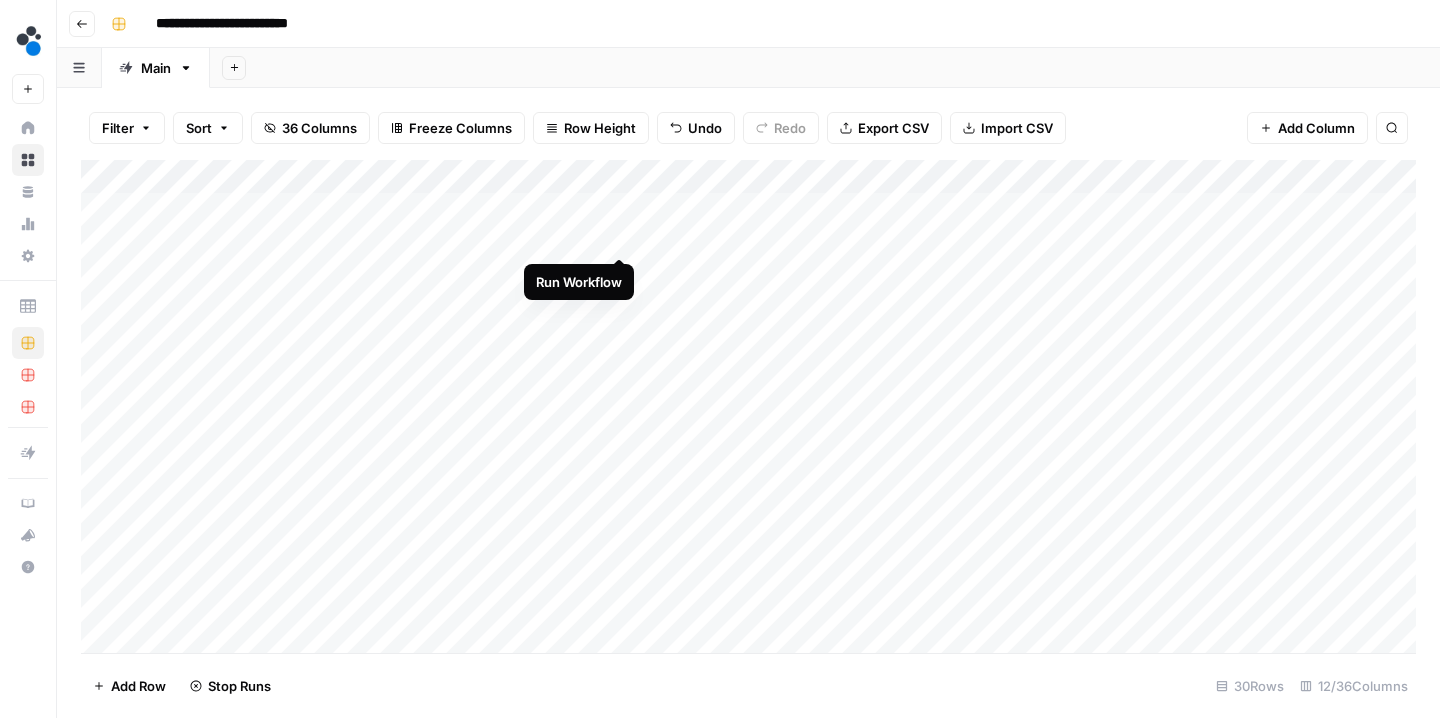 click on "Add Column" at bounding box center (748, 409) 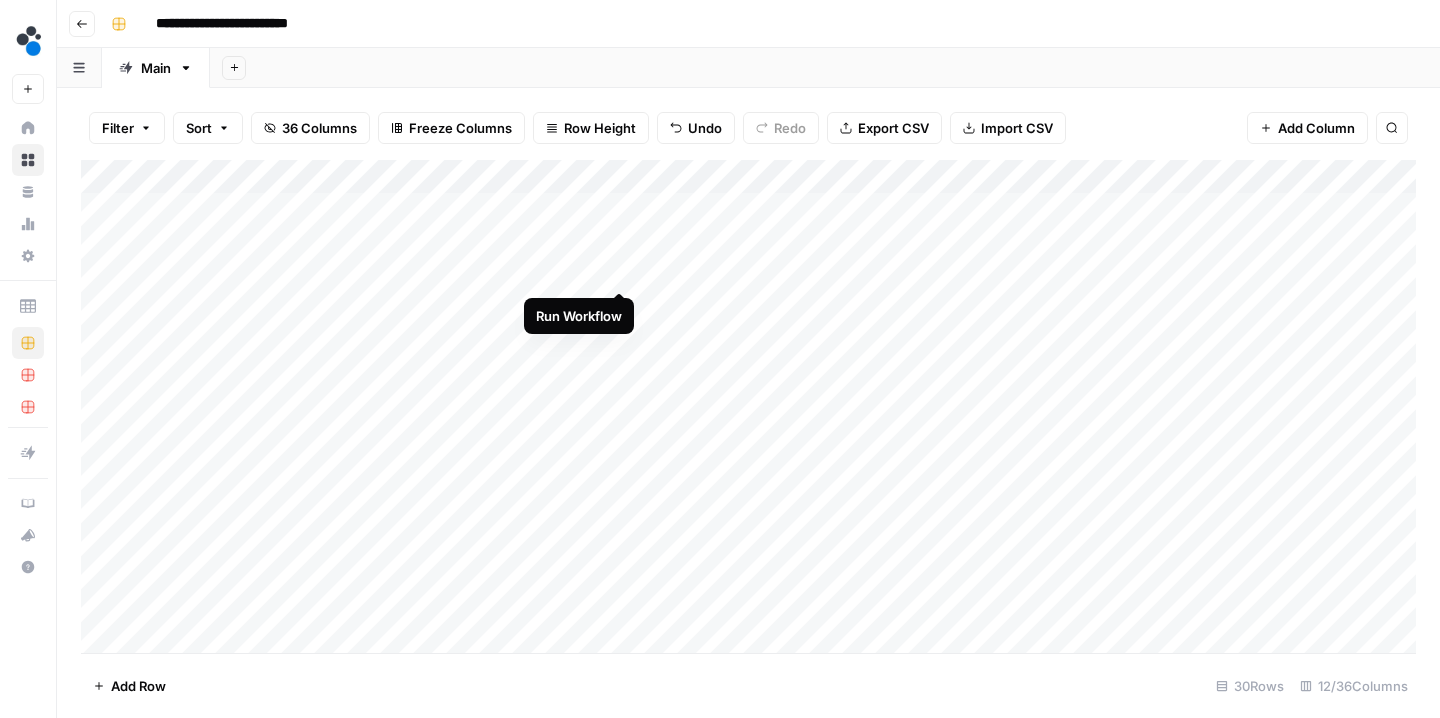 click on "Add Column" at bounding box center [748, 409] 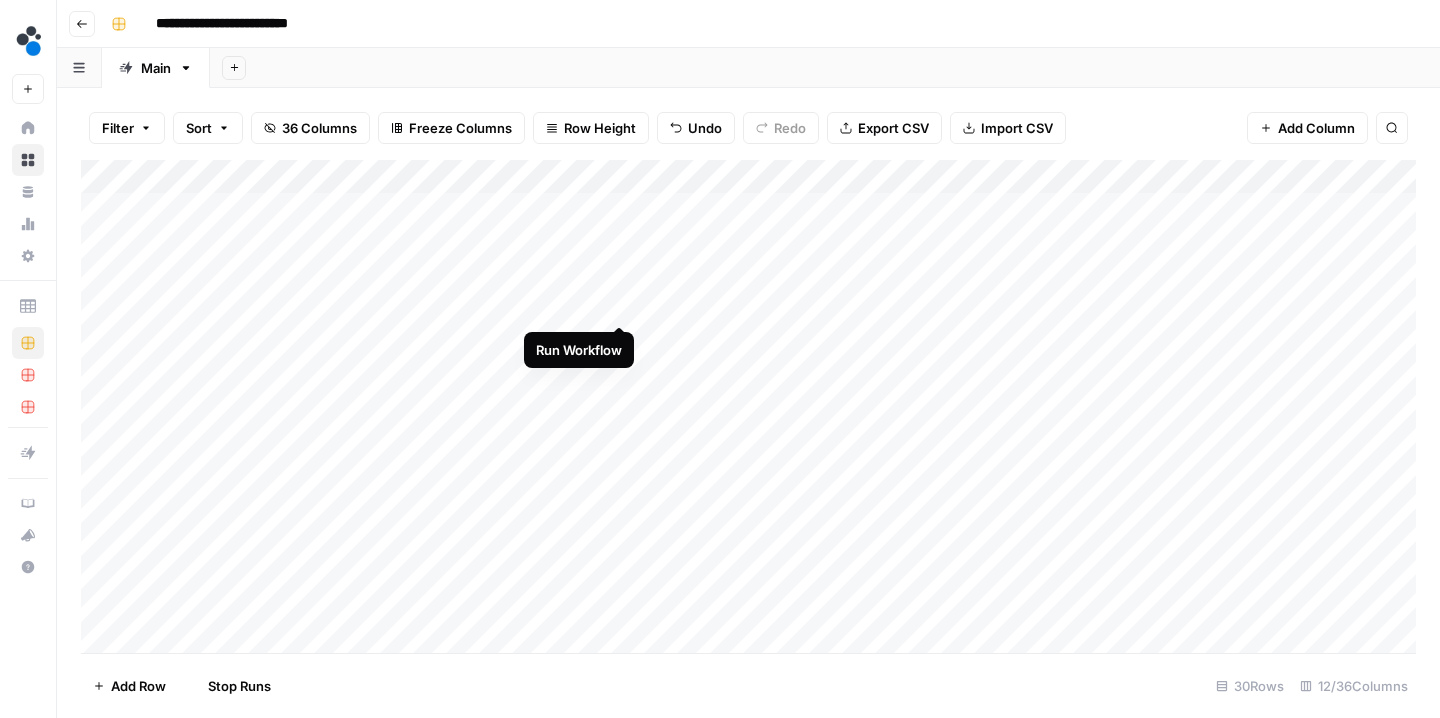 click on "Add Column" at bounding box center (748, 409) 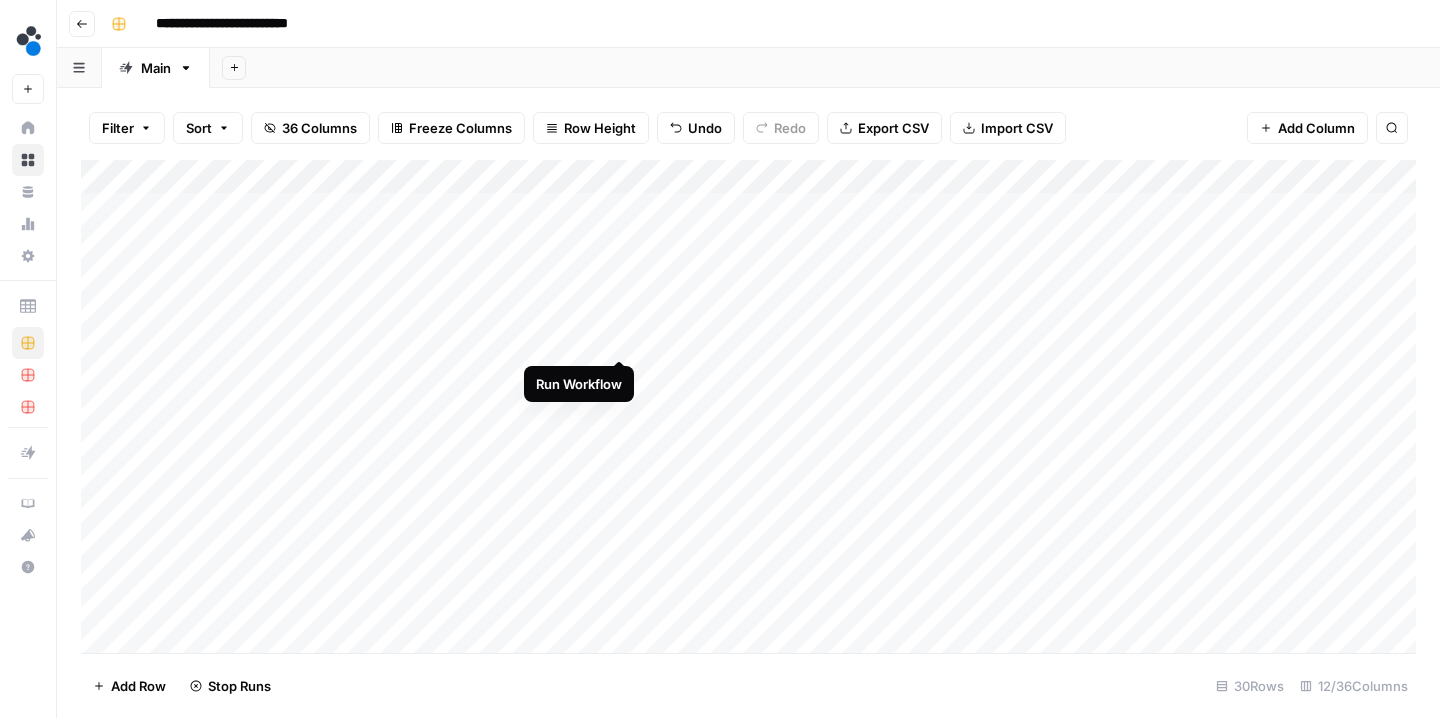 click on "Add Column" at bounding box center (748, 409) 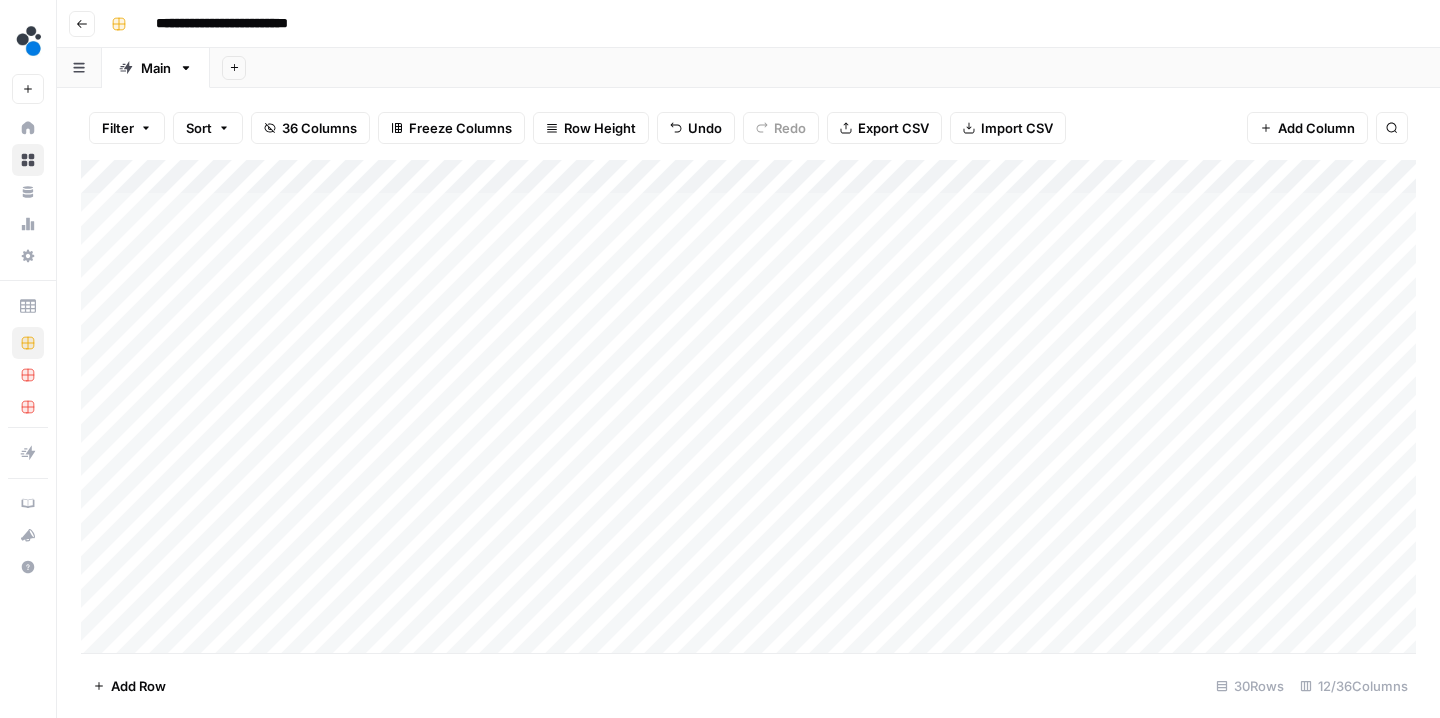 click on "Add Sheet" at bounding box center [825, 68] 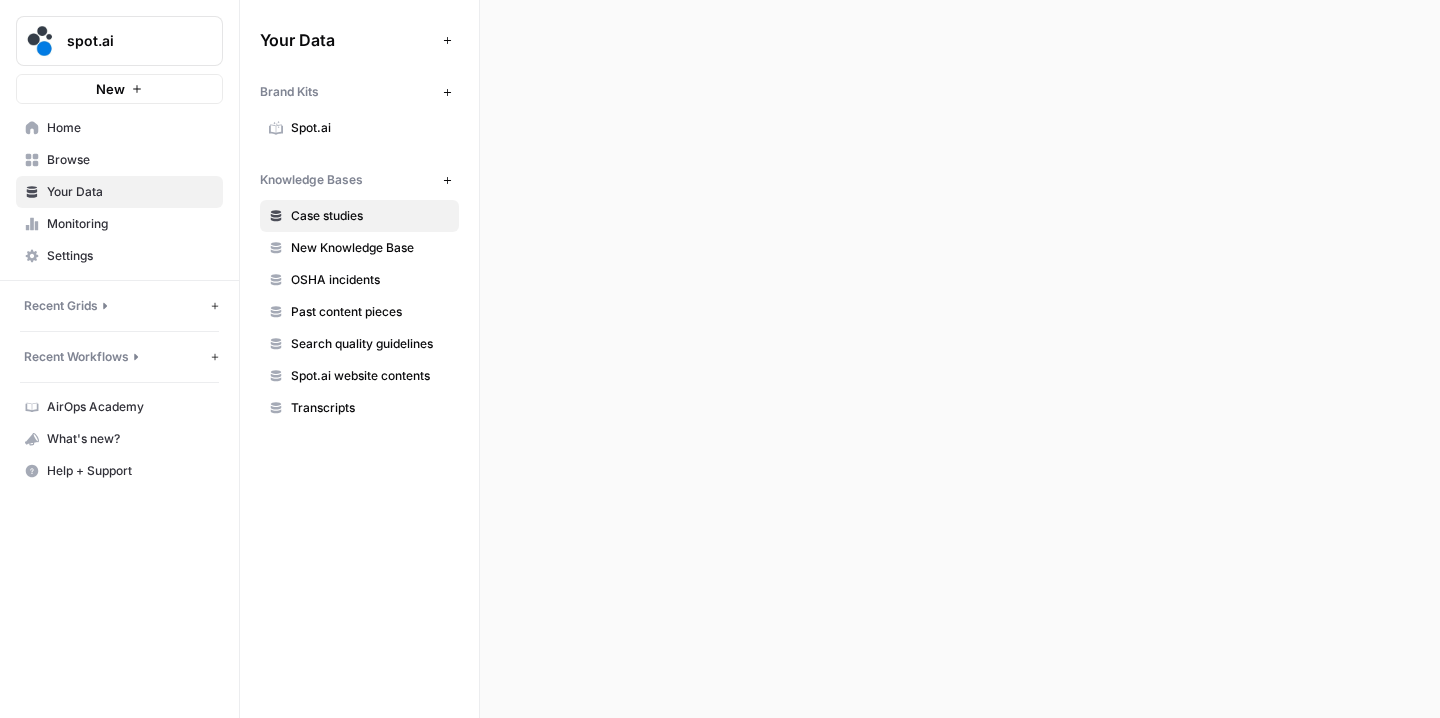 scroll, scrollTop: 0, scrollLeft: 0, axis: both 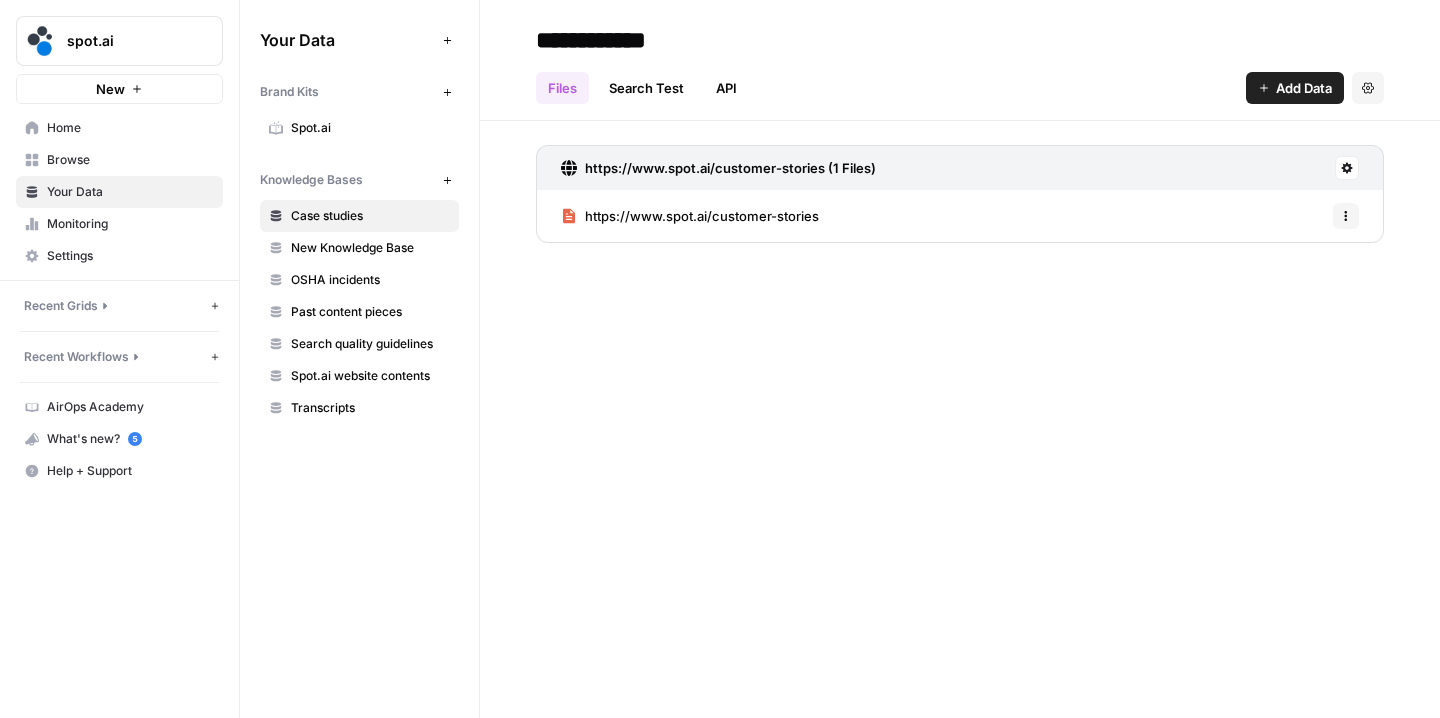 click on "Spot.ai" at bounding box center (370, 128) 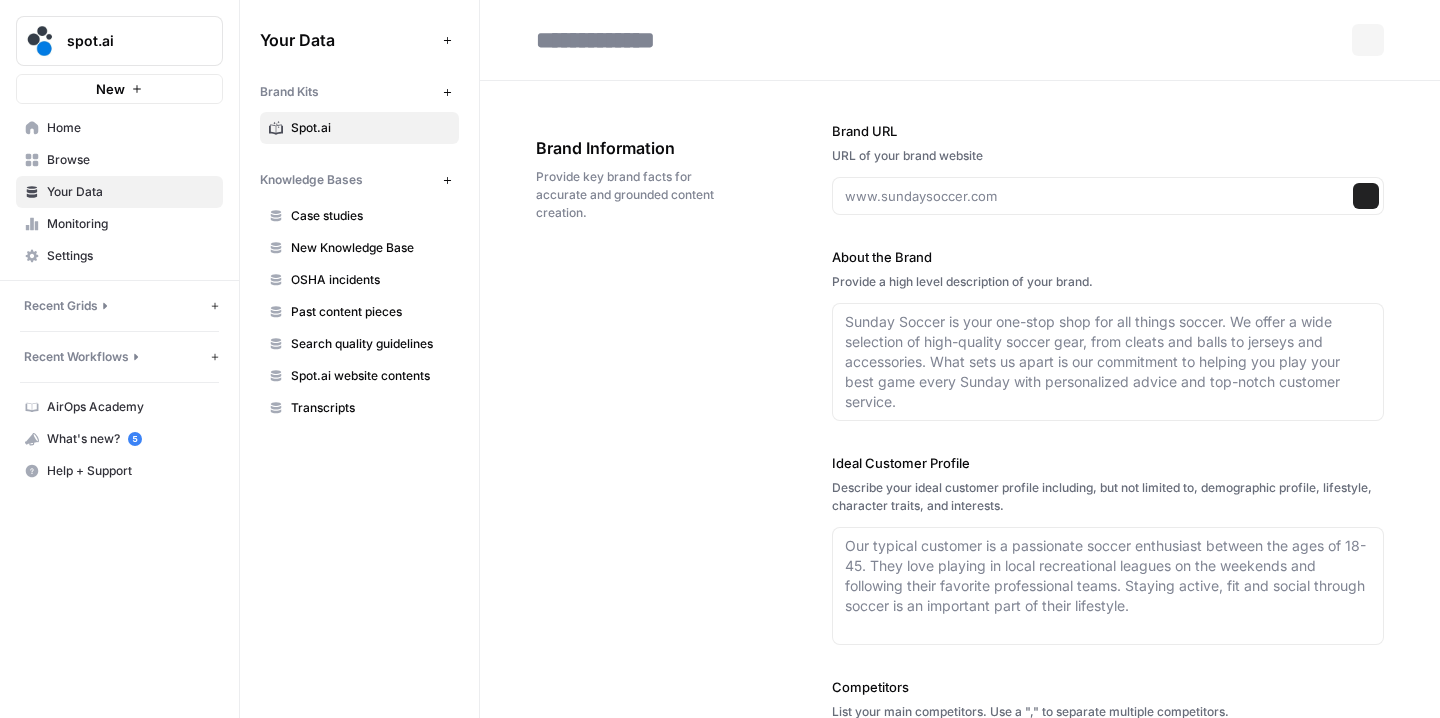 type on "spot.ai" 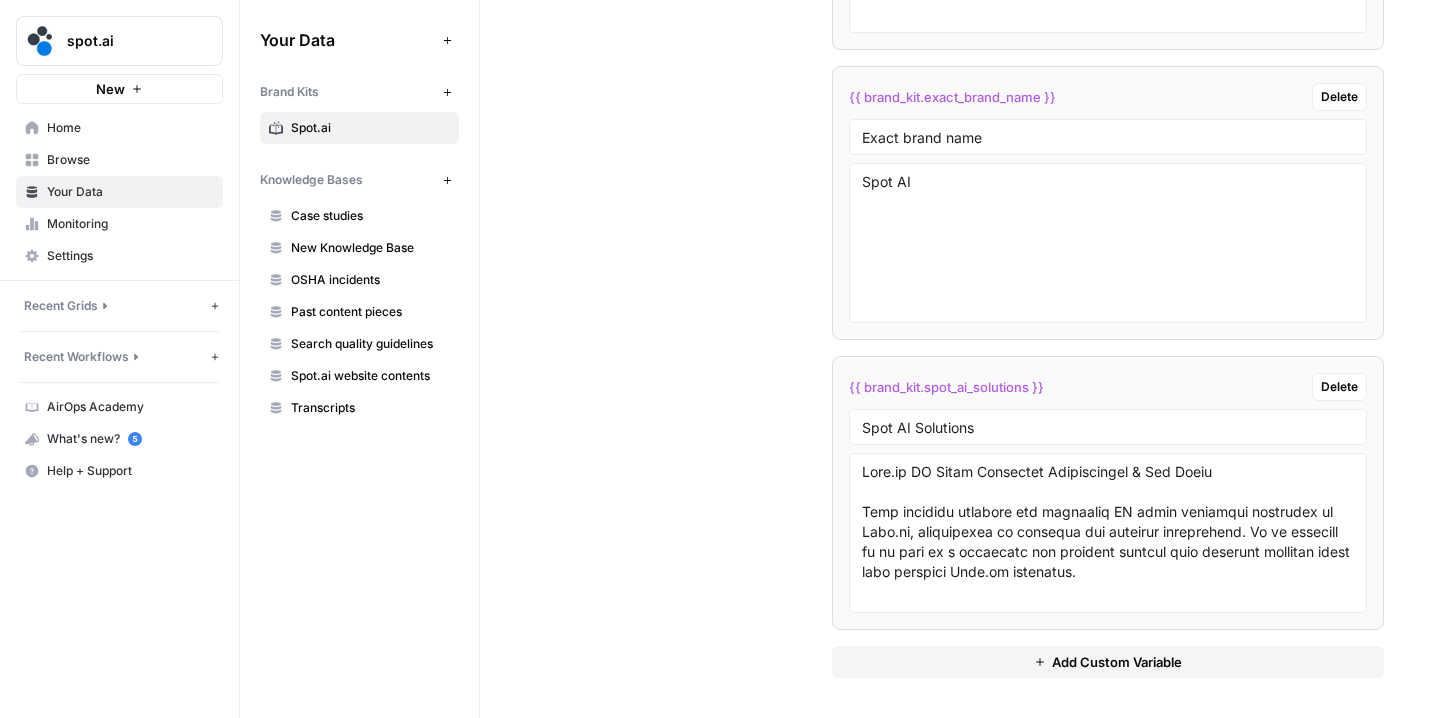 scroll, scrollTop: 4968, scrollLeft: 0, axis: vertical 